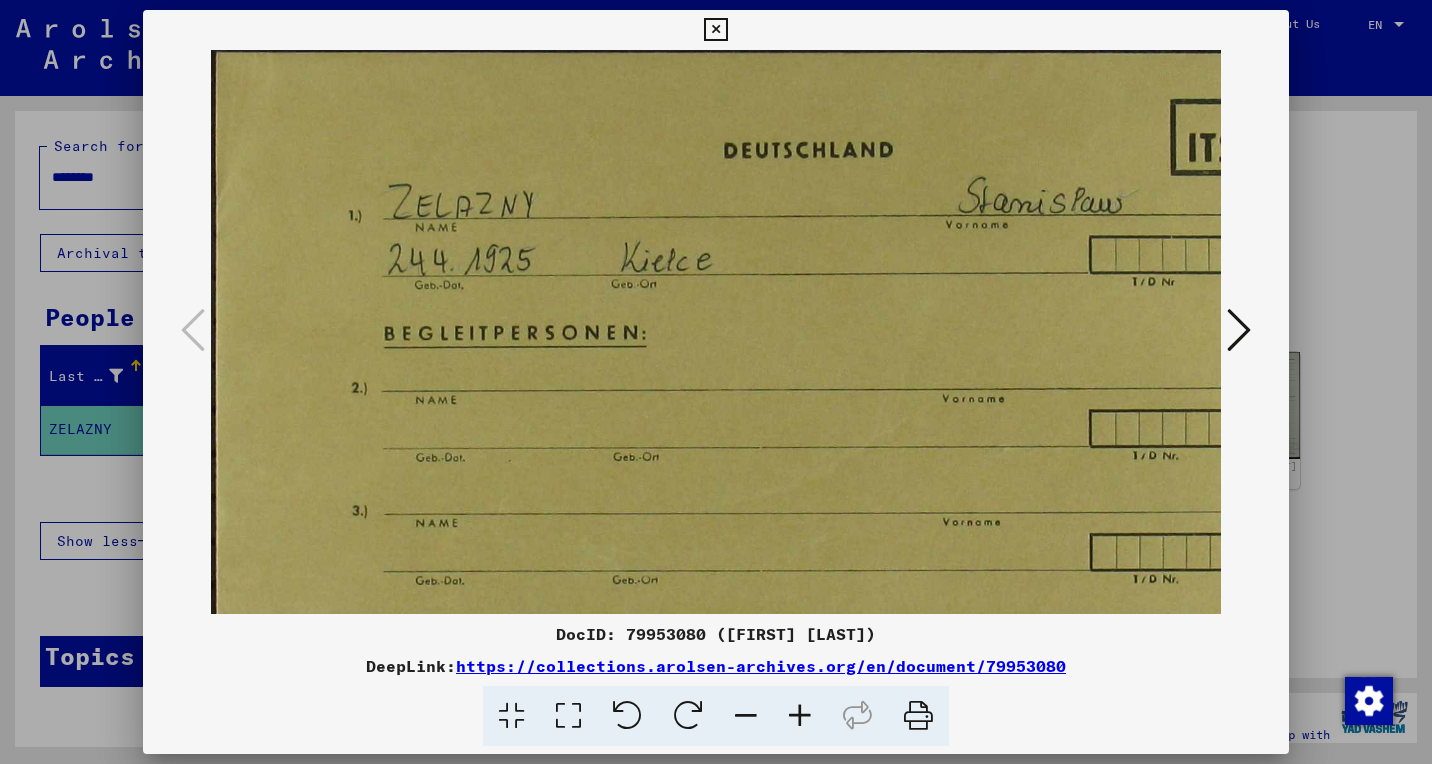 scroll, scrollTop: 0, scrollLeft: 0, axis: both 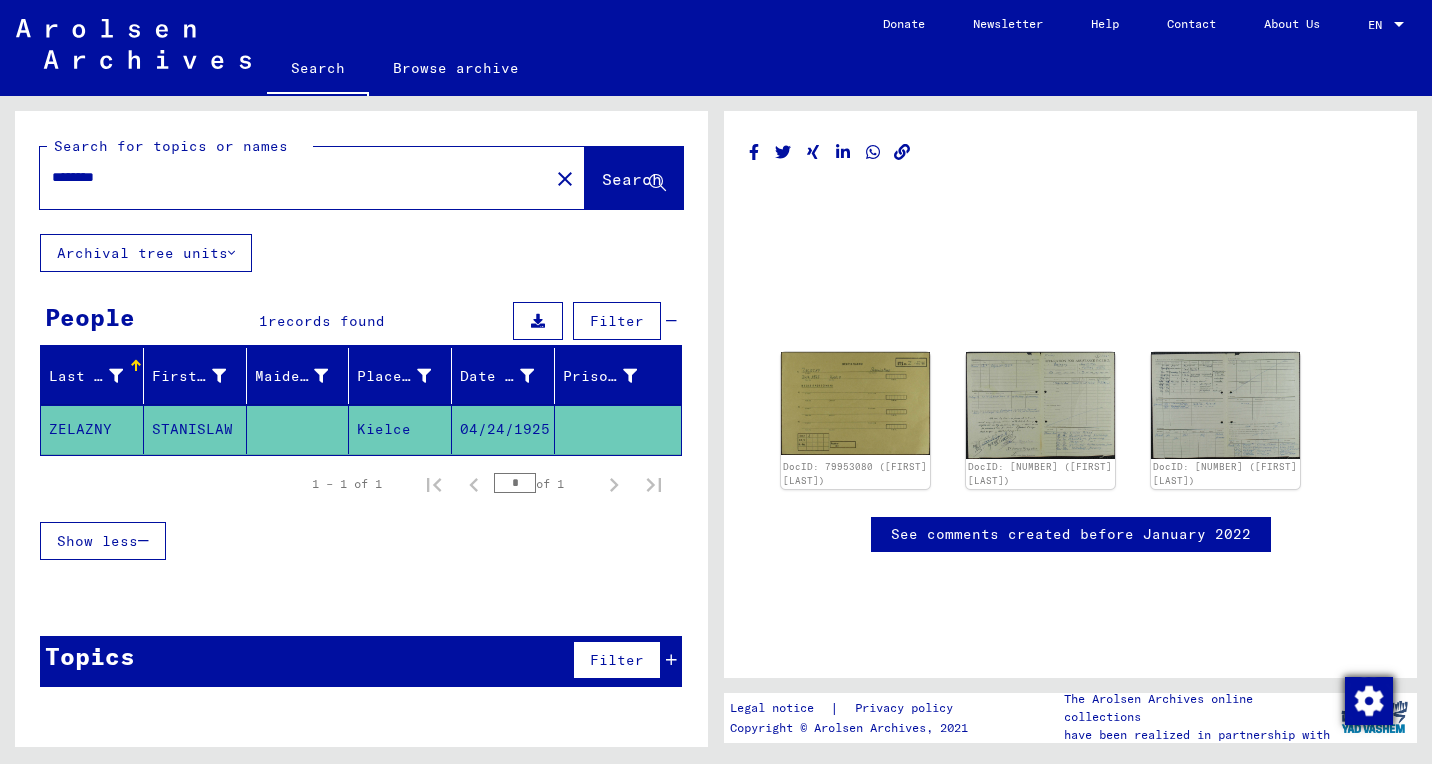 click at bounding box center [1369, 701] 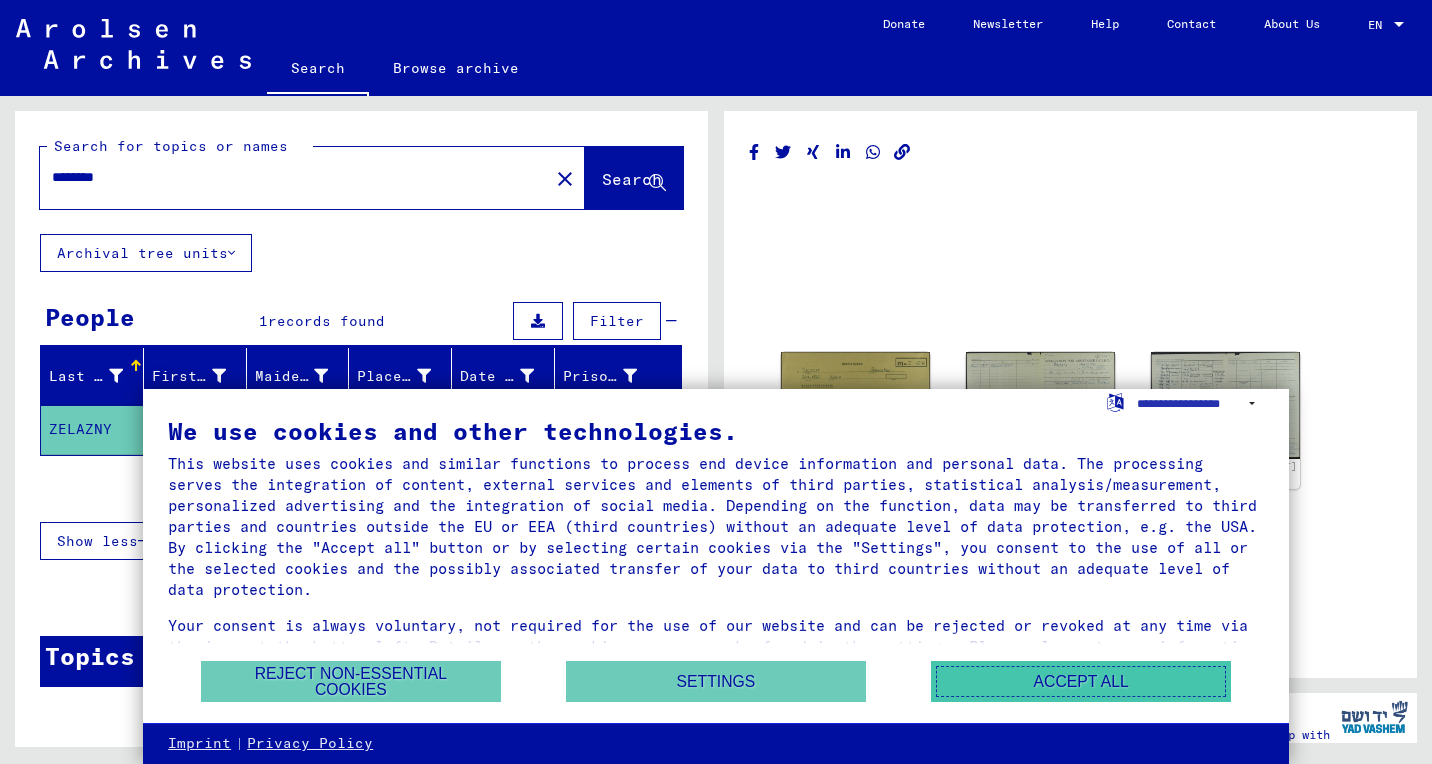 click on "Accept all" at bounding box center [1081, 681] 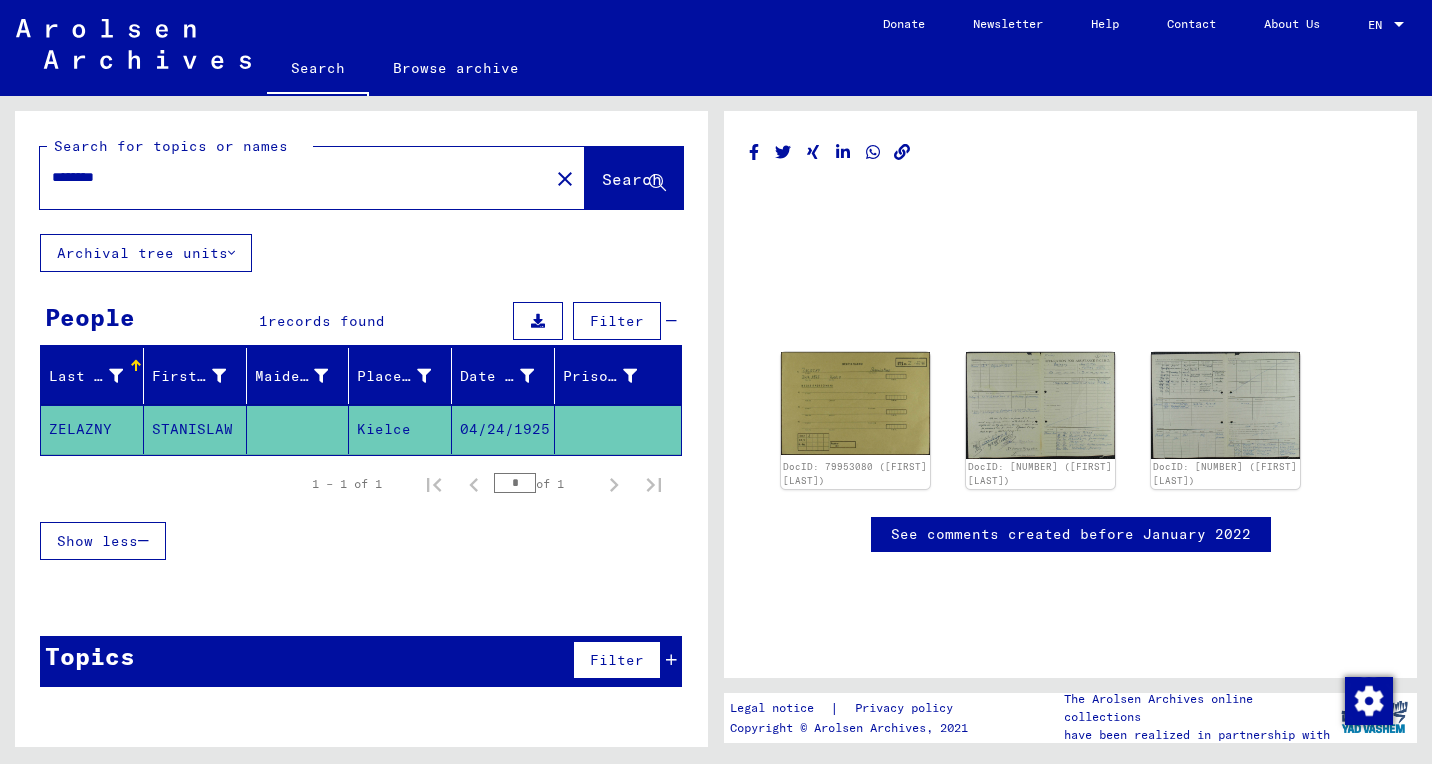 click 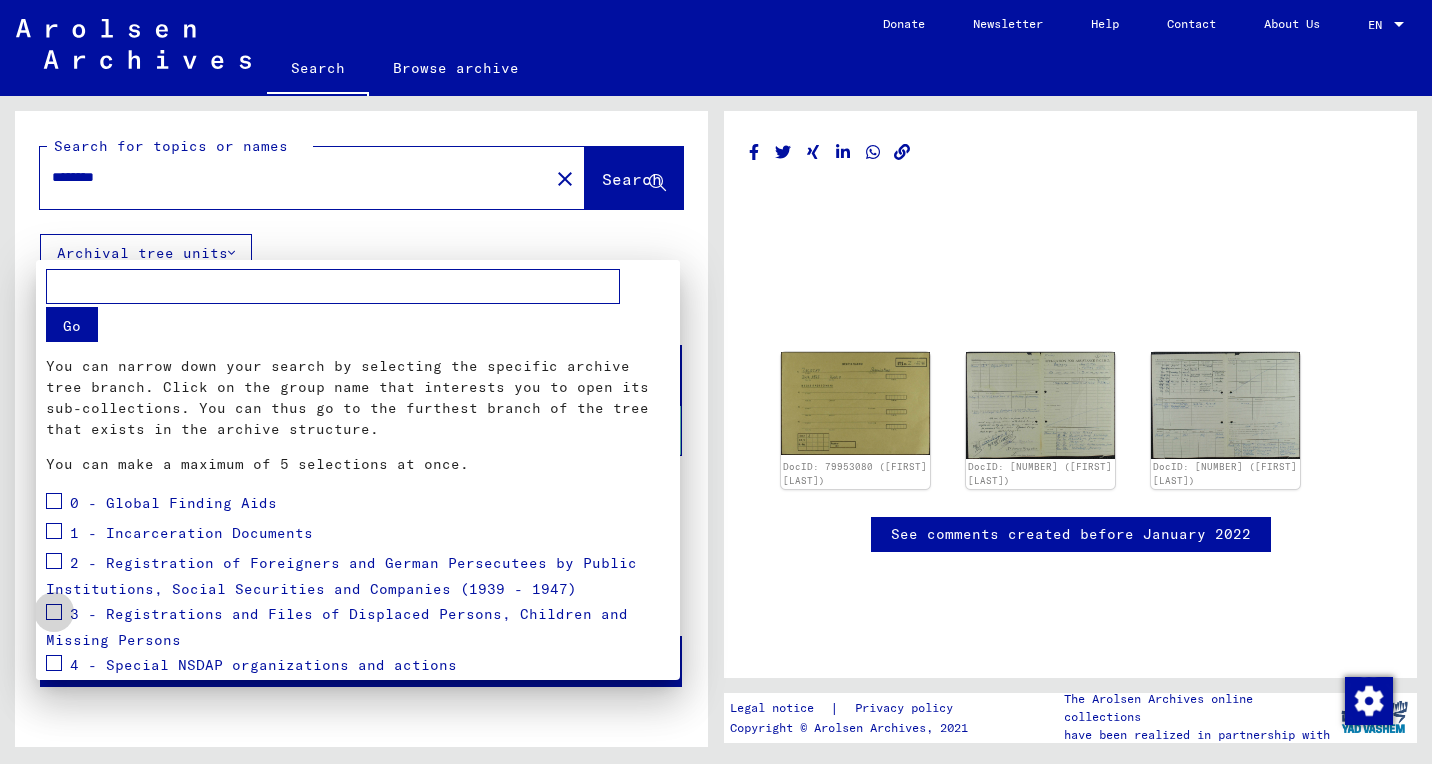 click at bounding box center [54, 612] 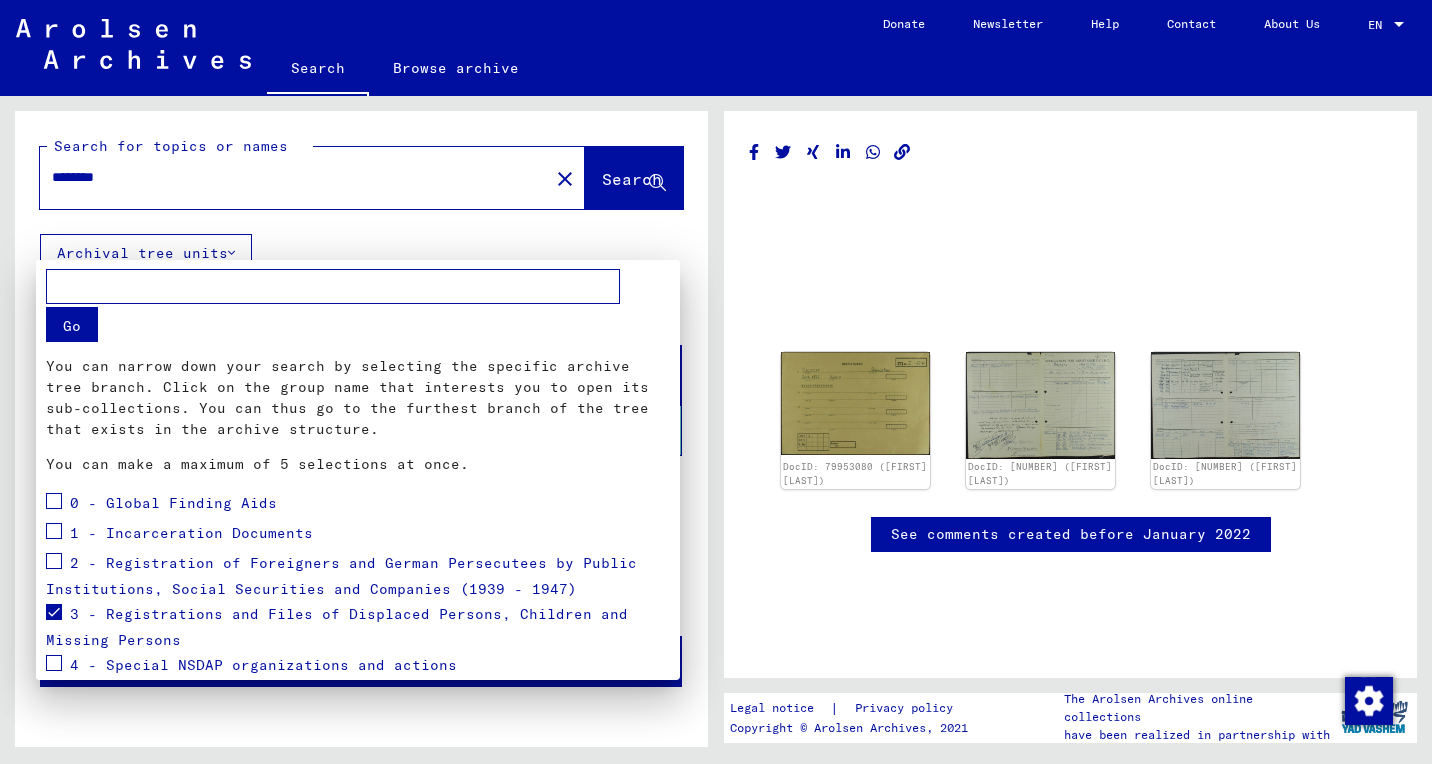 click at bounding box center [716, 382] 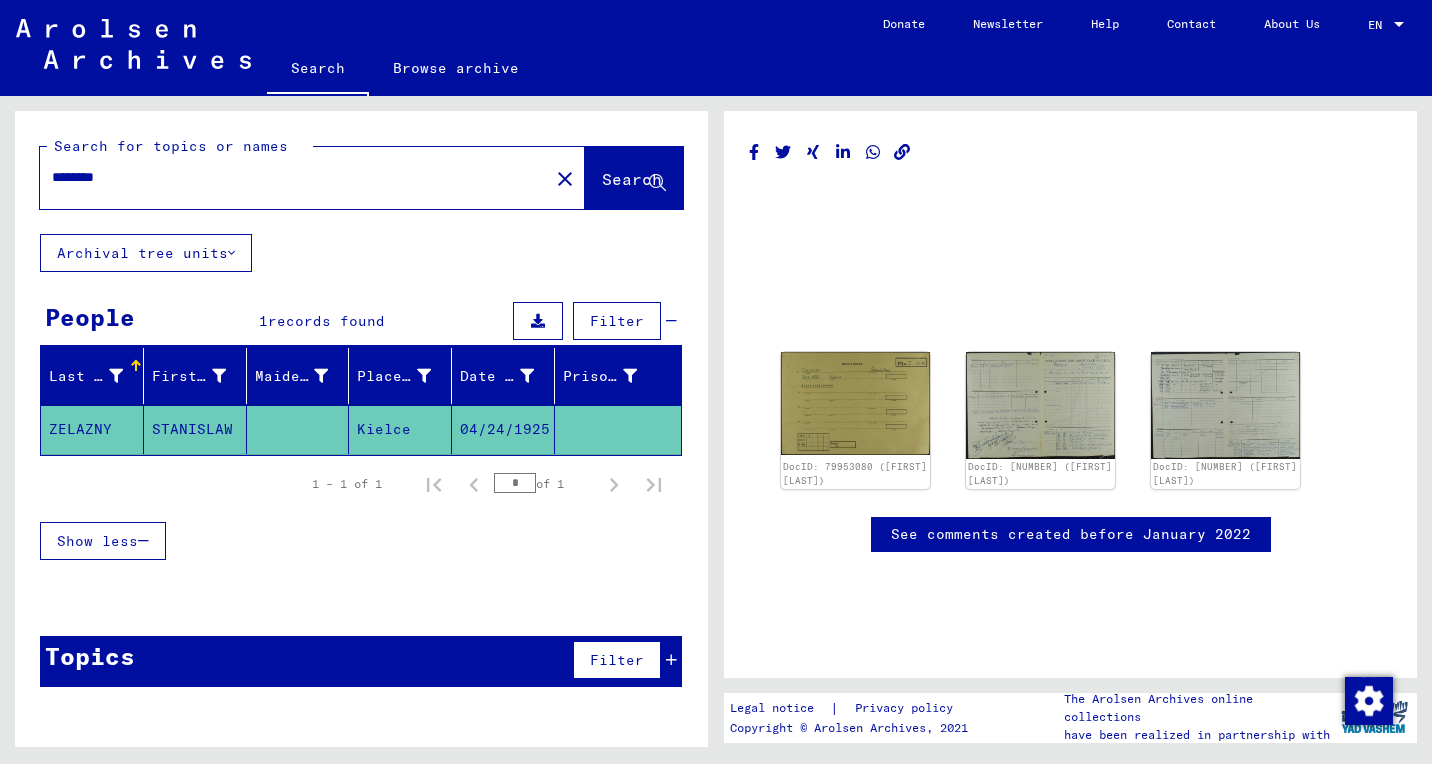 click on "********" at bounding box center (294, 177) 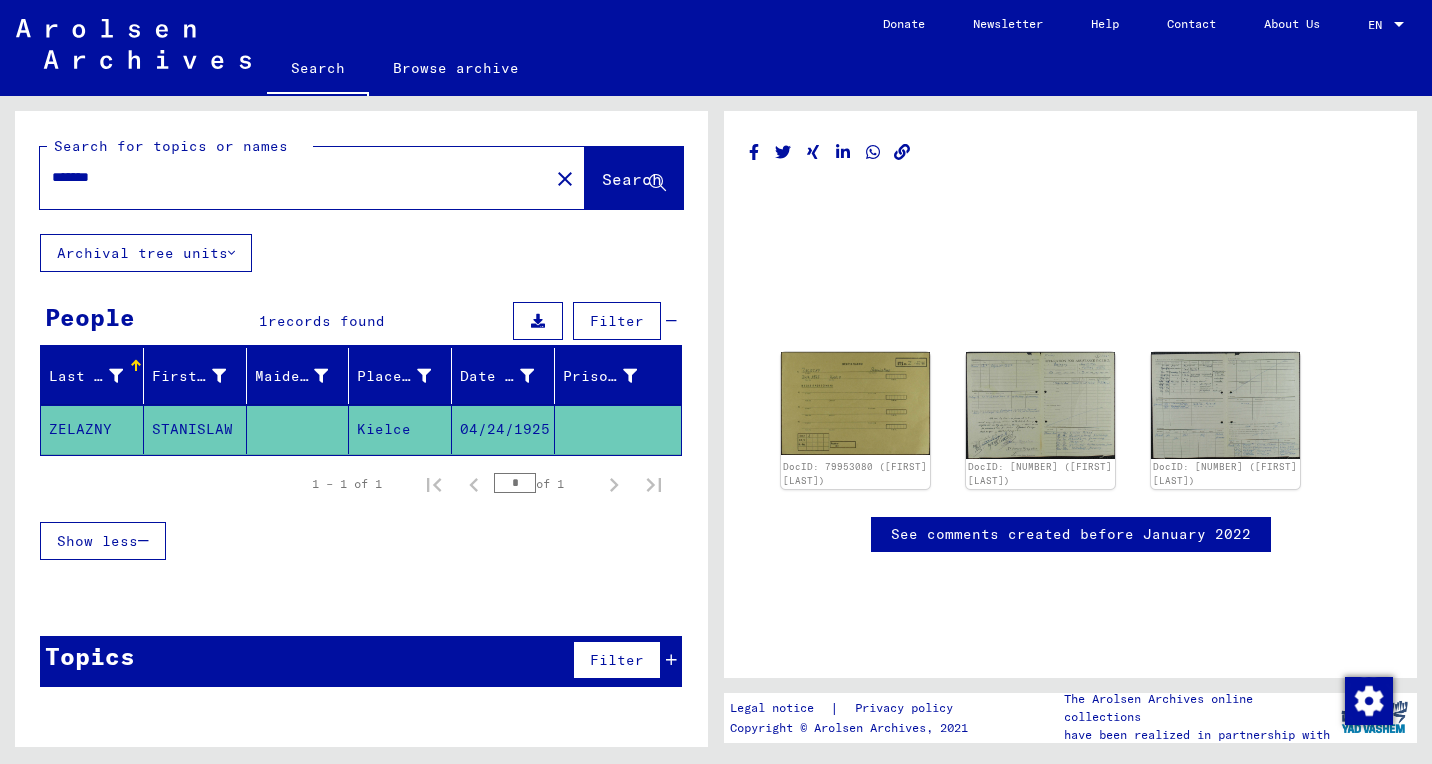 type on "*******" 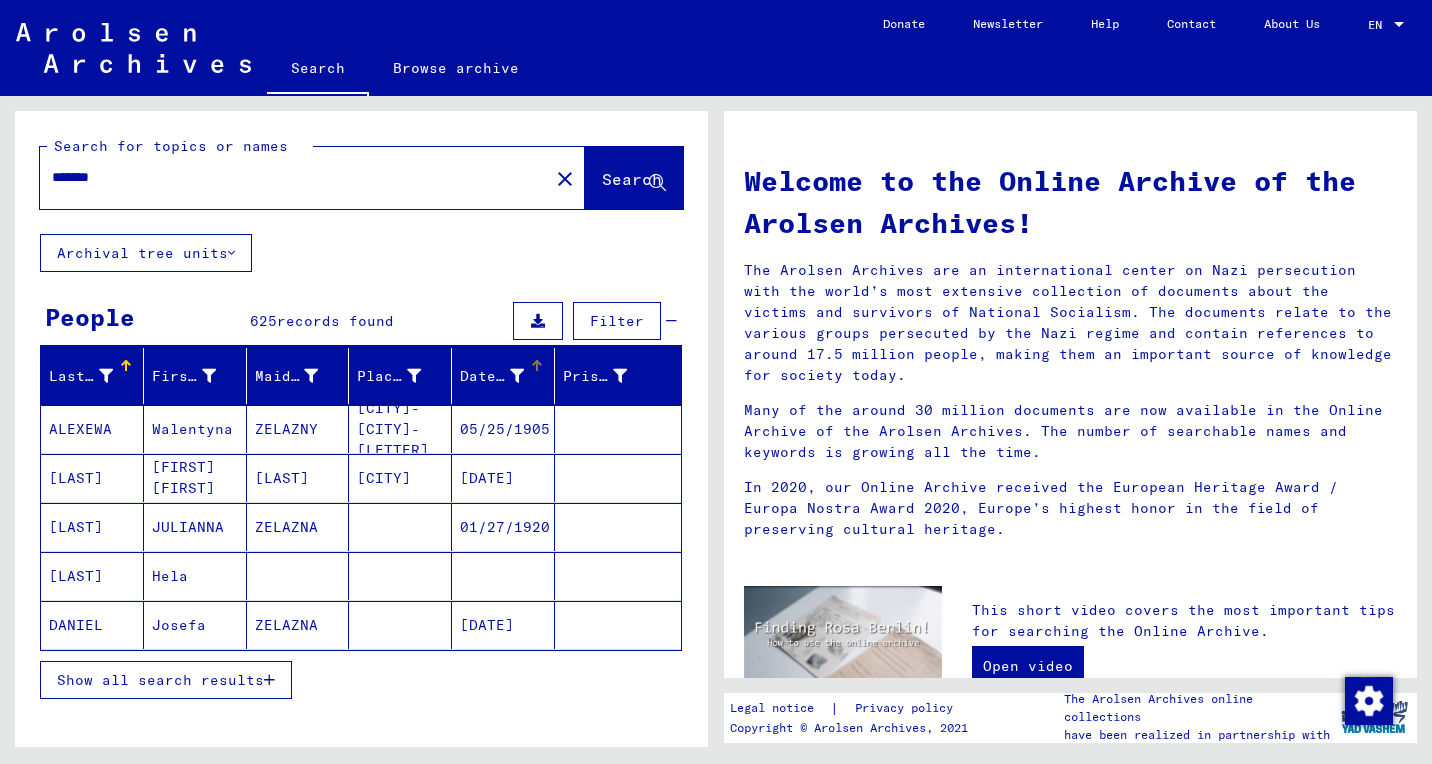 click at bounding box center [517, 376] 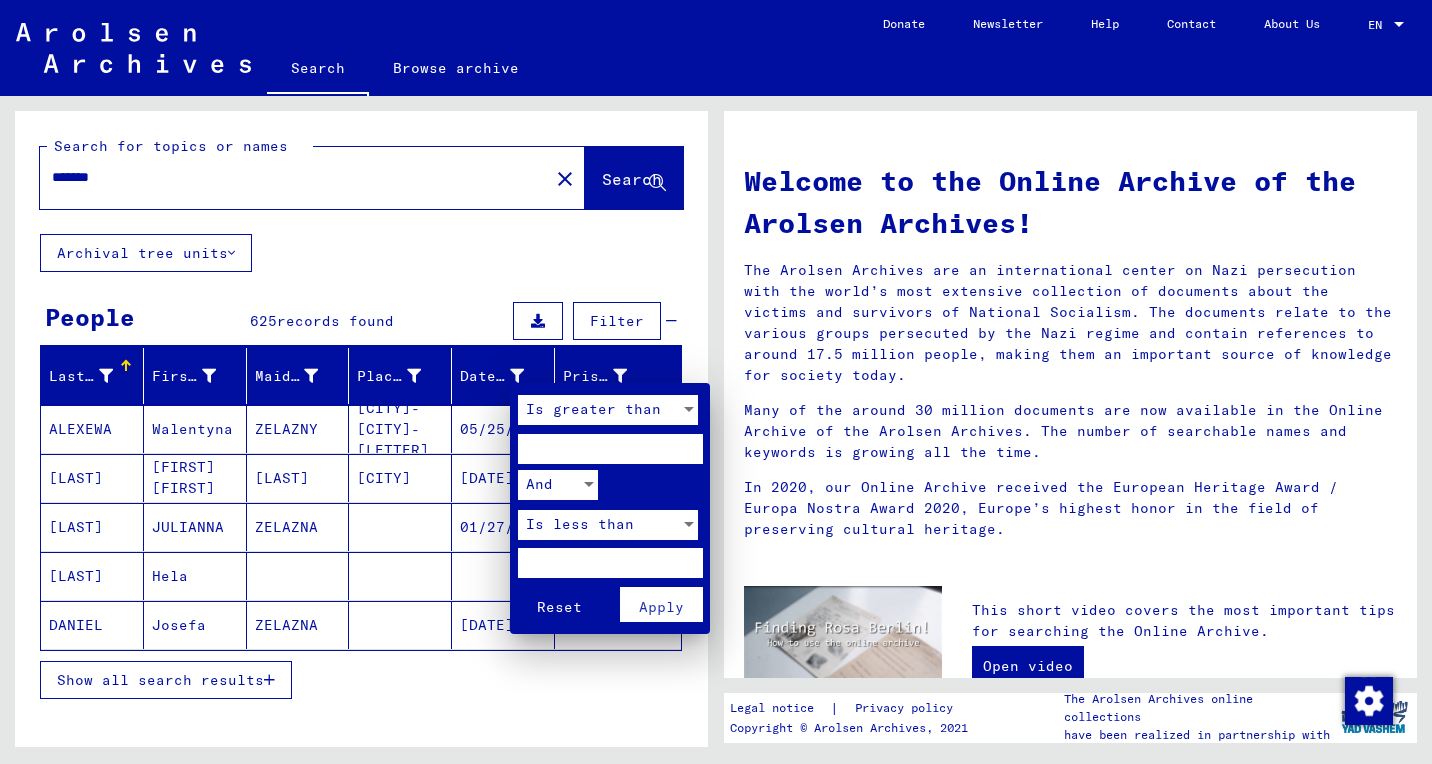 click at bounding box center (610, 449) 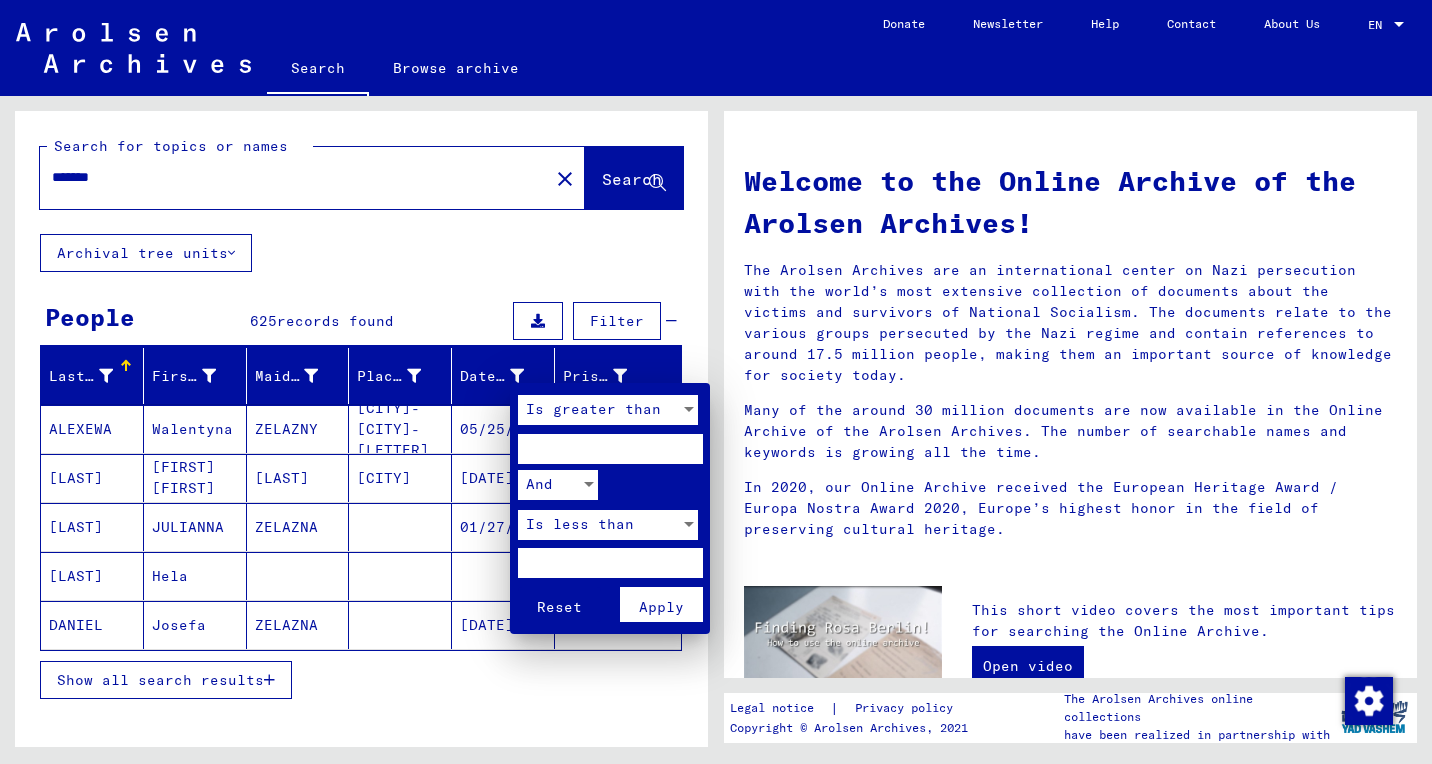 type on "****" 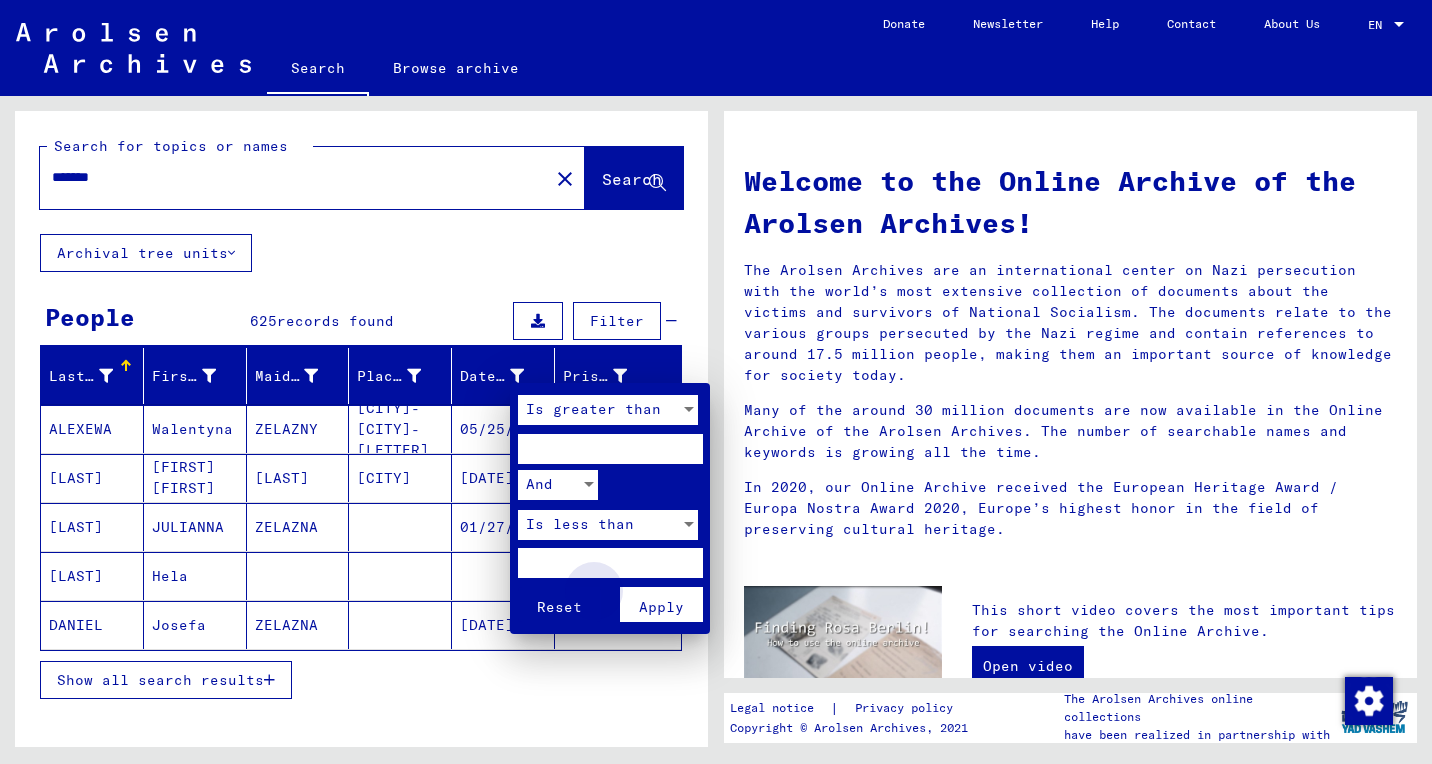 click on "Apply" at bounding box center (661, 607) 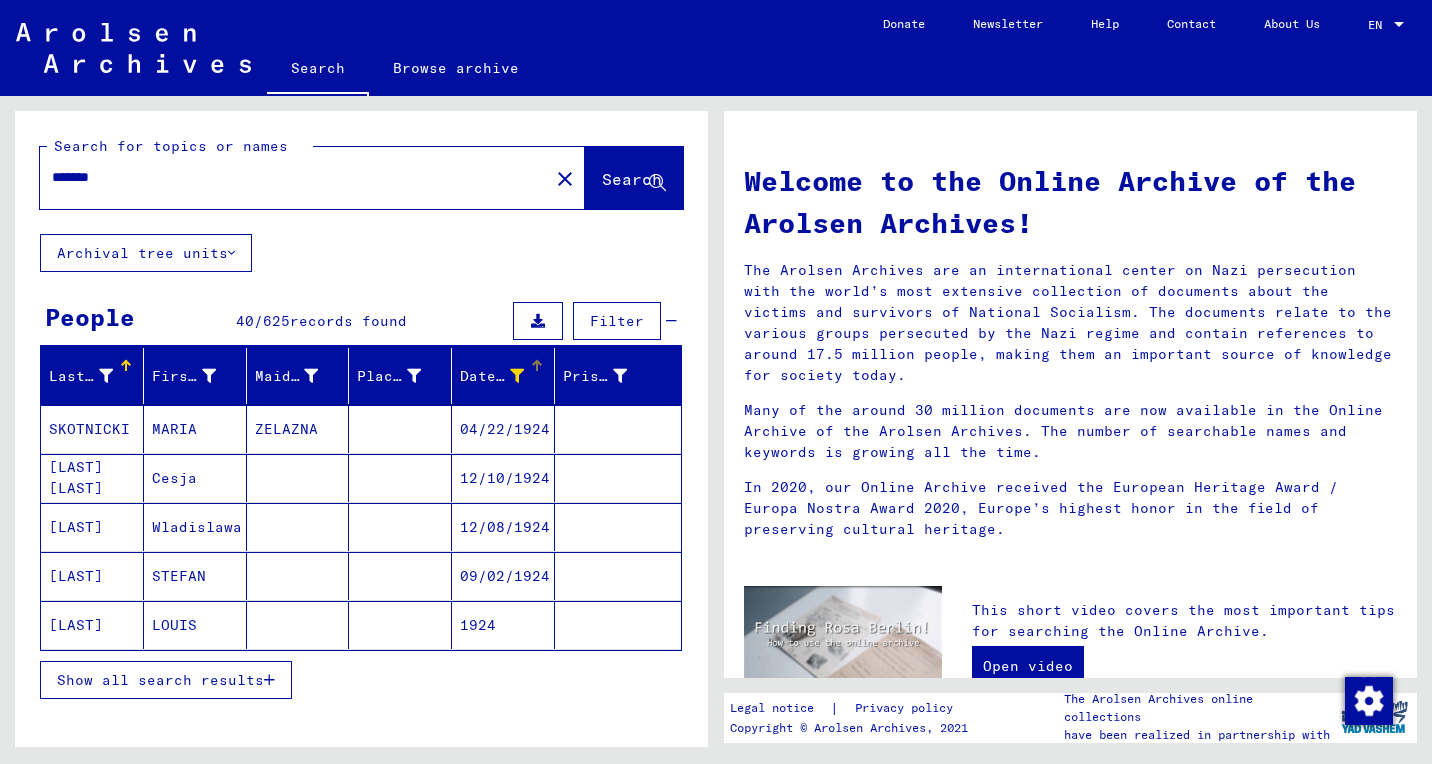click on "*******" at bounding box center [288, 177] 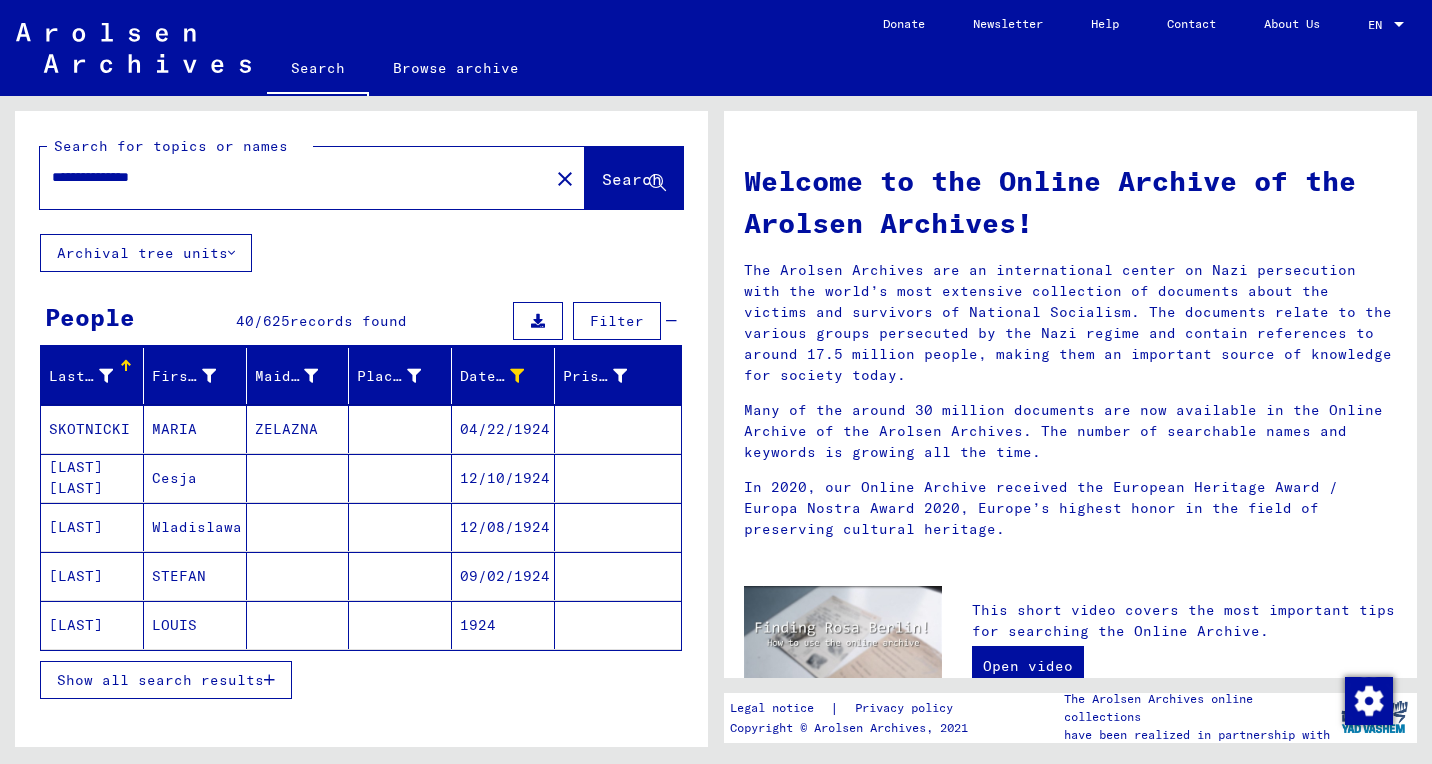 type on "**********" 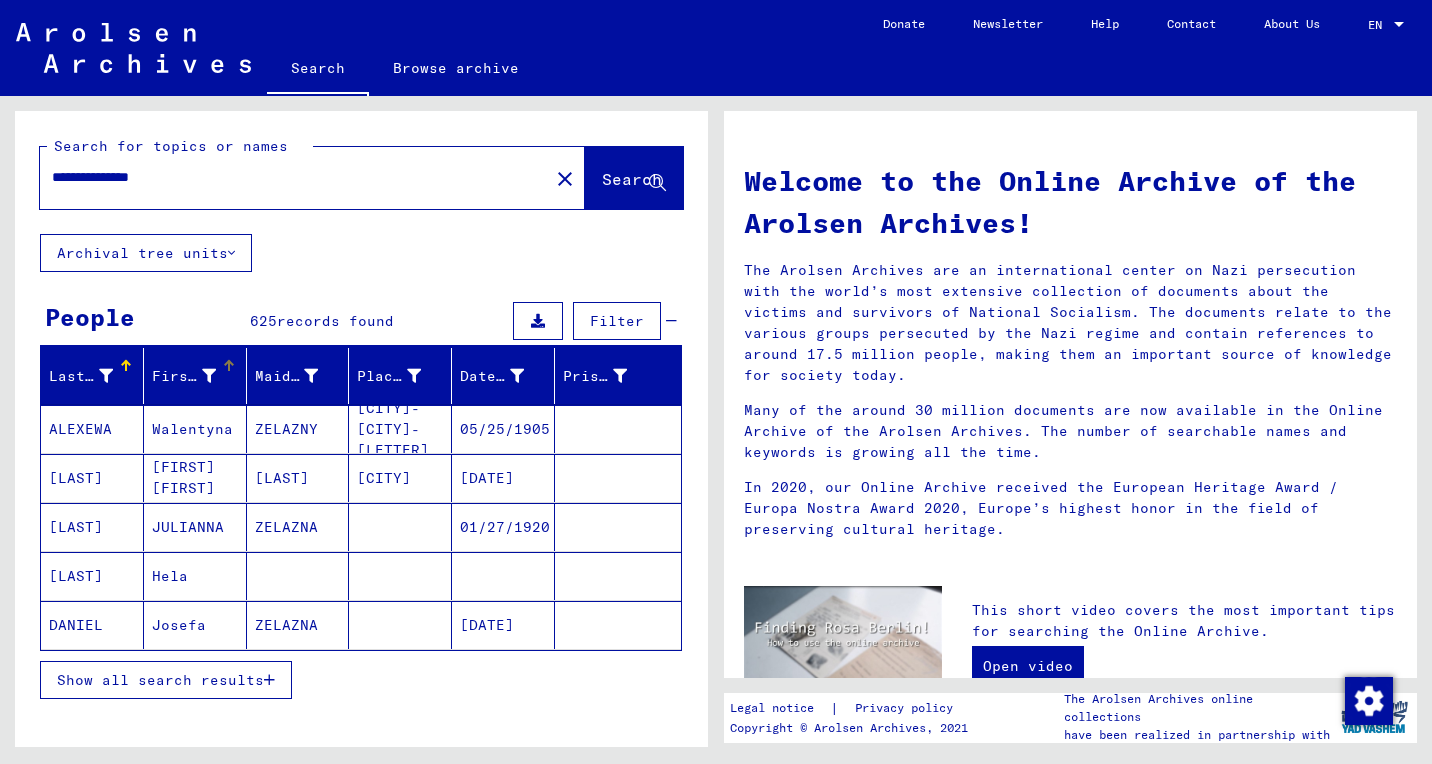 click at bounding box center (209, 376) 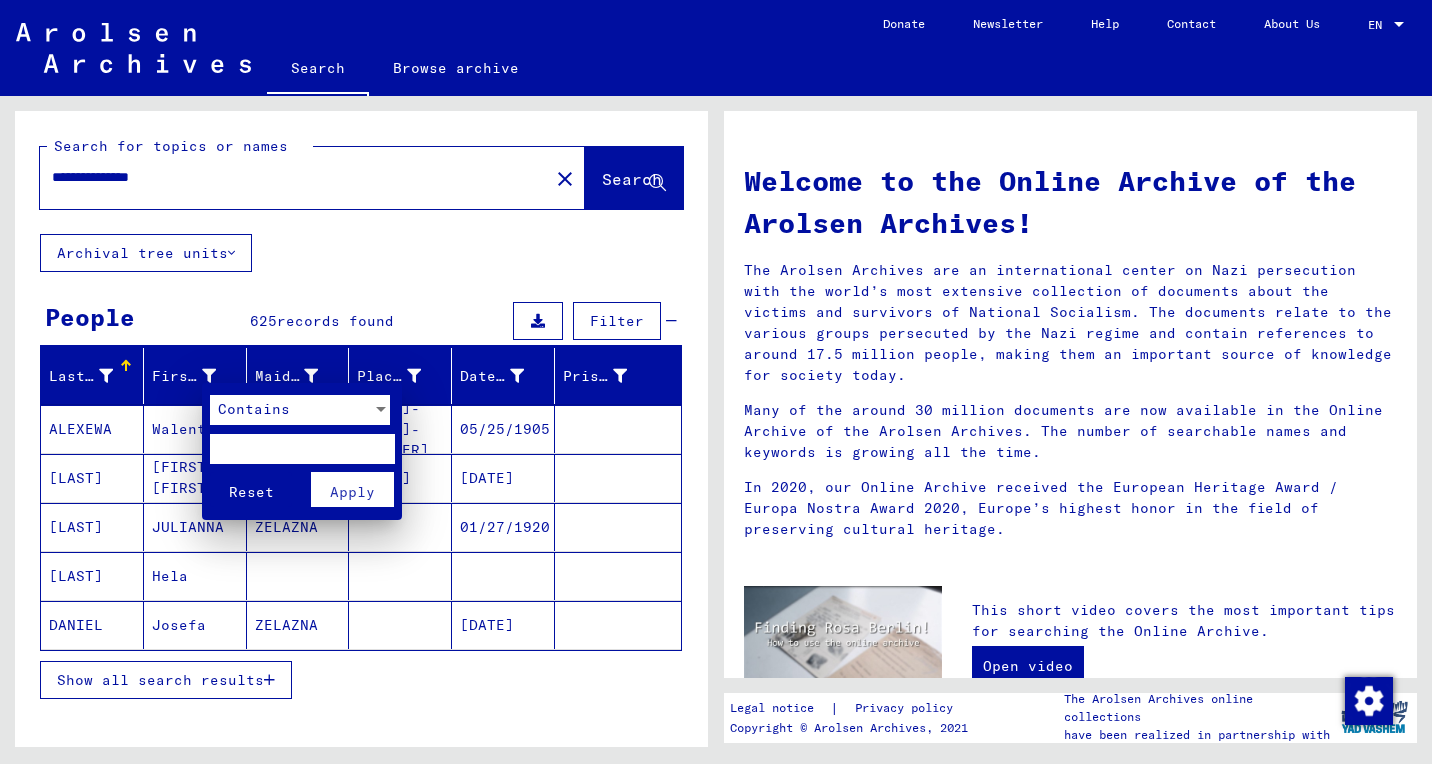 click at bounding box center [302, 449] 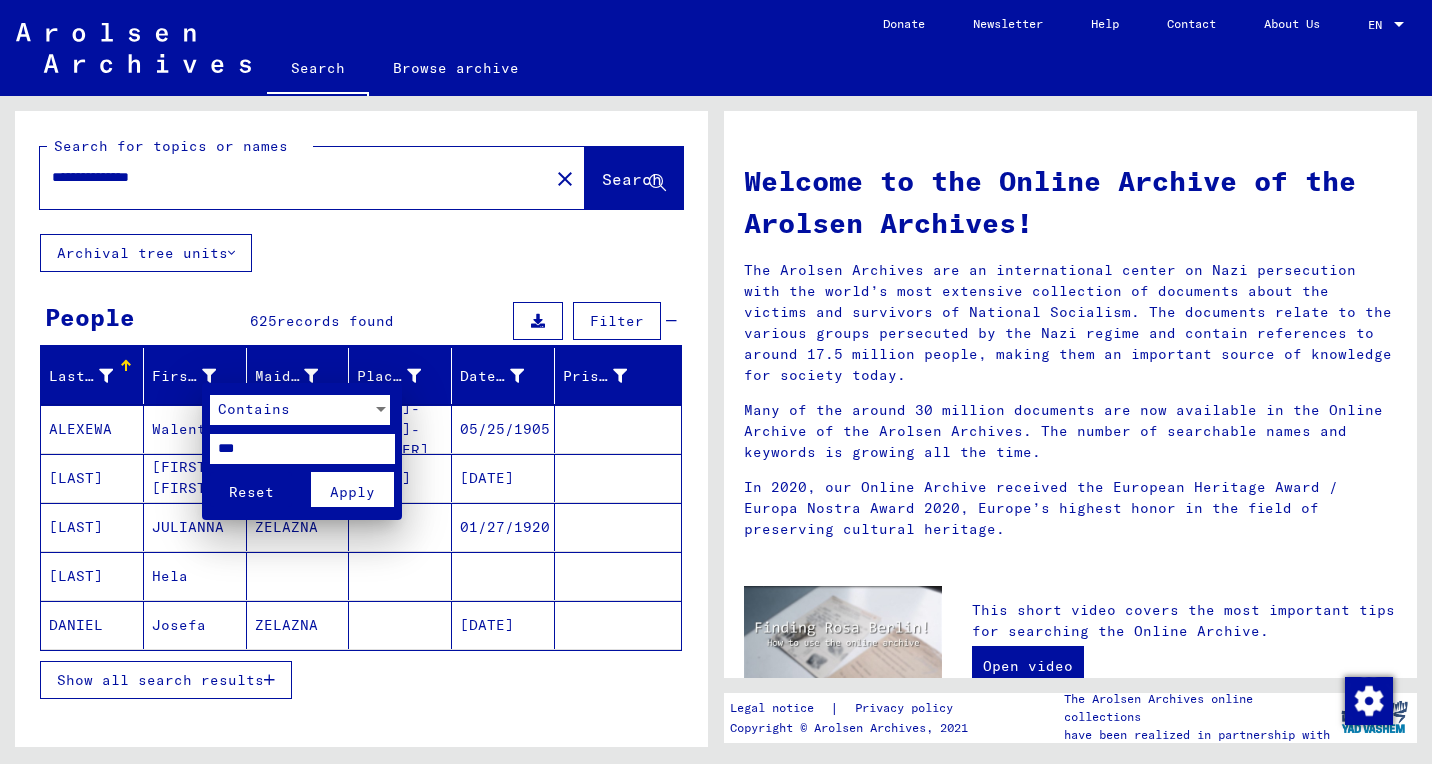 type on "****" 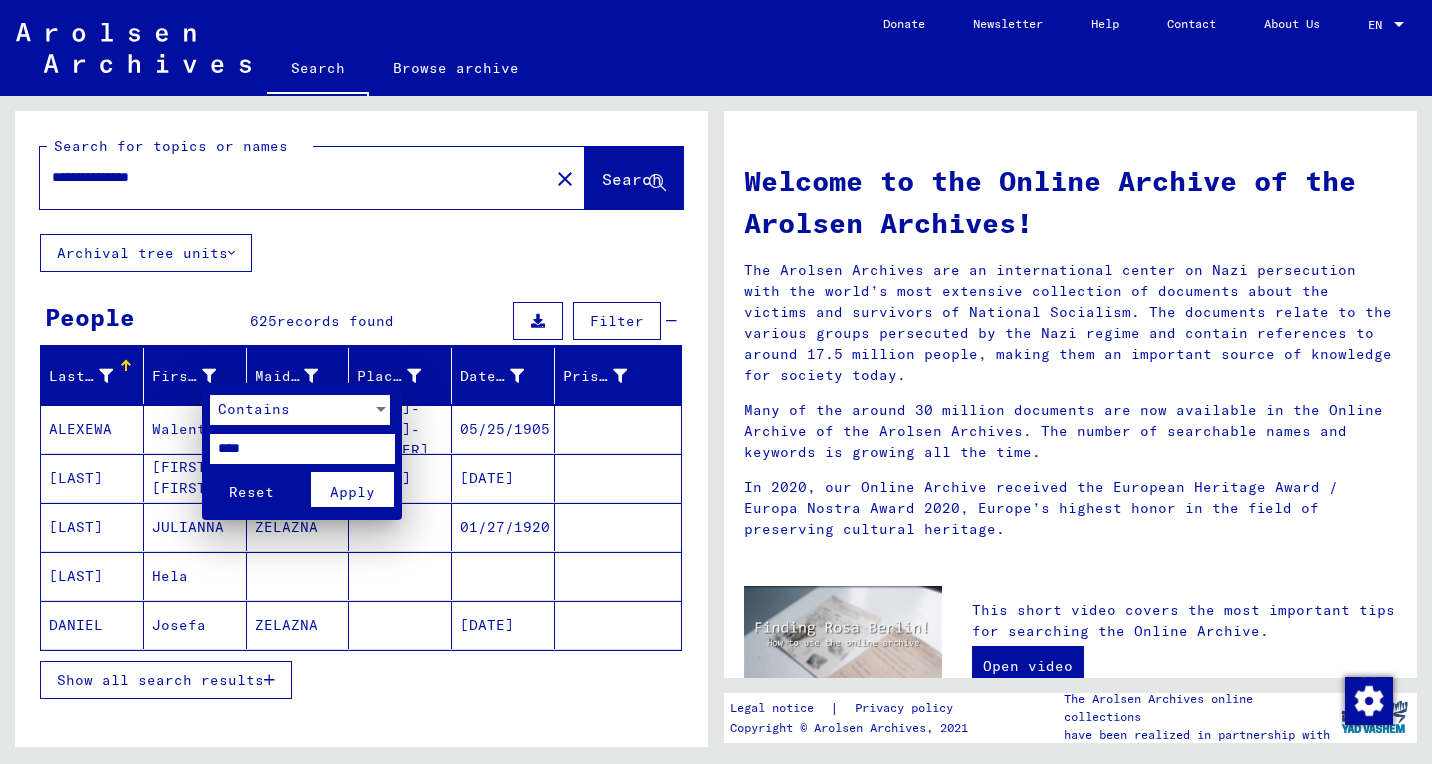 click on "Apply" at bounding box center [352, 492] 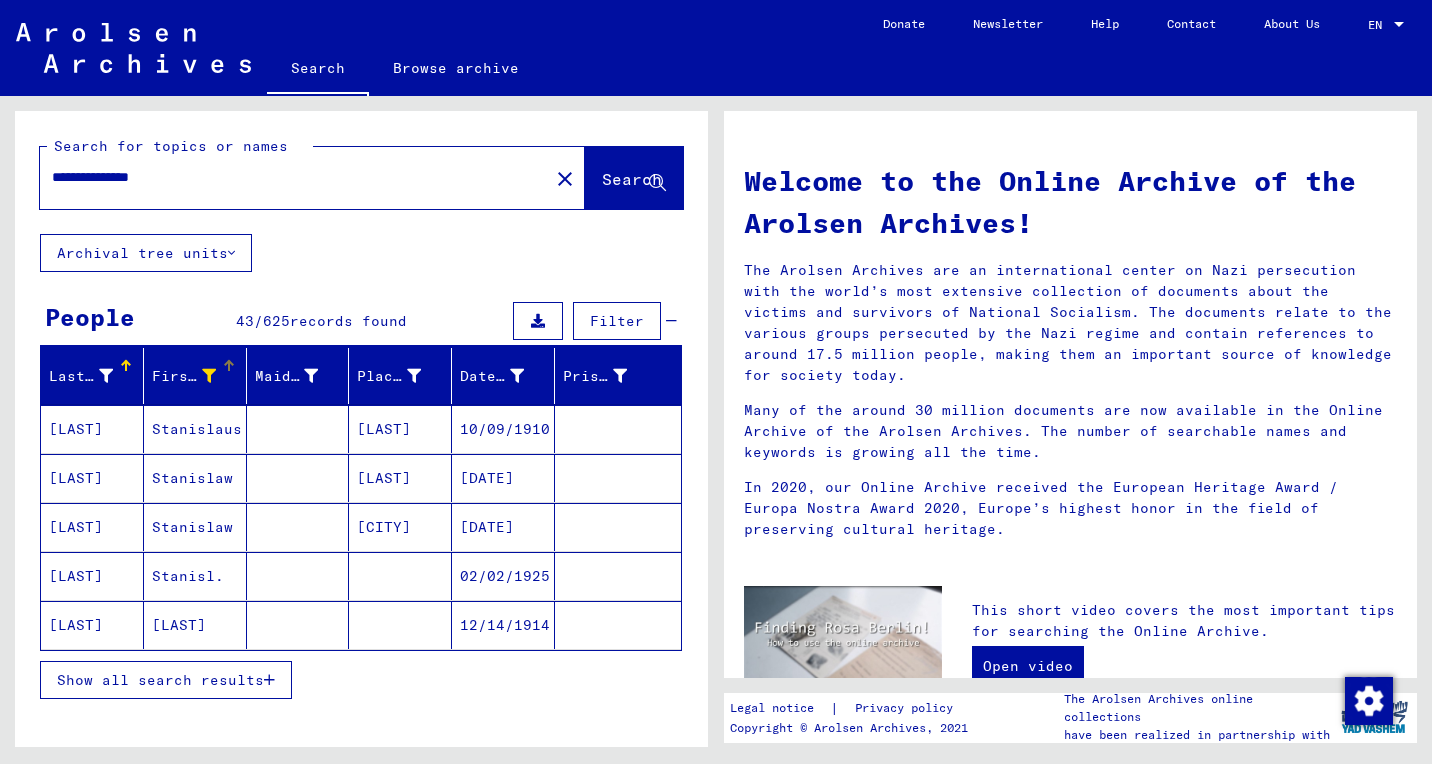 click on "[LAST]" at bounding box center [92, 625] 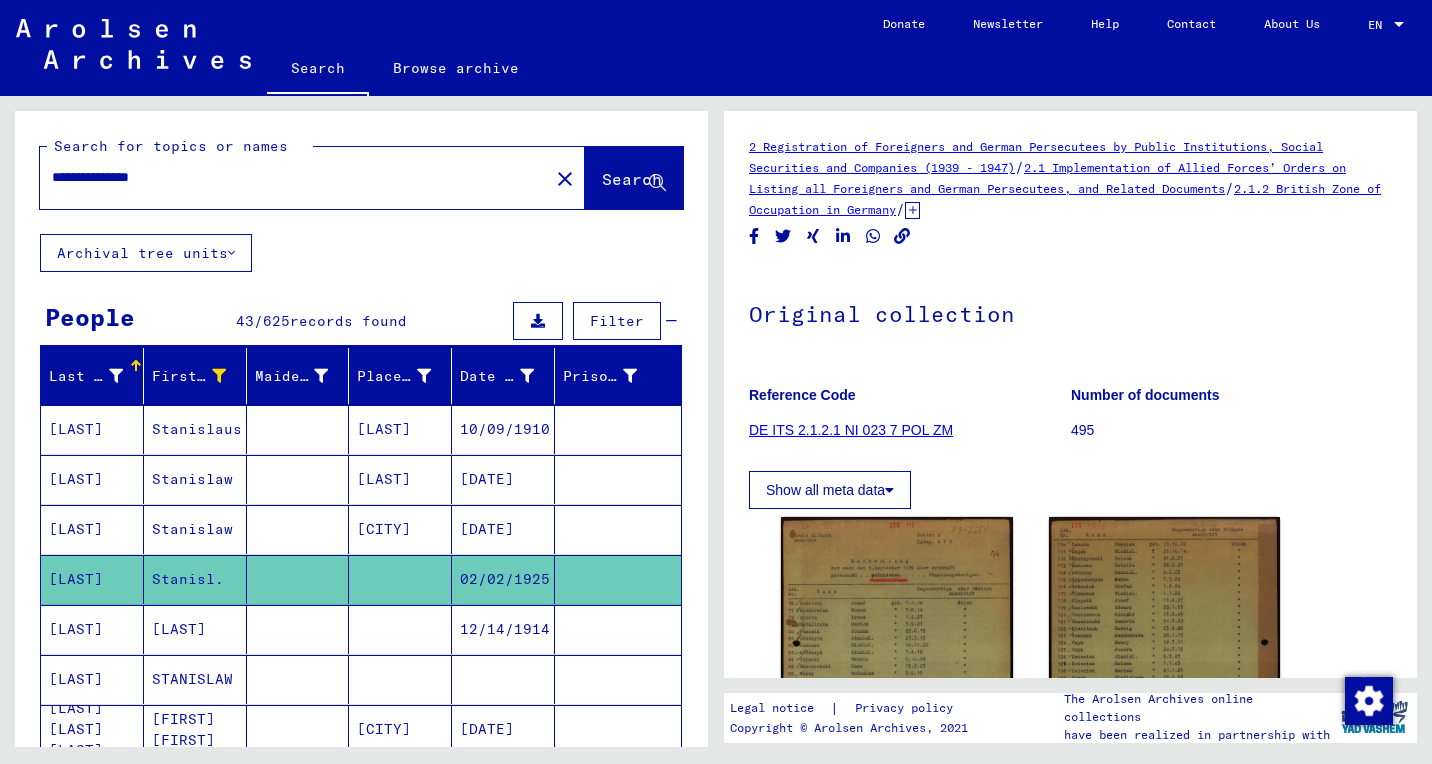scroll, scrollTop: 0, scrollLeft: 0, axis: both 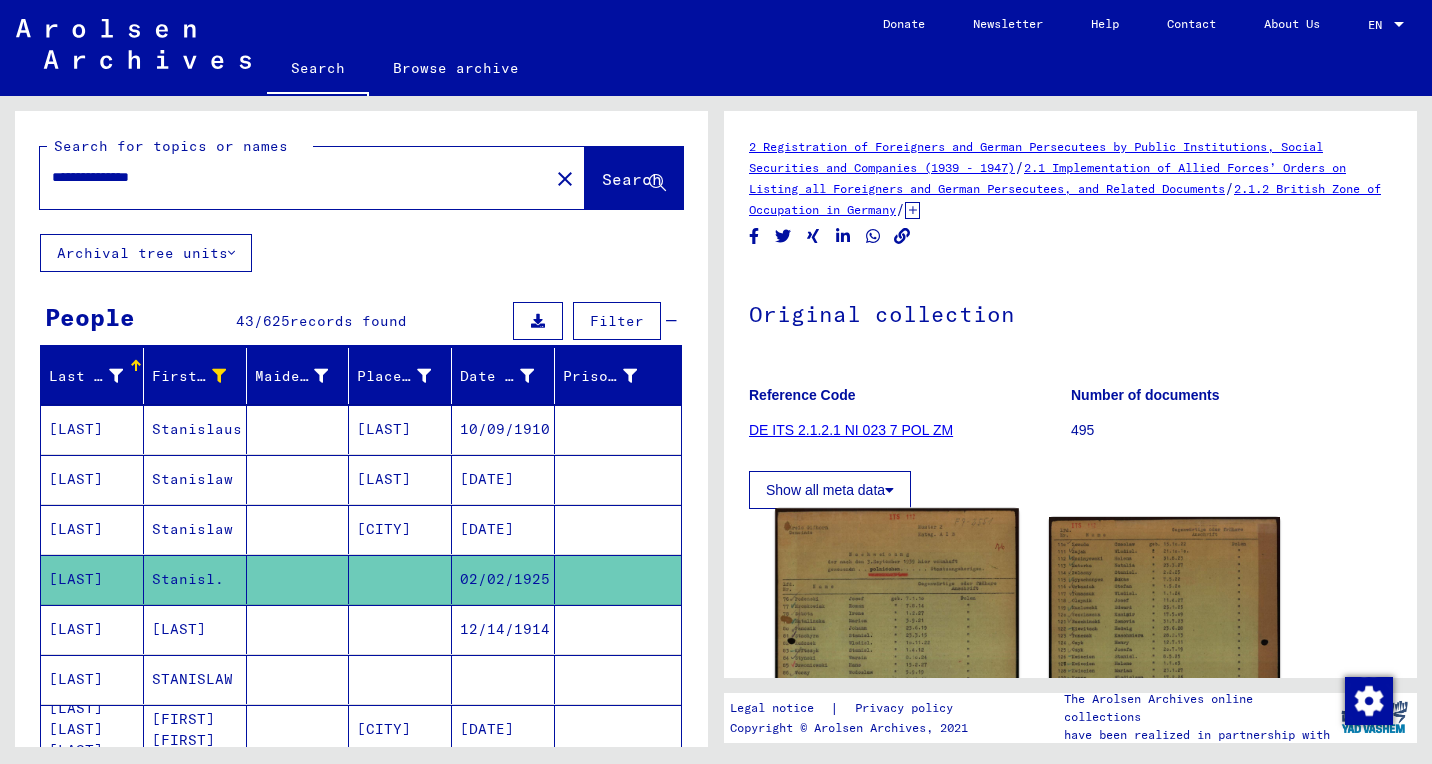 click 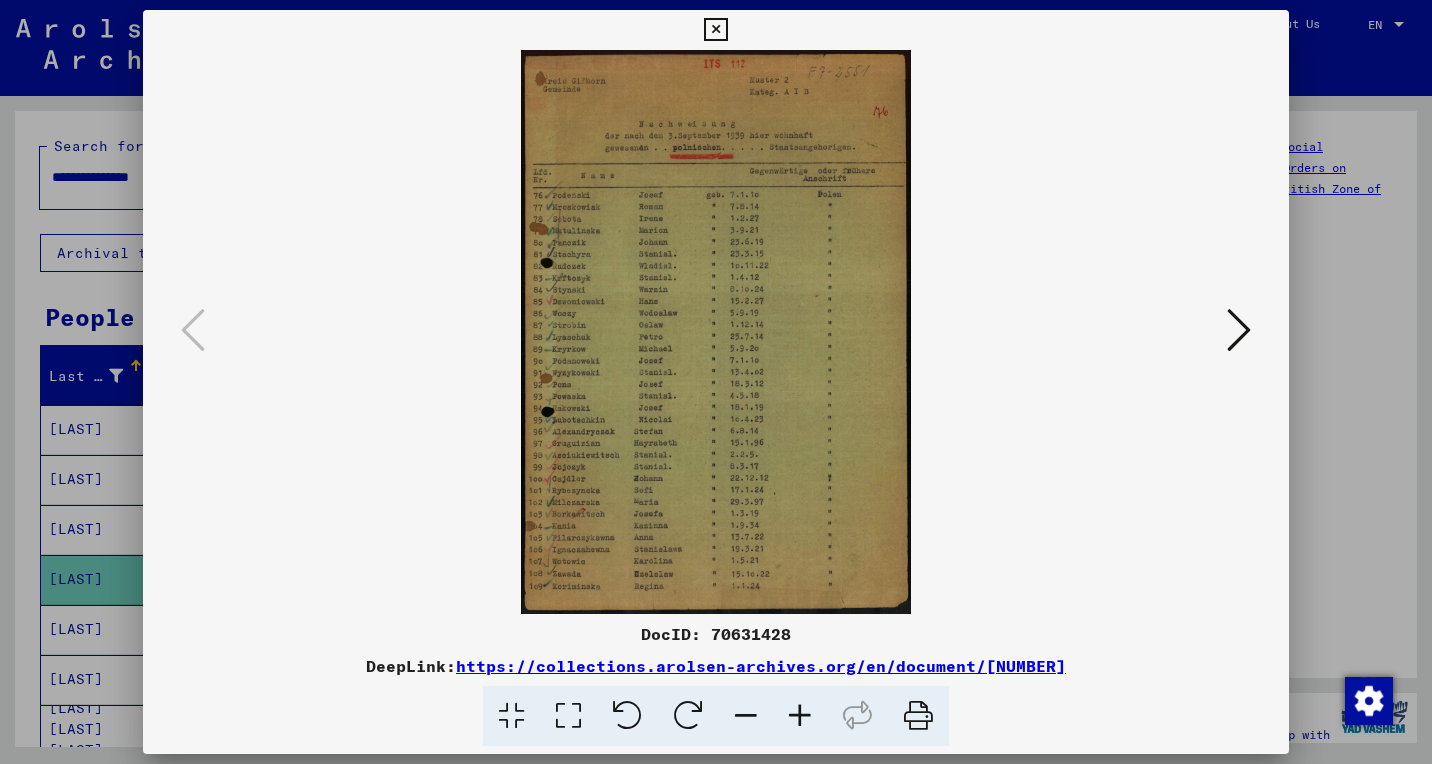 click at bounding box center [800, 716] 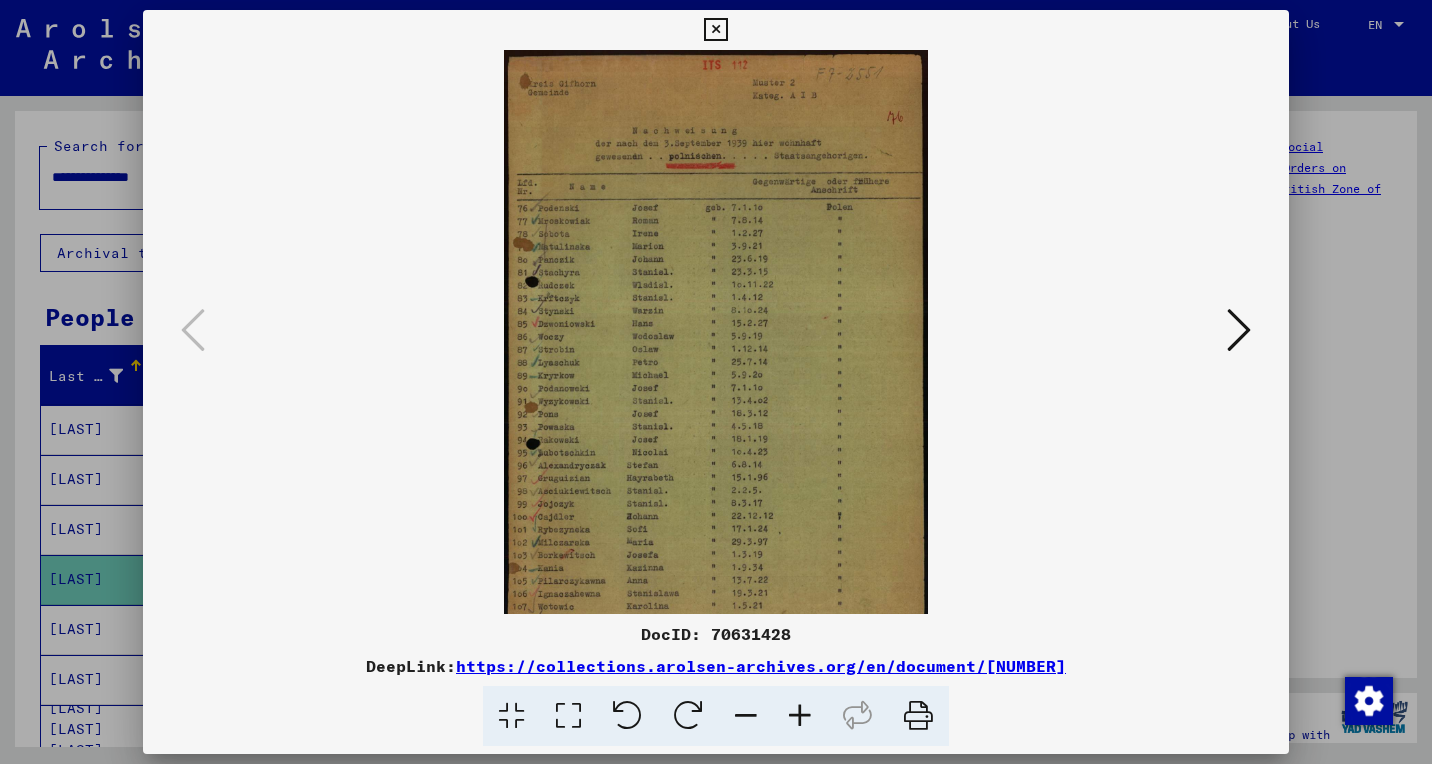 click at bounding box center [800, 716] 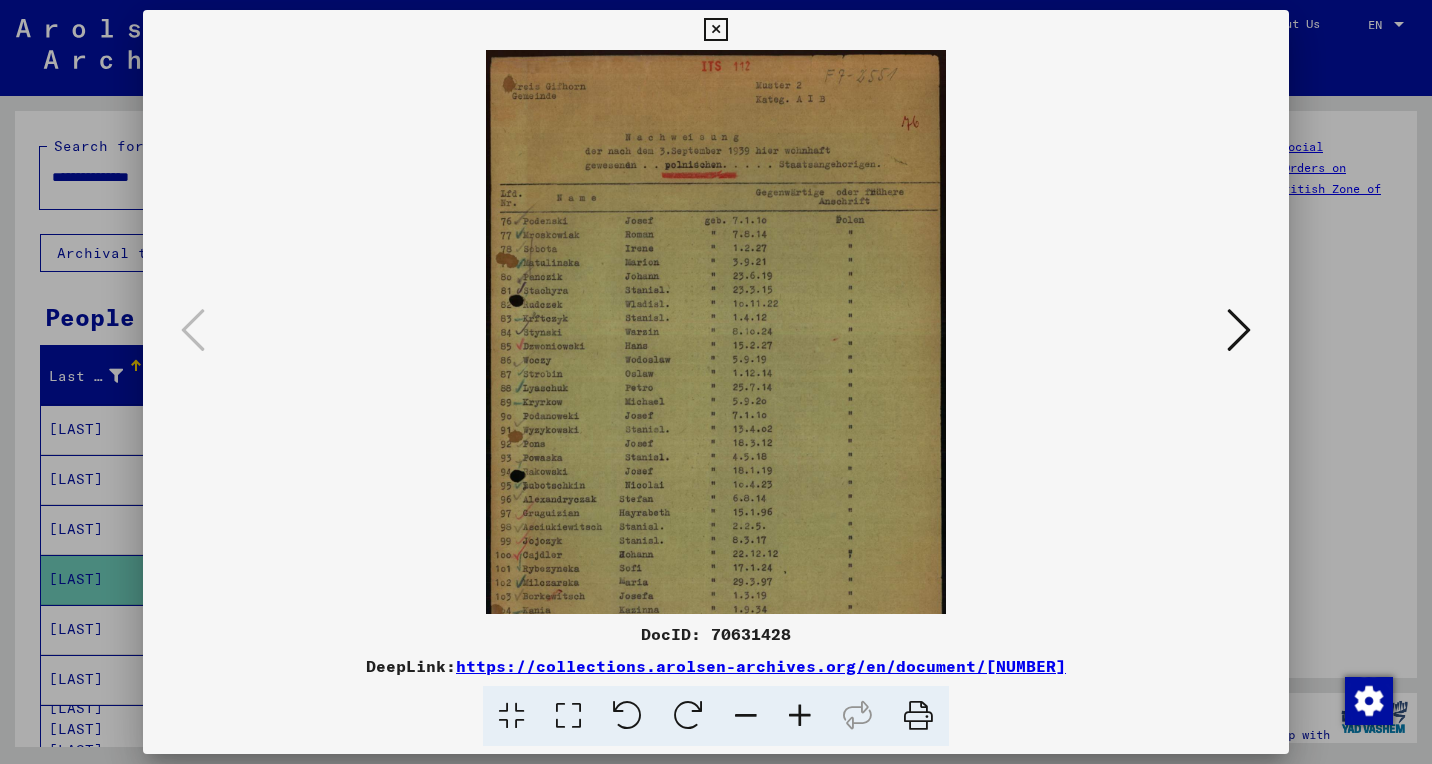 click at bounding box center [800, 716] 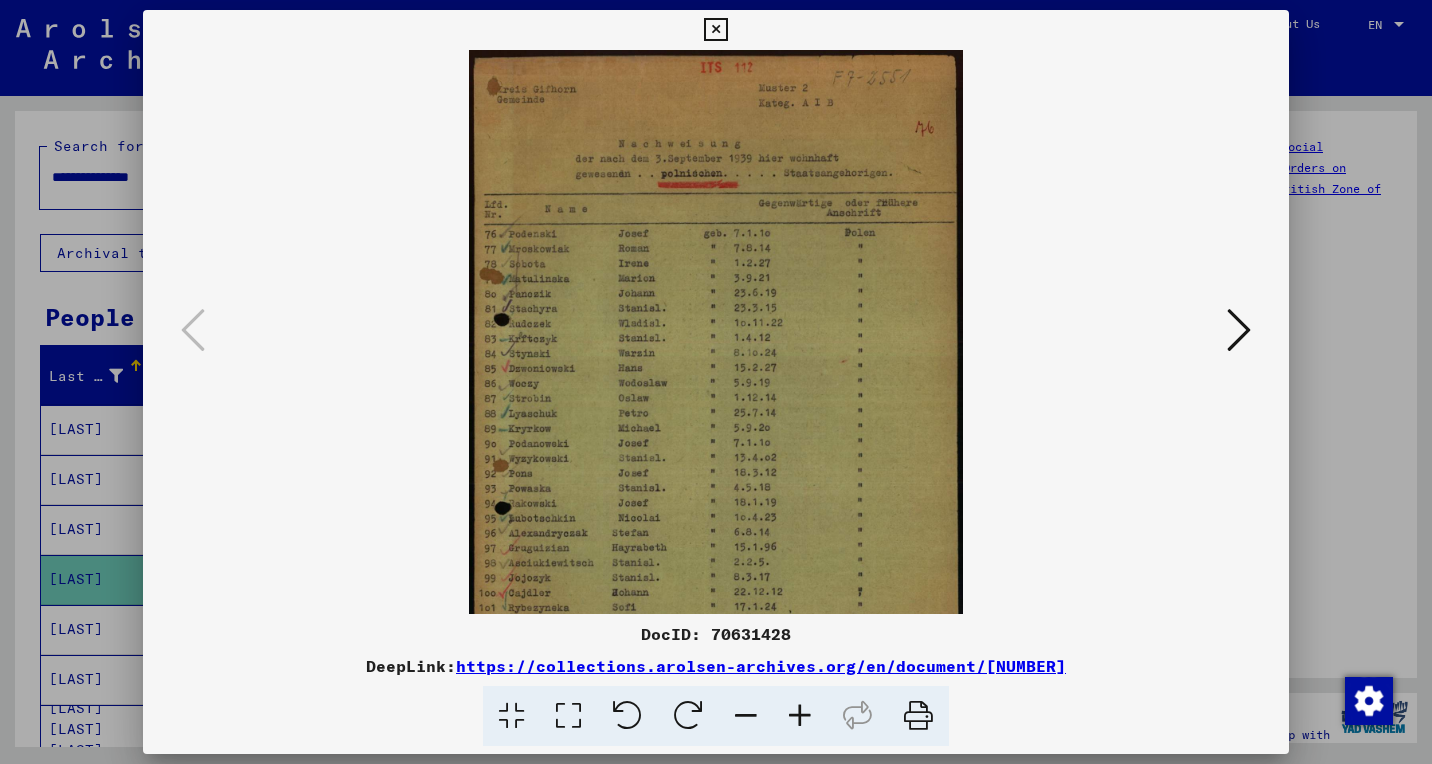click at bounding box center [800, 716] 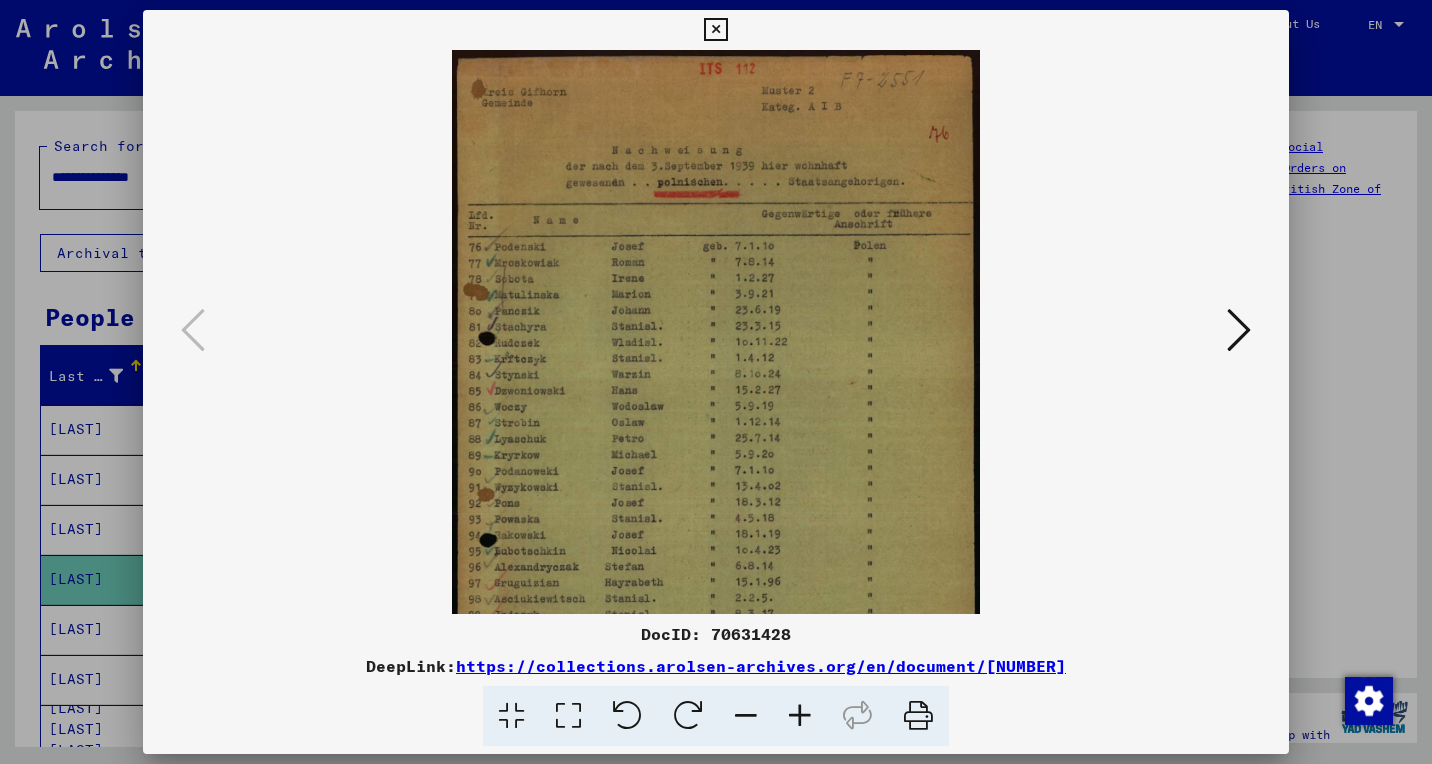 click at bounding box center (800, 716) 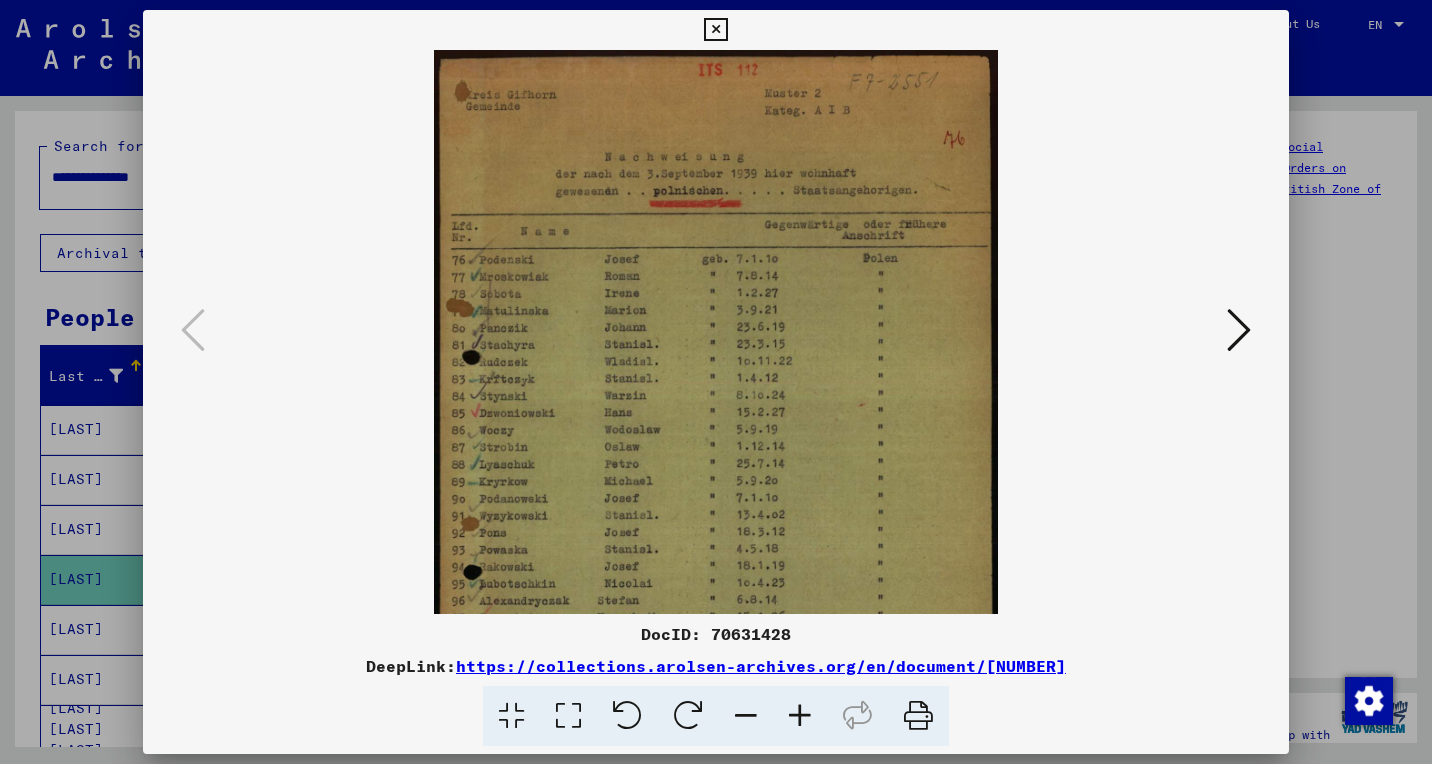 click at bounding box center (800, 716) 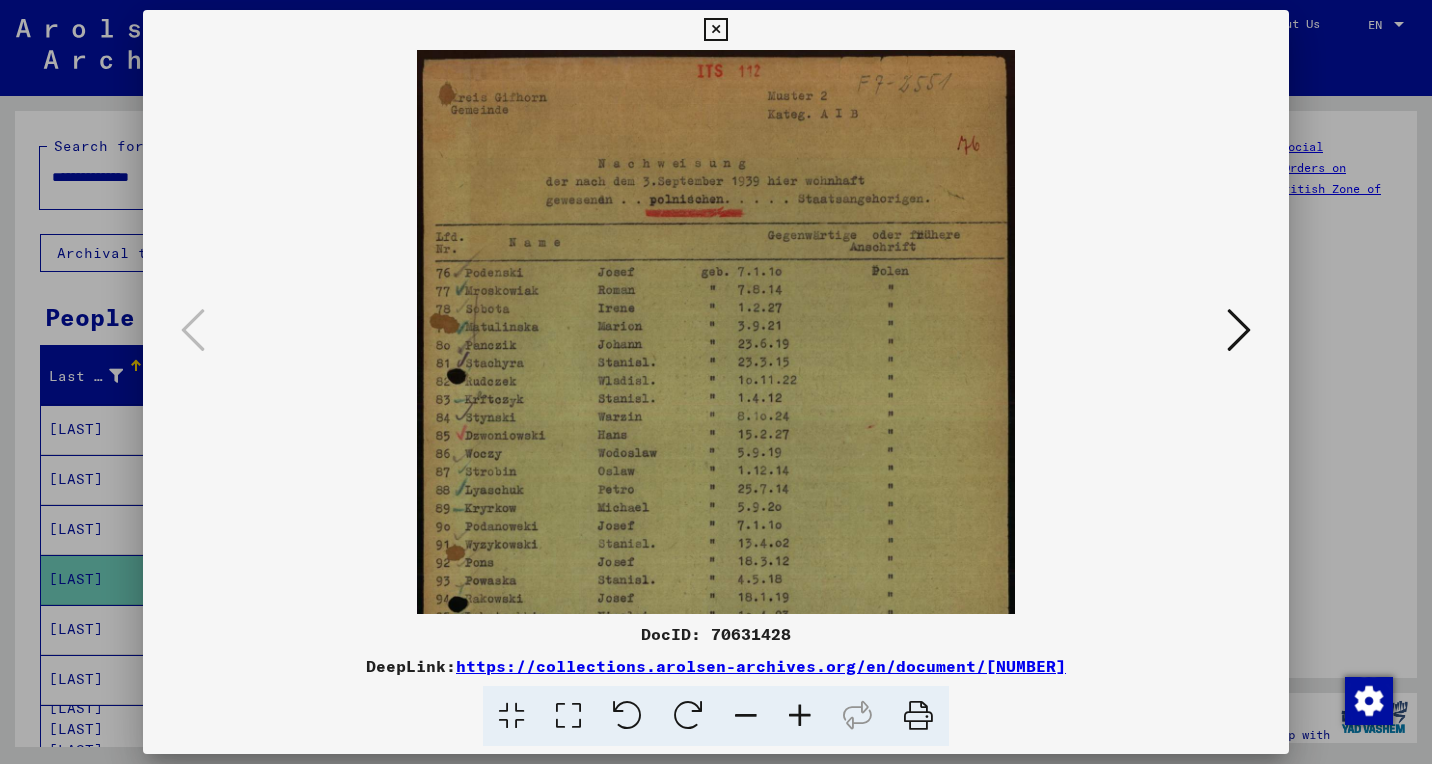 click at bounding box center [800, 716] 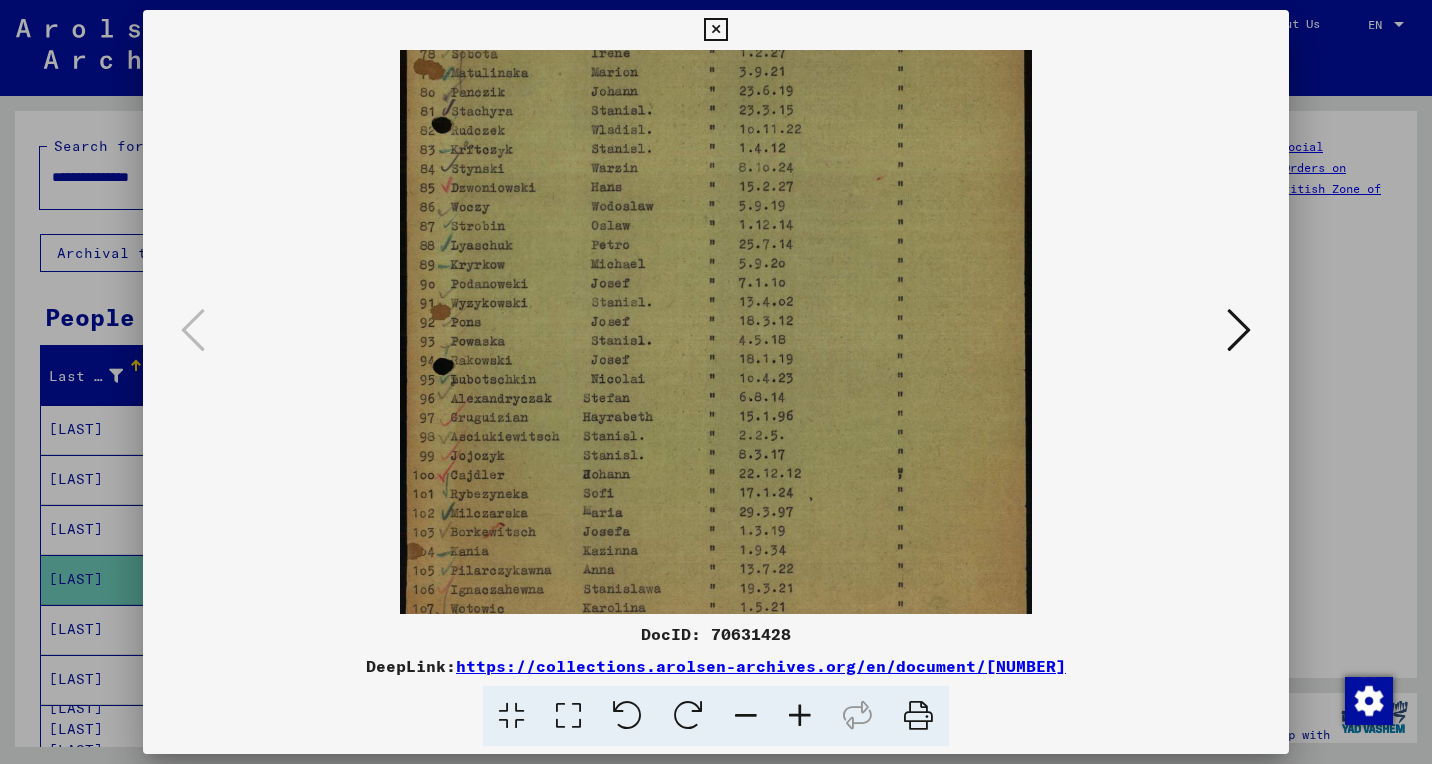 scroll, scrollTop: 275, scrollLeft: 0, axis: vertical 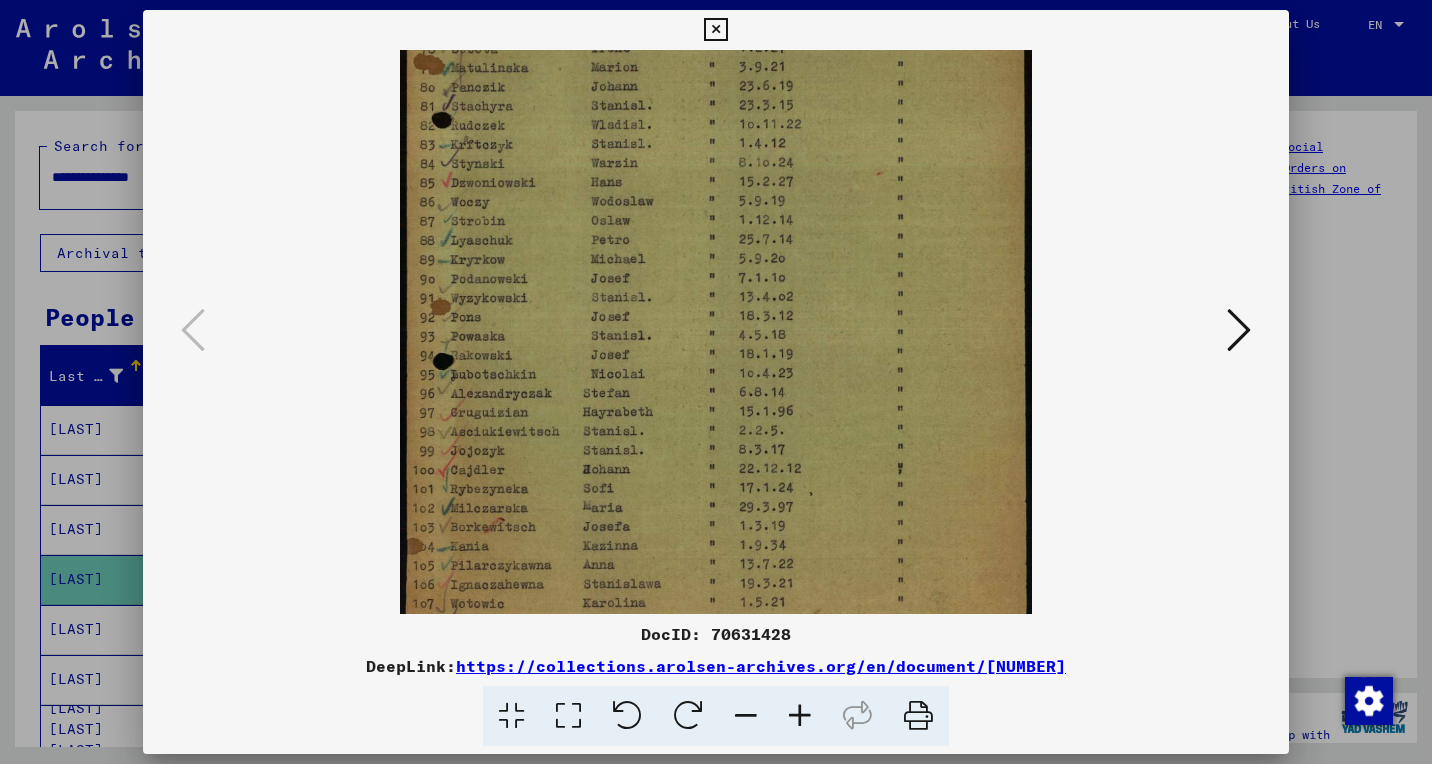 drag, startPoint x: 784, startPoint y: 425, endPoint x: 853, endPoint y: 150, distance: 283.52426 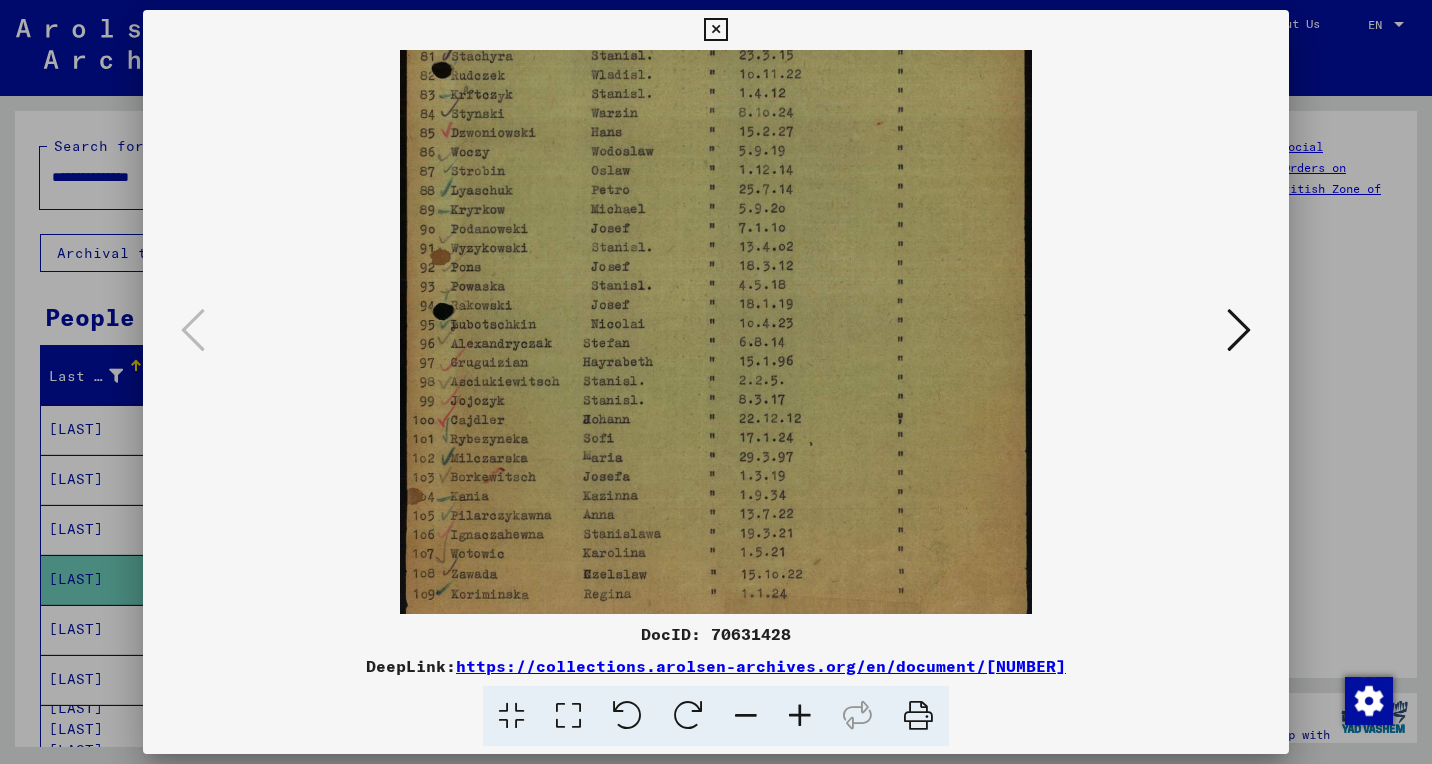 scroll, scrollTop: 350, scrollLeft: 0, axis: vertical 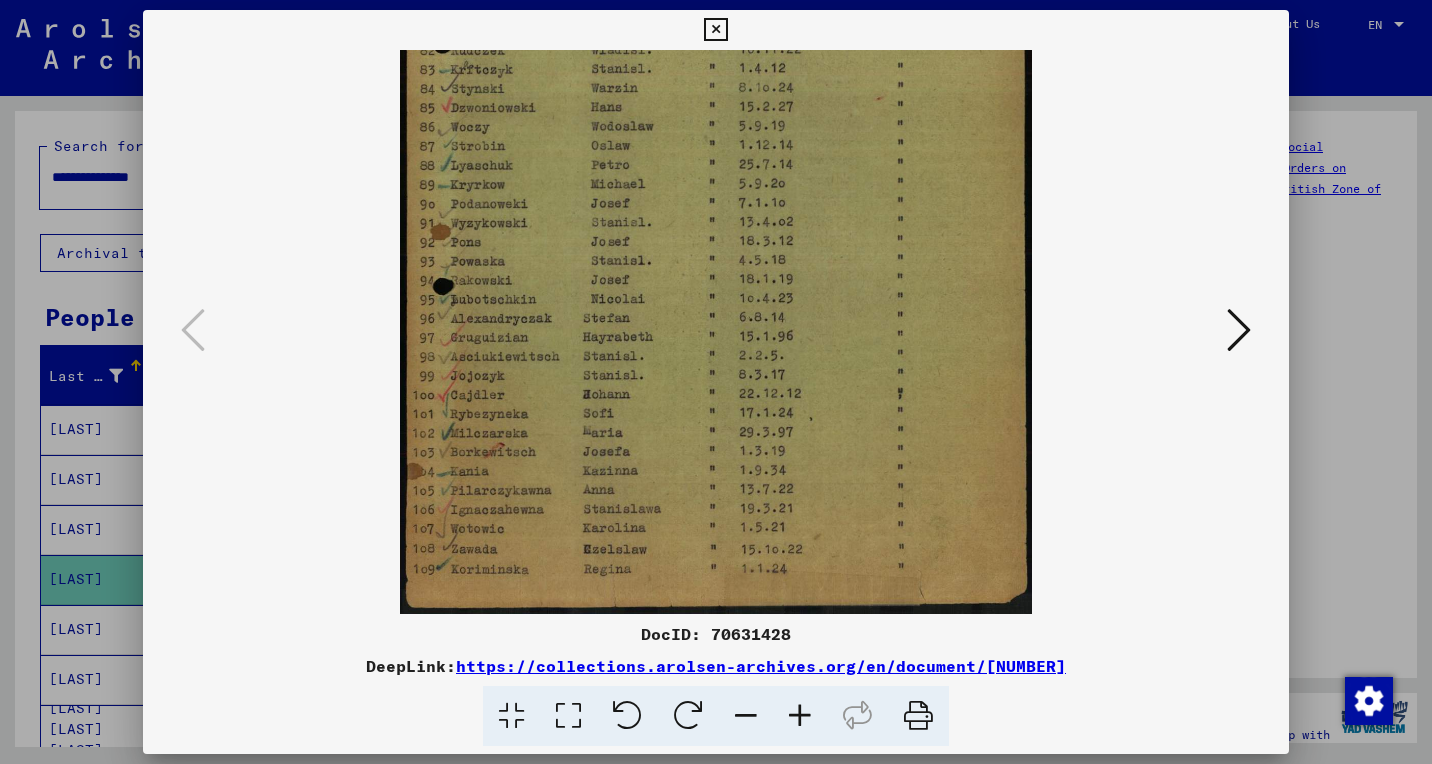 drag, startPoint x: 782, startPoint y: 376, endPoint x: 804, endPoint y: 299, distance: 80.08121 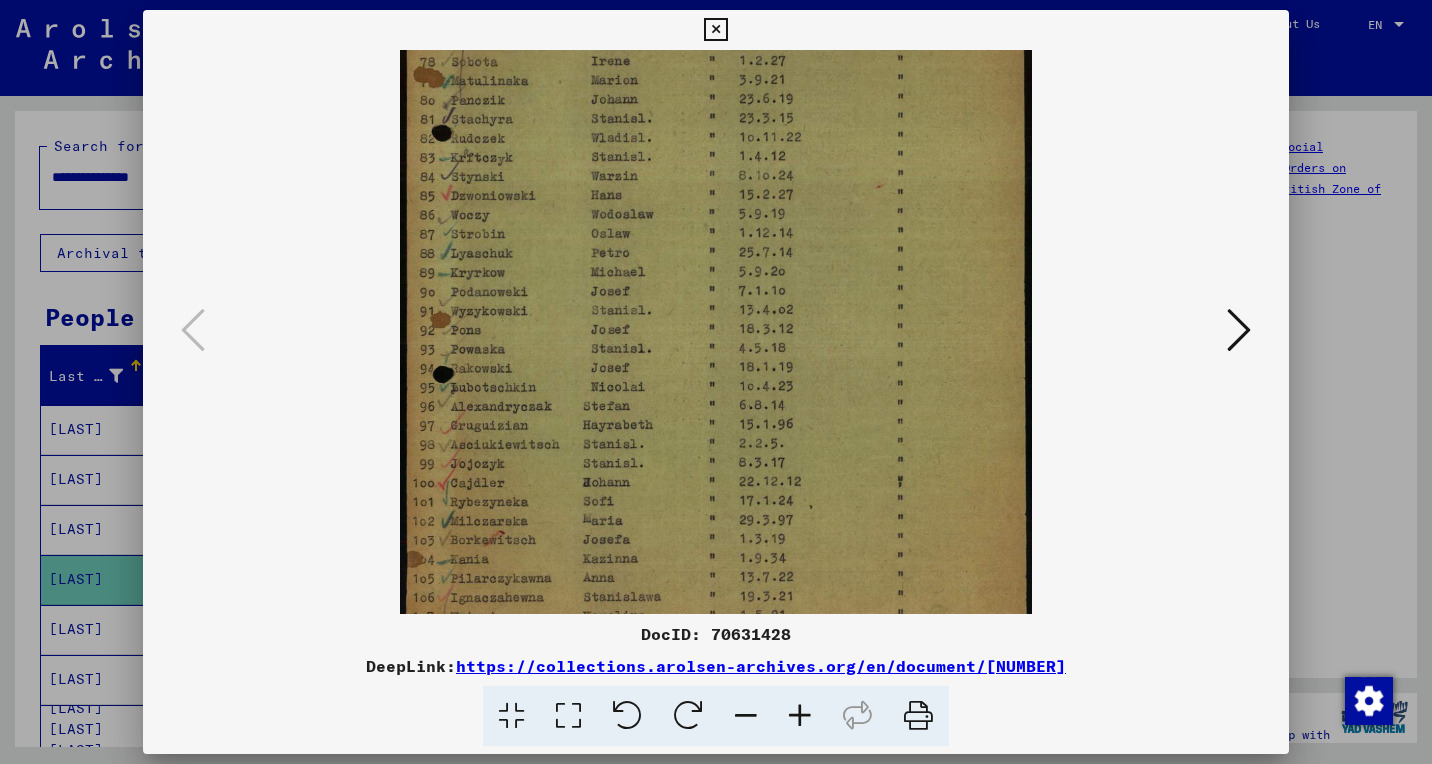 scroll, scrollTop: 86, scrollLeft: 0, axis: vertical 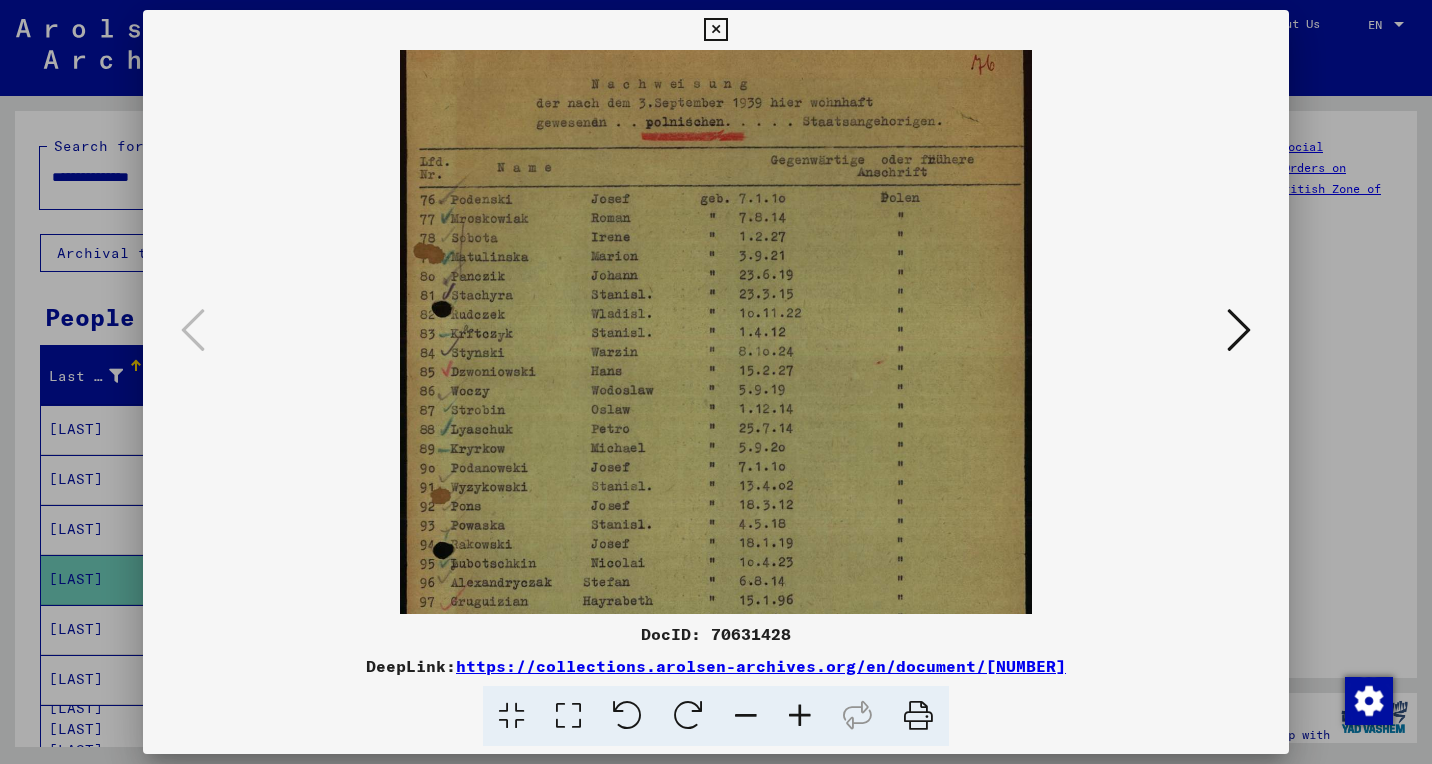 drag, startPoint x: 803, startPoint y: 304, endPoint x: 720, endPoint y: 662, distance: 367.49557 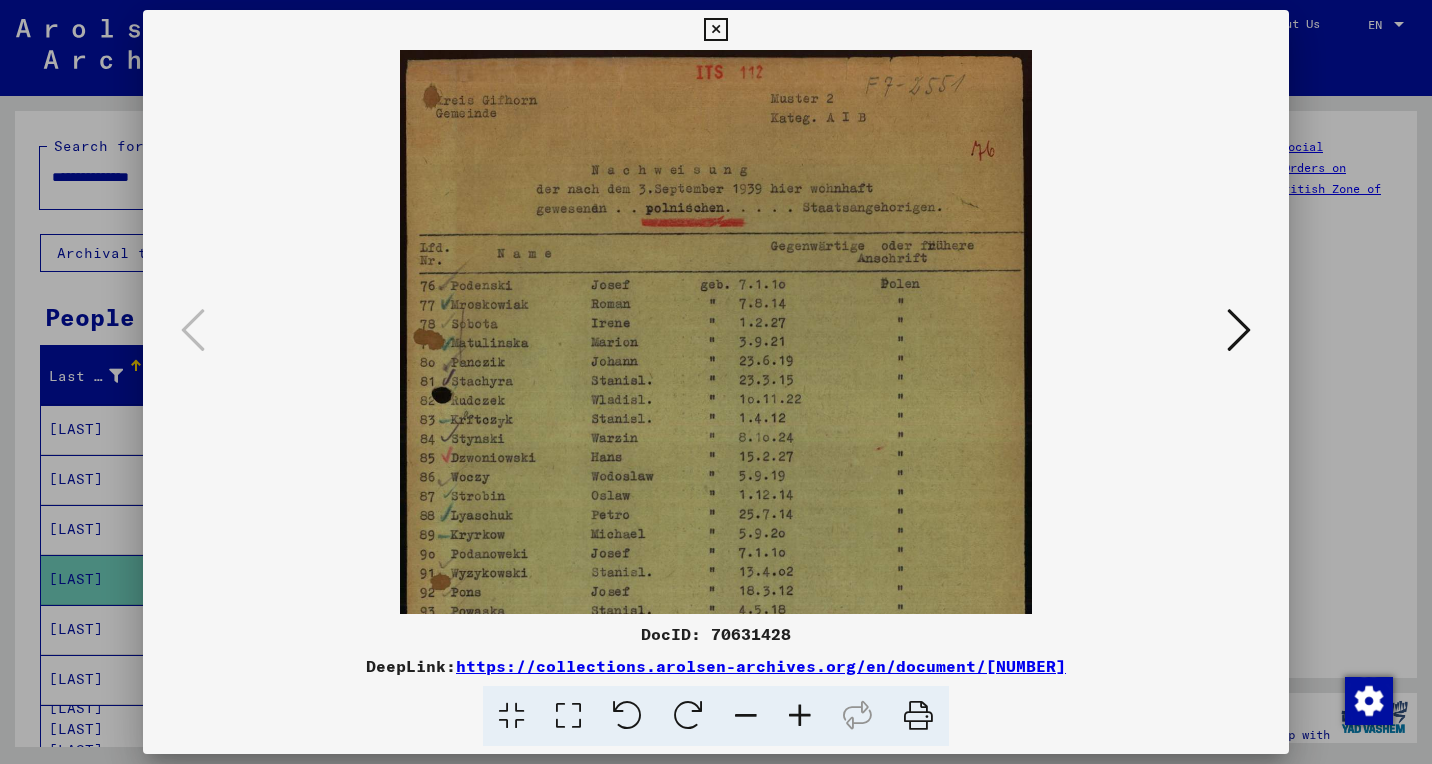 click at bounding box center (1239, 330) 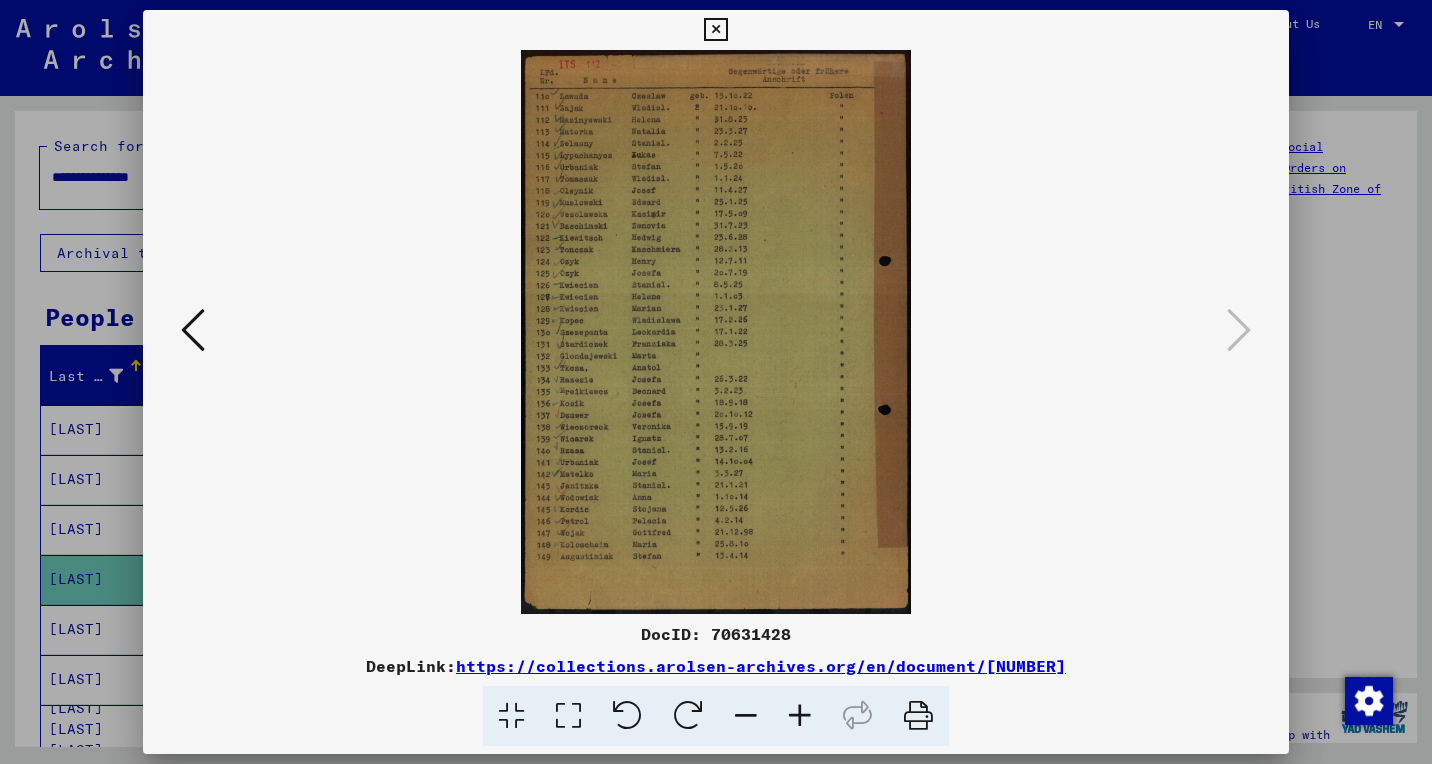 click at bounding box center (800, 716) 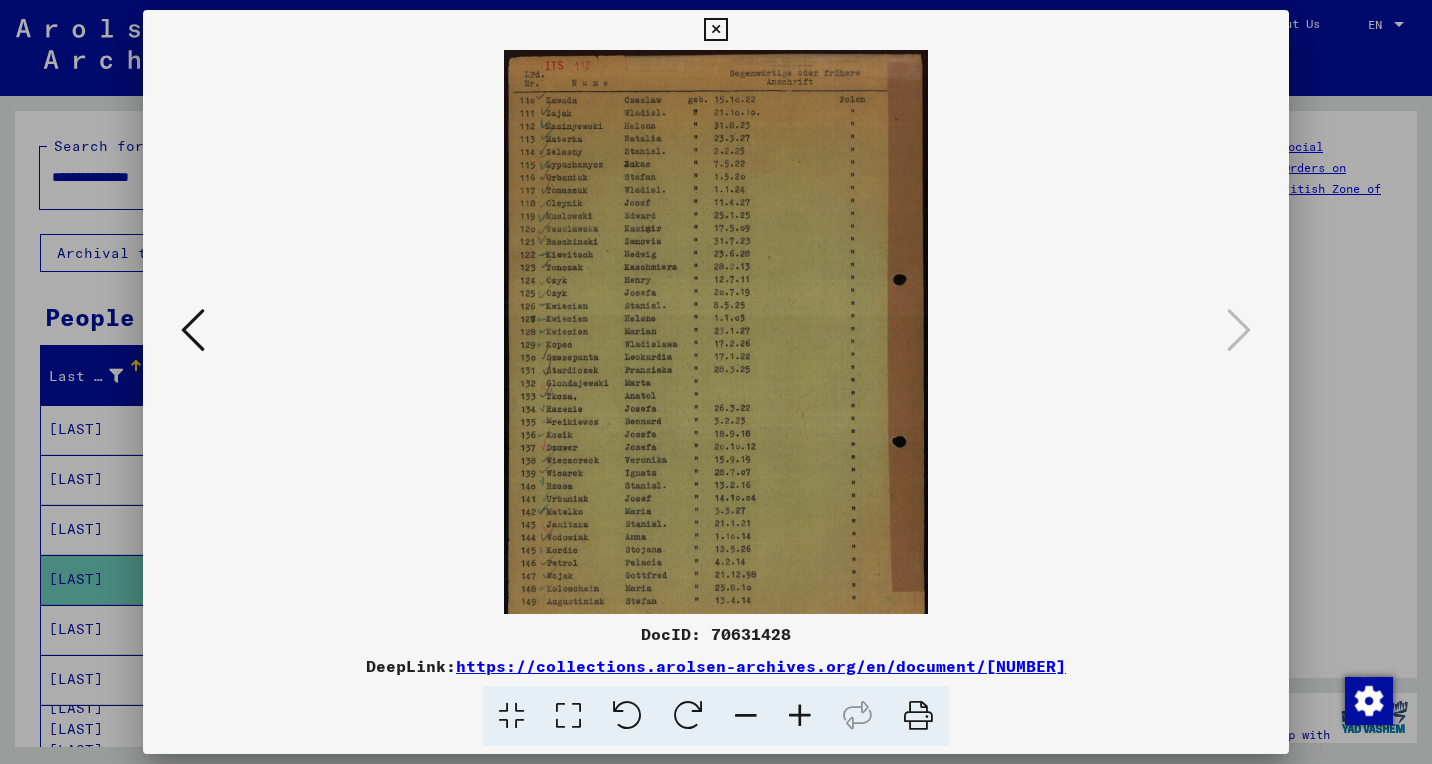 click at bounding box center [800, 716] 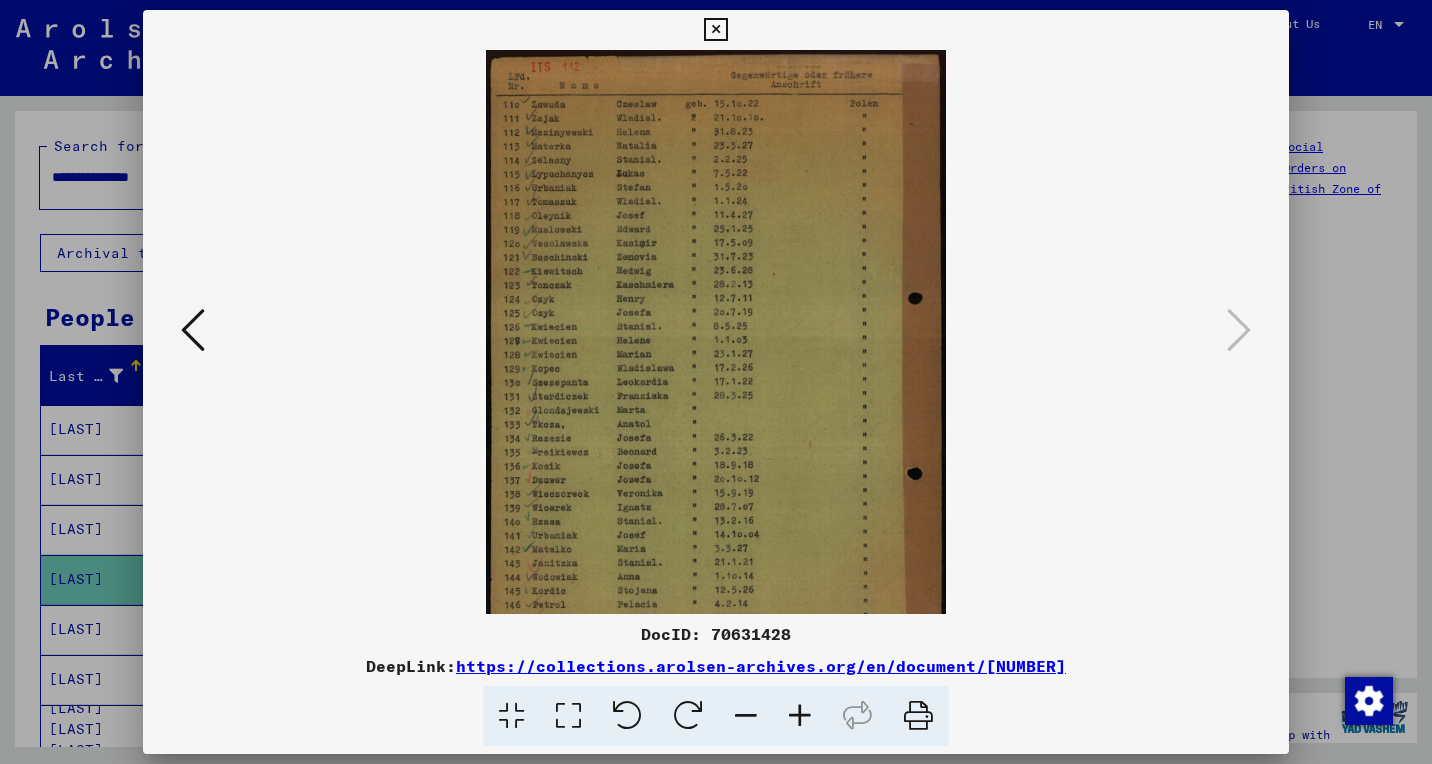 click at bounding box center [800, 716] 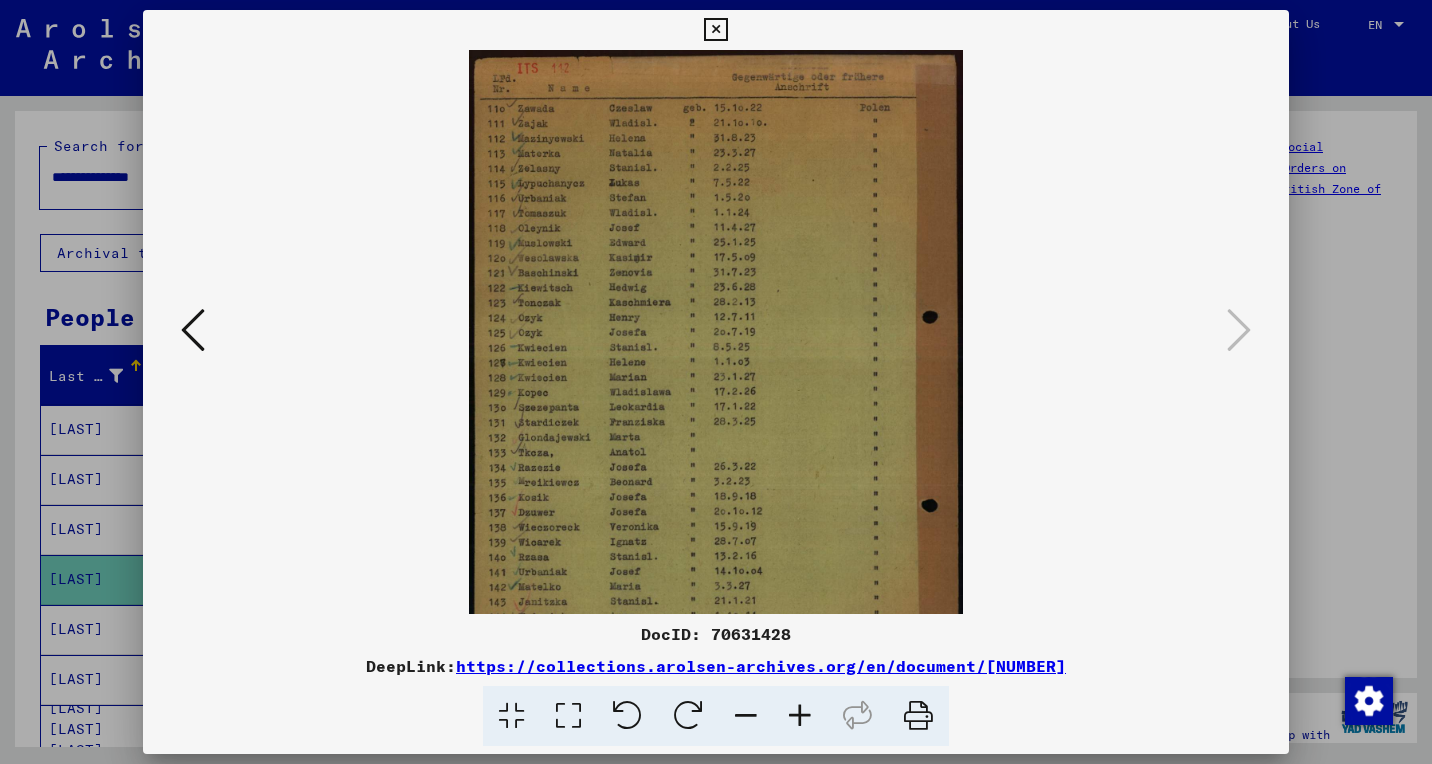 click at bounding box center [800, 716] 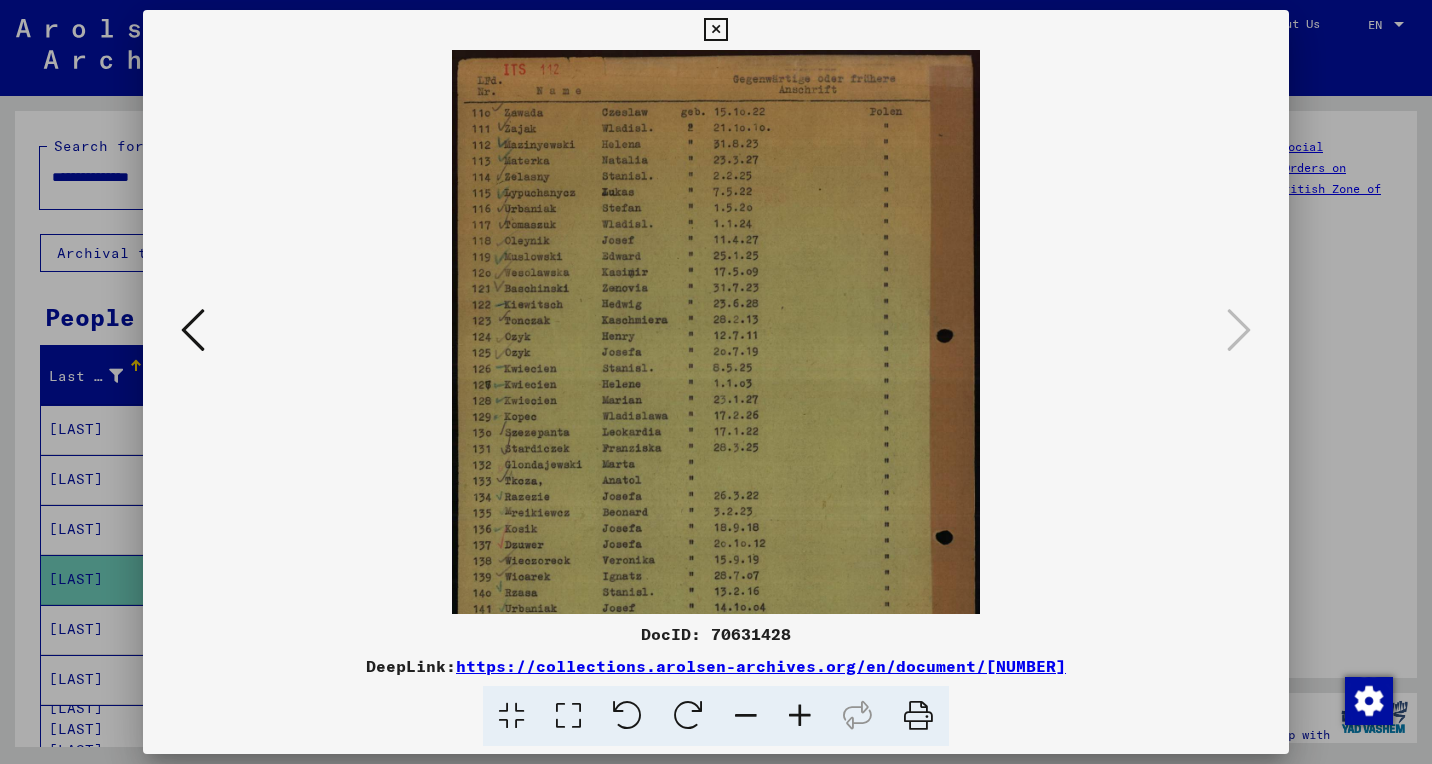 click at bounding box center (800, 716) 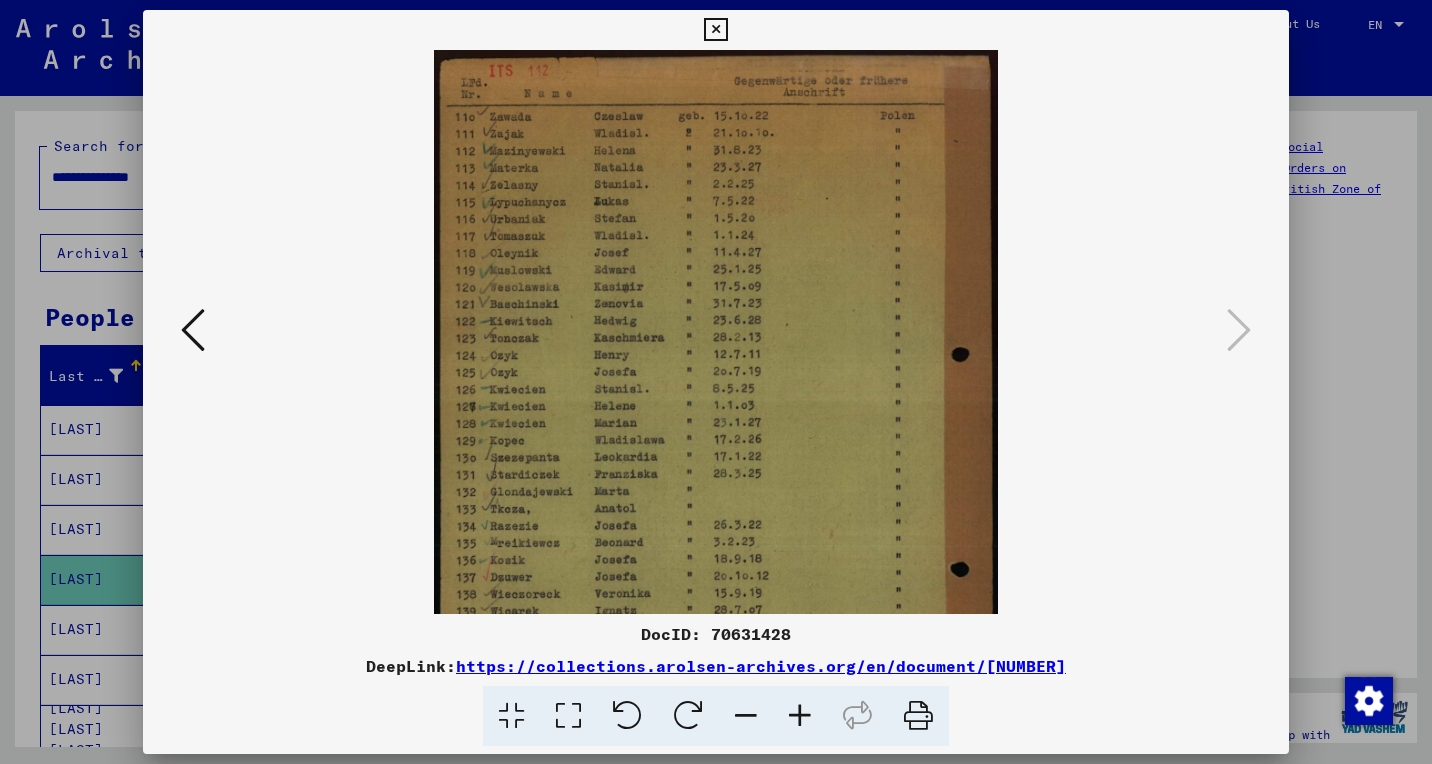 click at bounding box center (800, 716) 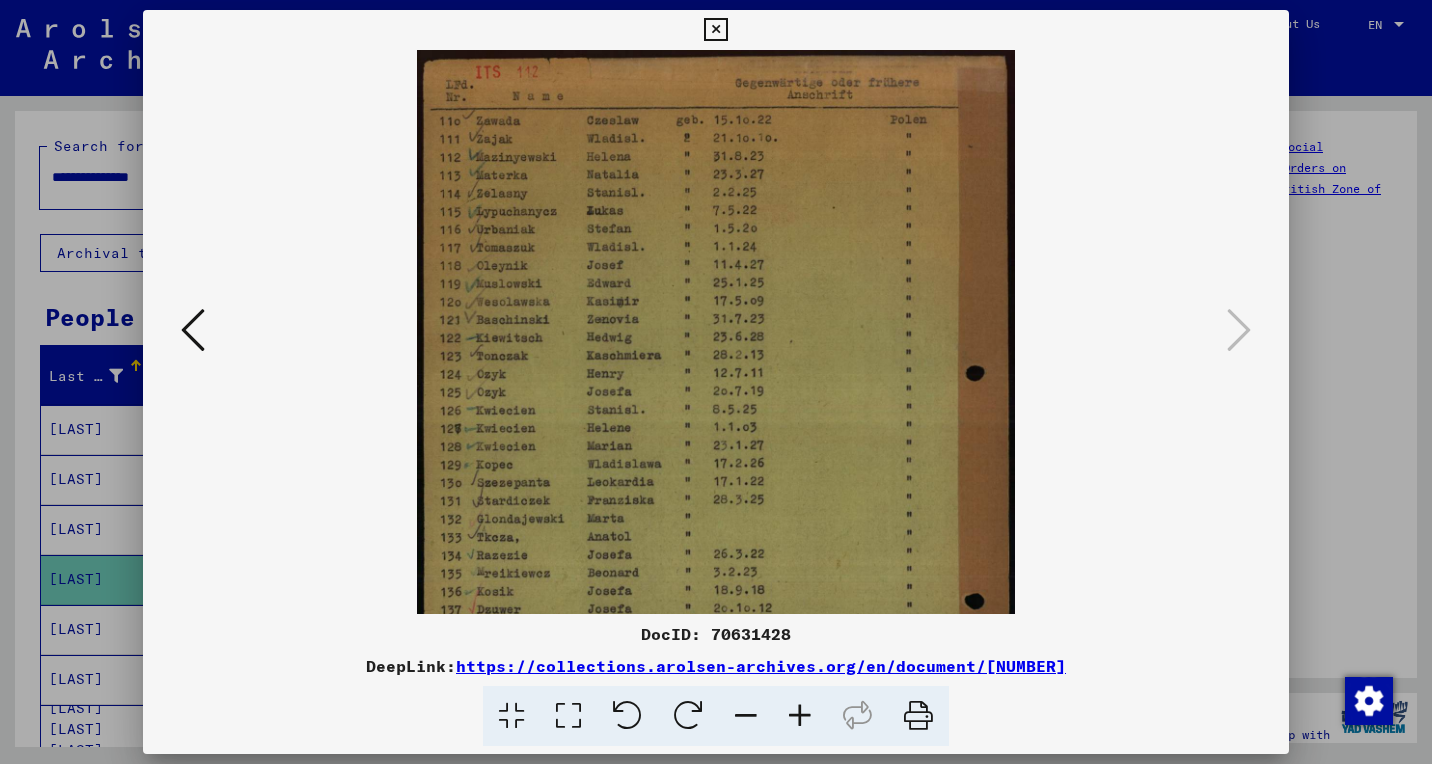 click at bounding box center (800, 716) 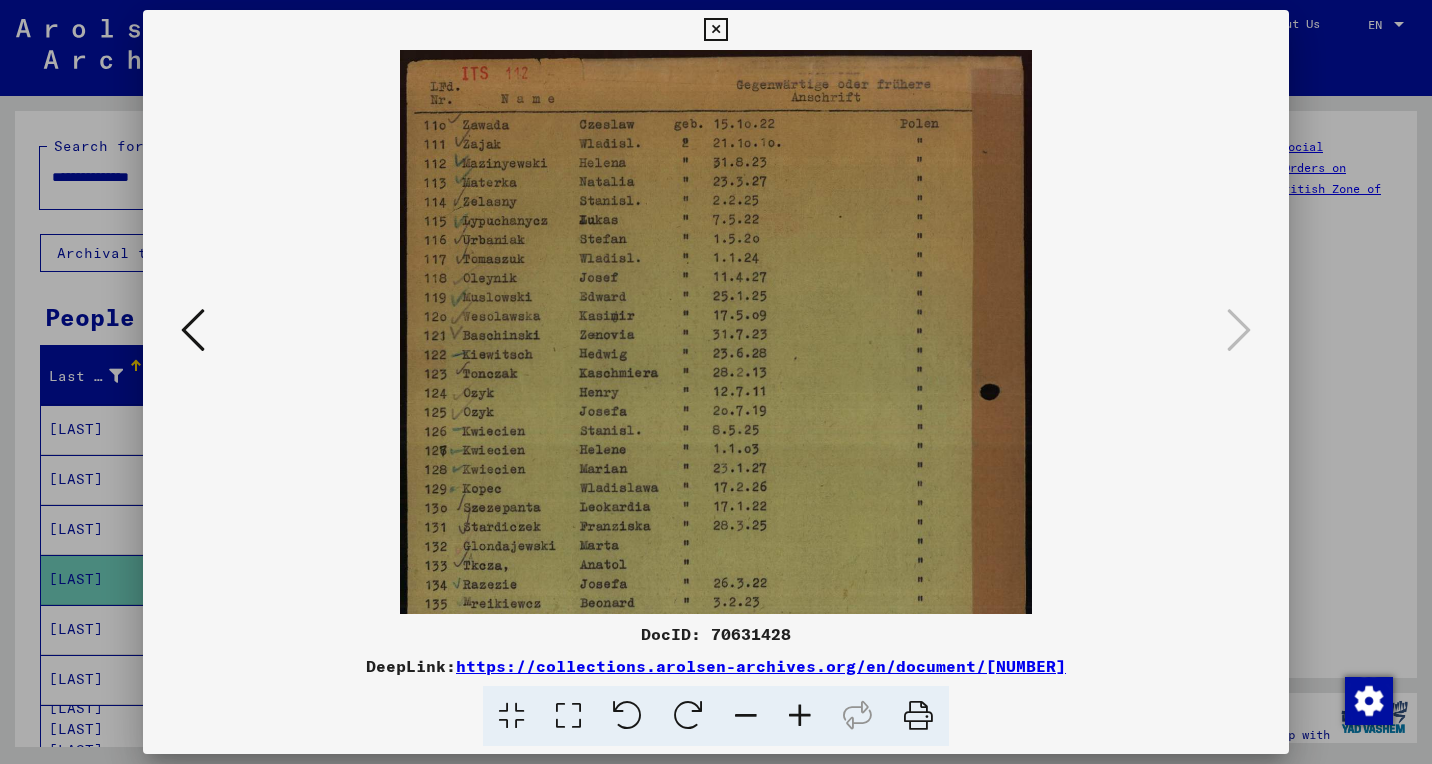 click at bounding box center [800, 716] 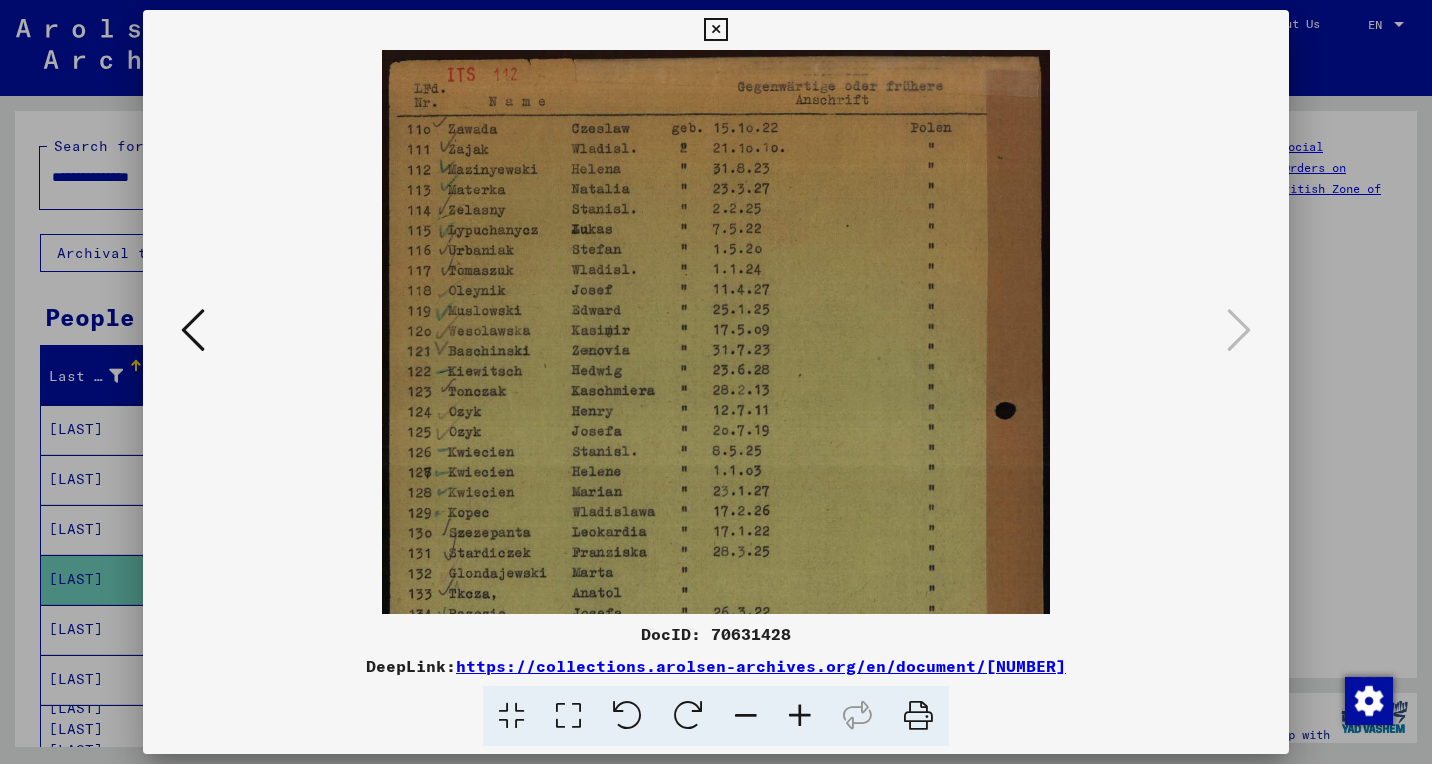 click at bounding box center [715, 30] 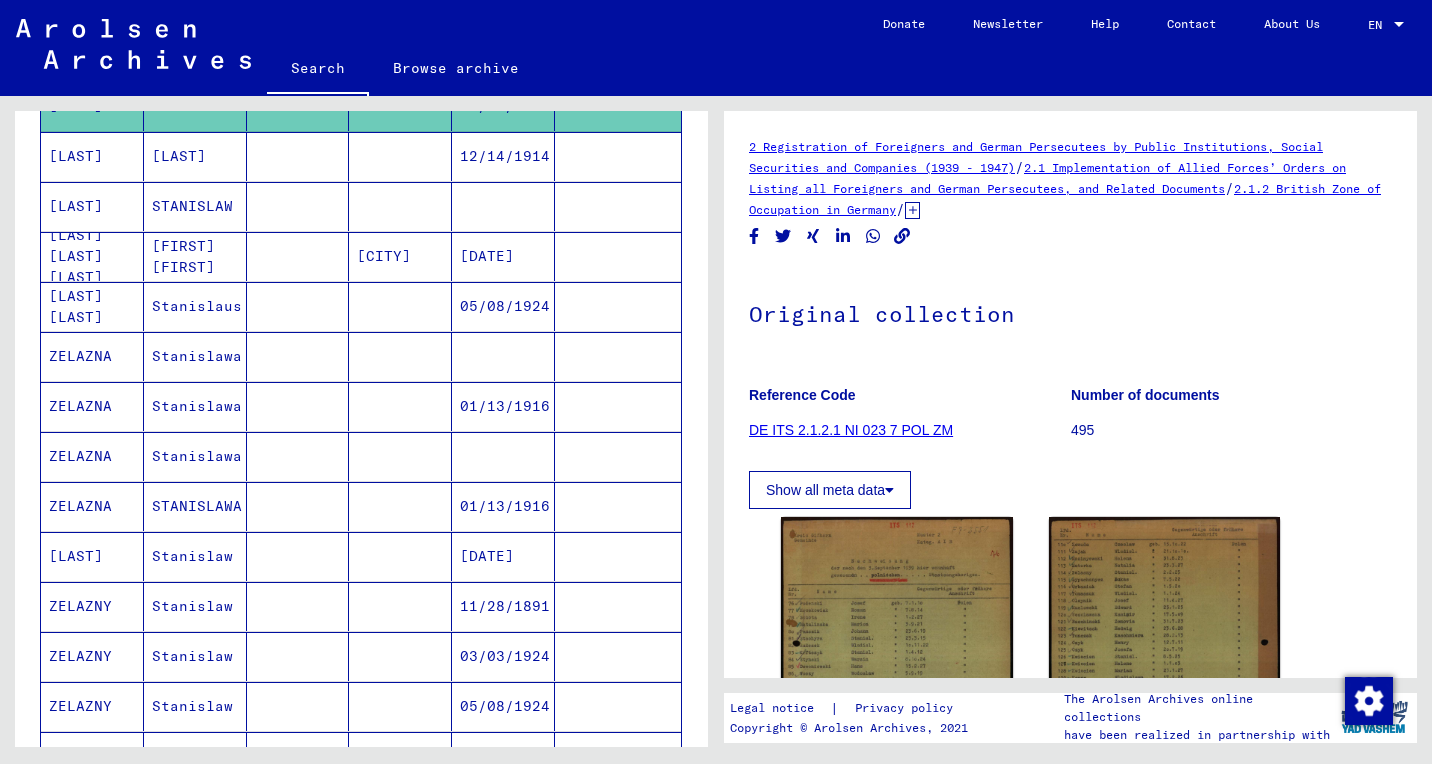 scroll, scrollTop: 476, scrollLeft: 0, axis: vertical 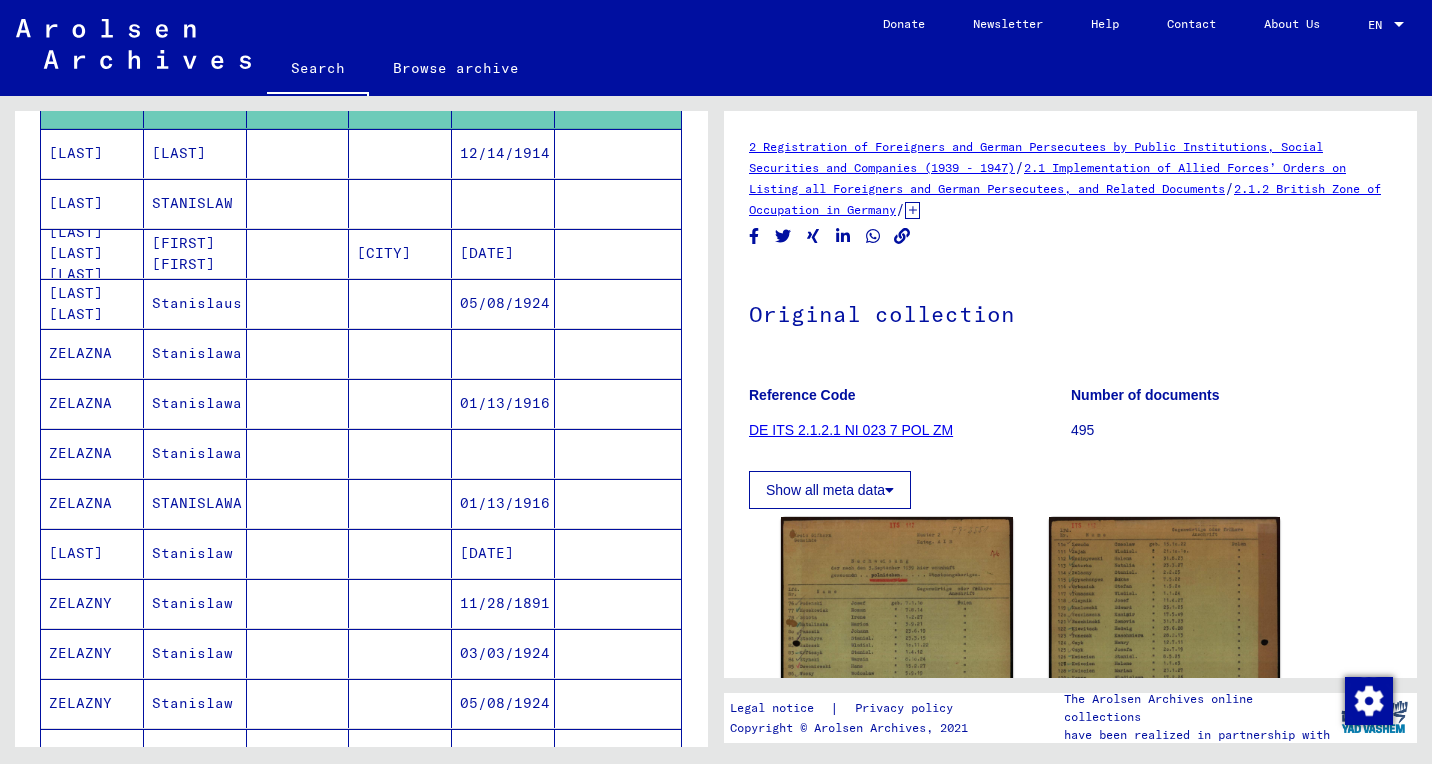 click on "Stanislaw" at bounding box center (195, 703) 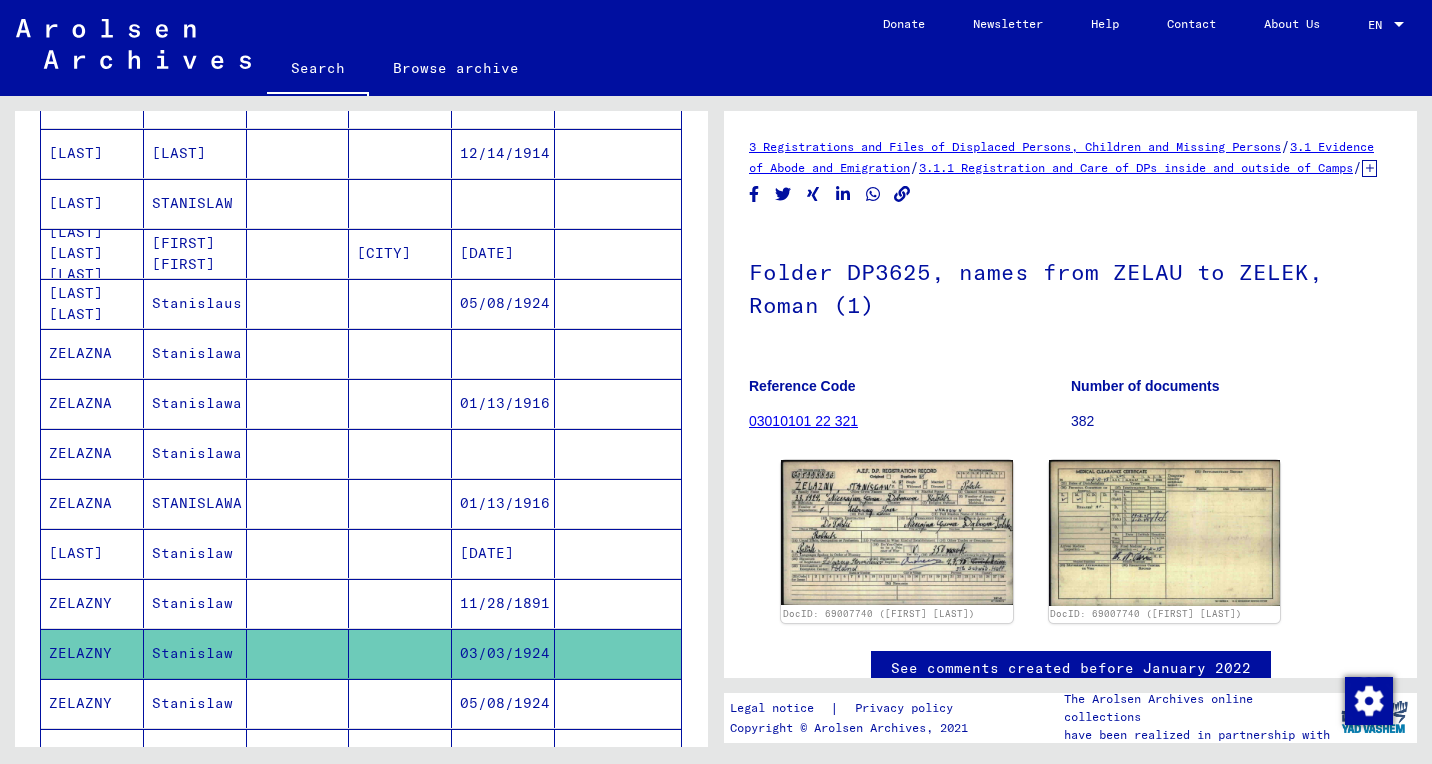 scroll, scrollTop: 0, scrollLeft: 0, axis: both 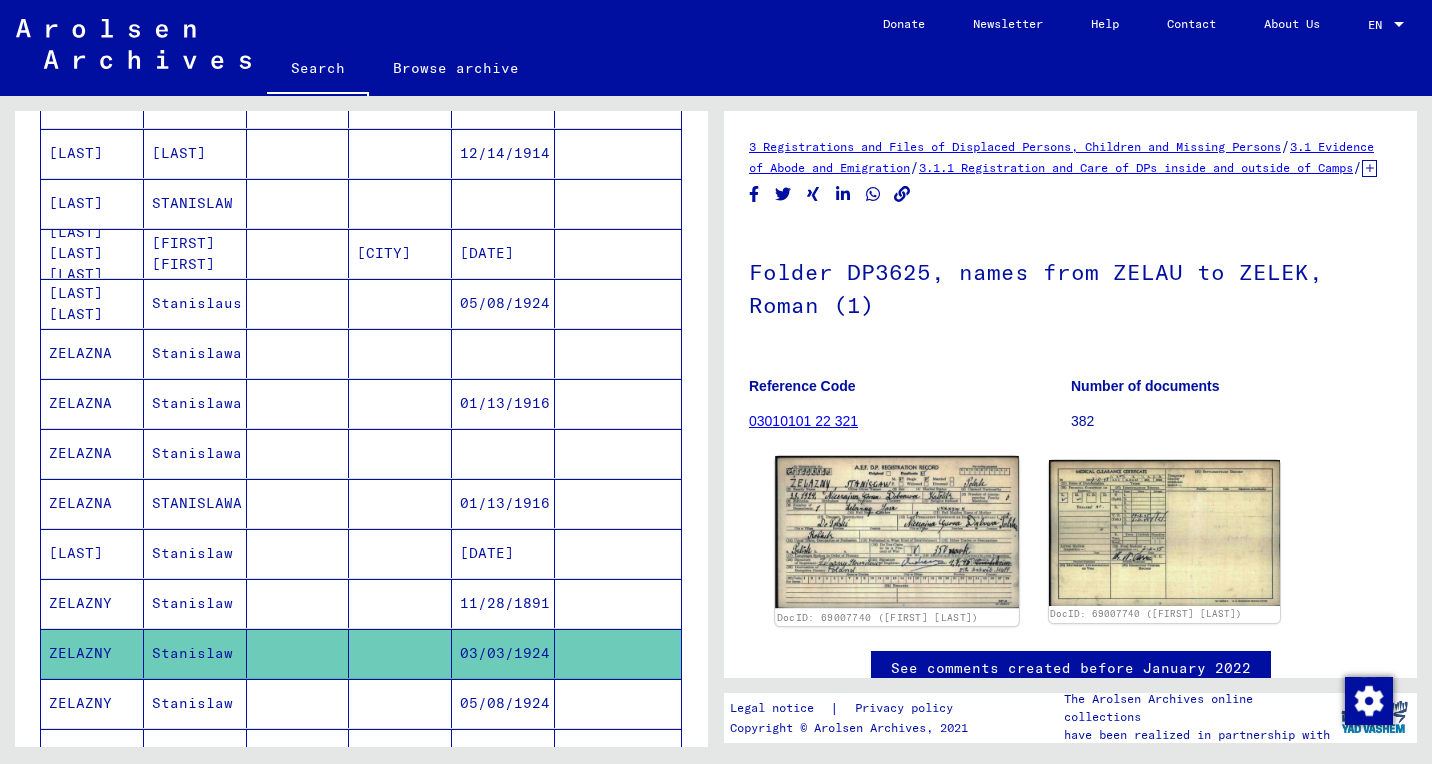 click 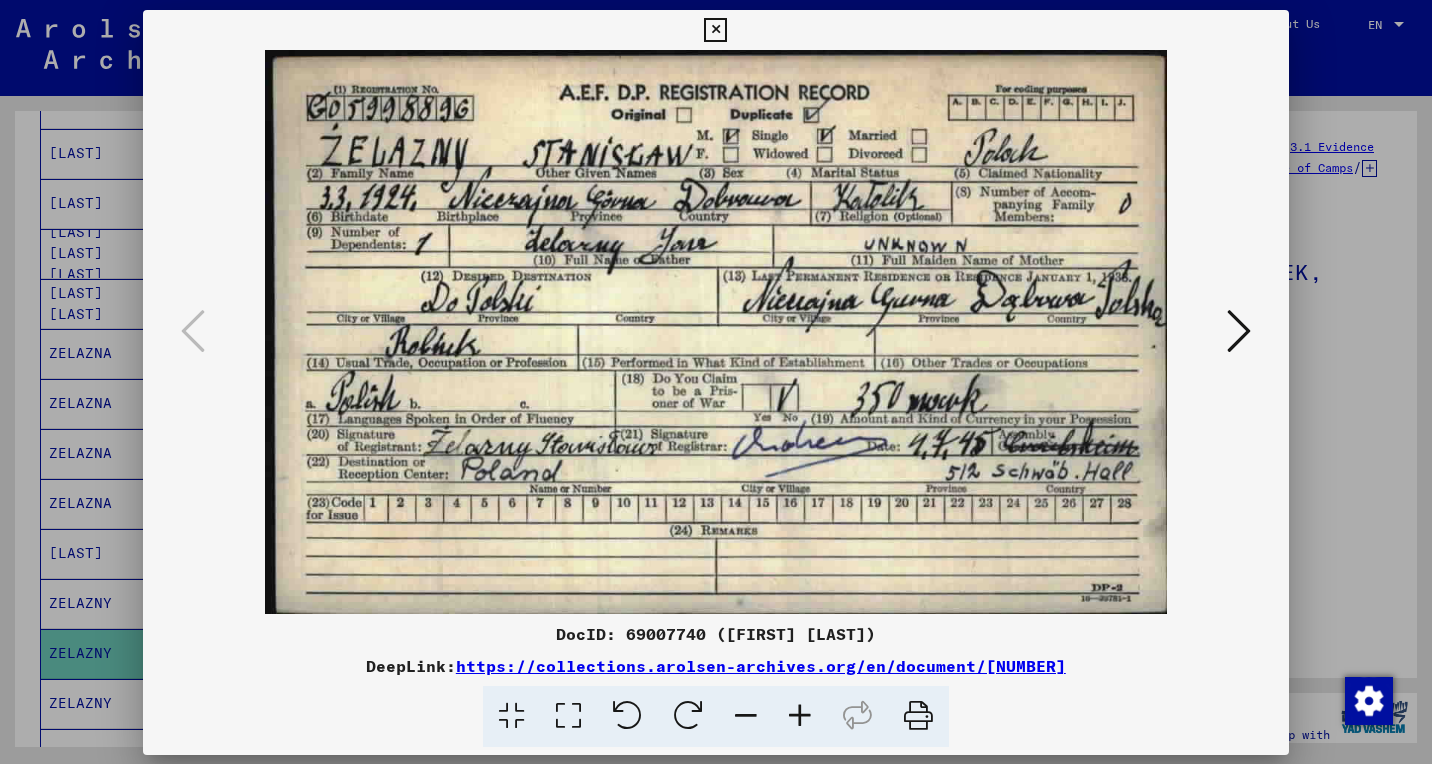 click at bounding box center (716, 332) 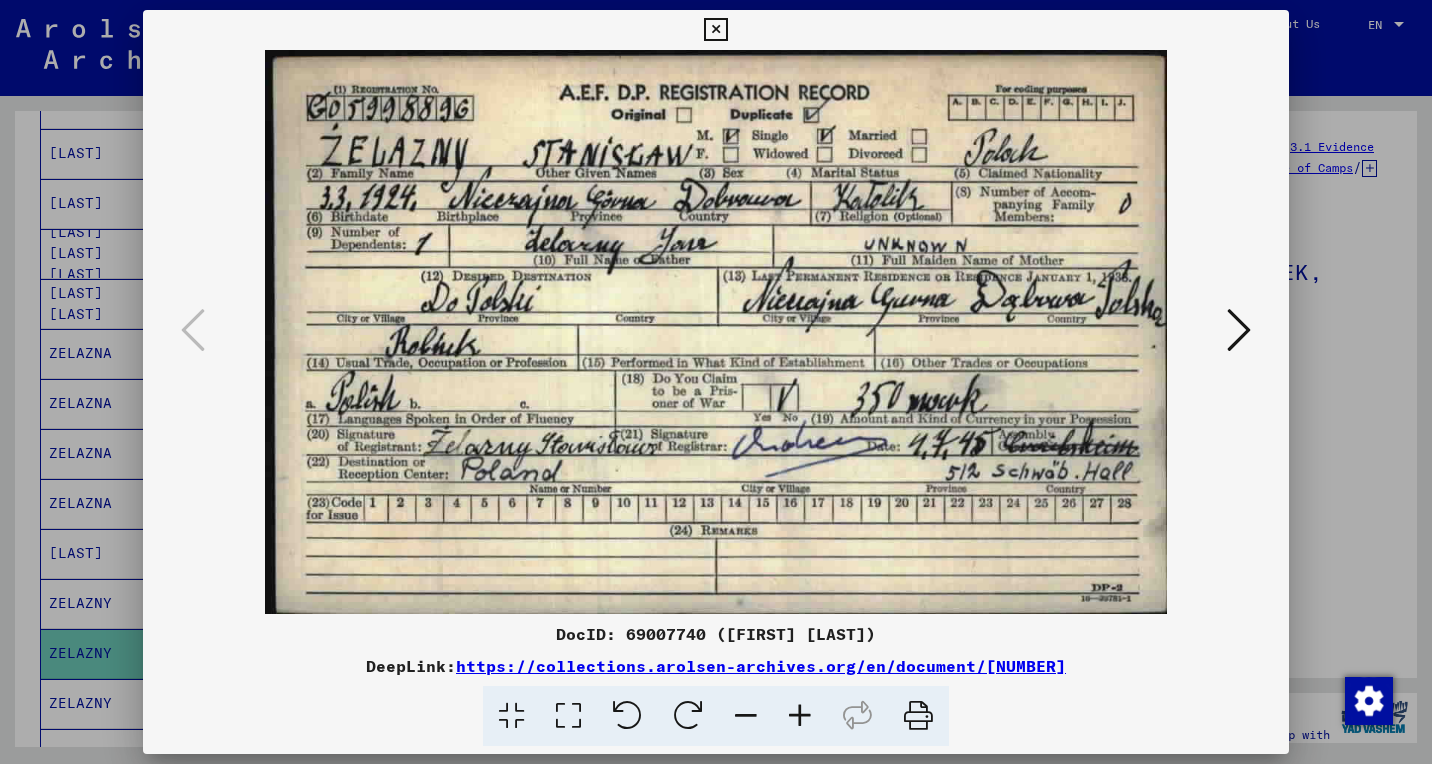 click at bounding box center [800, 716] 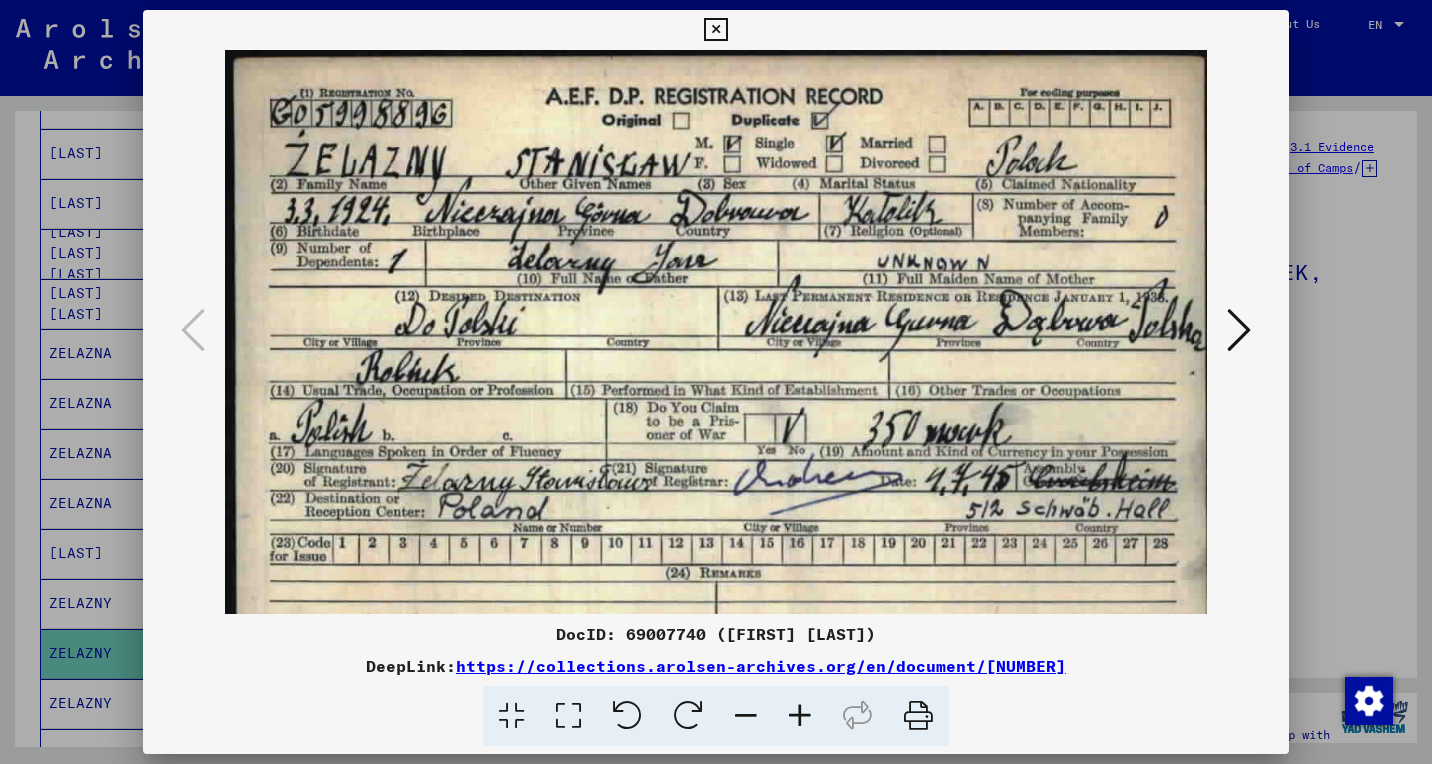 click at bounding box center [800, 716] 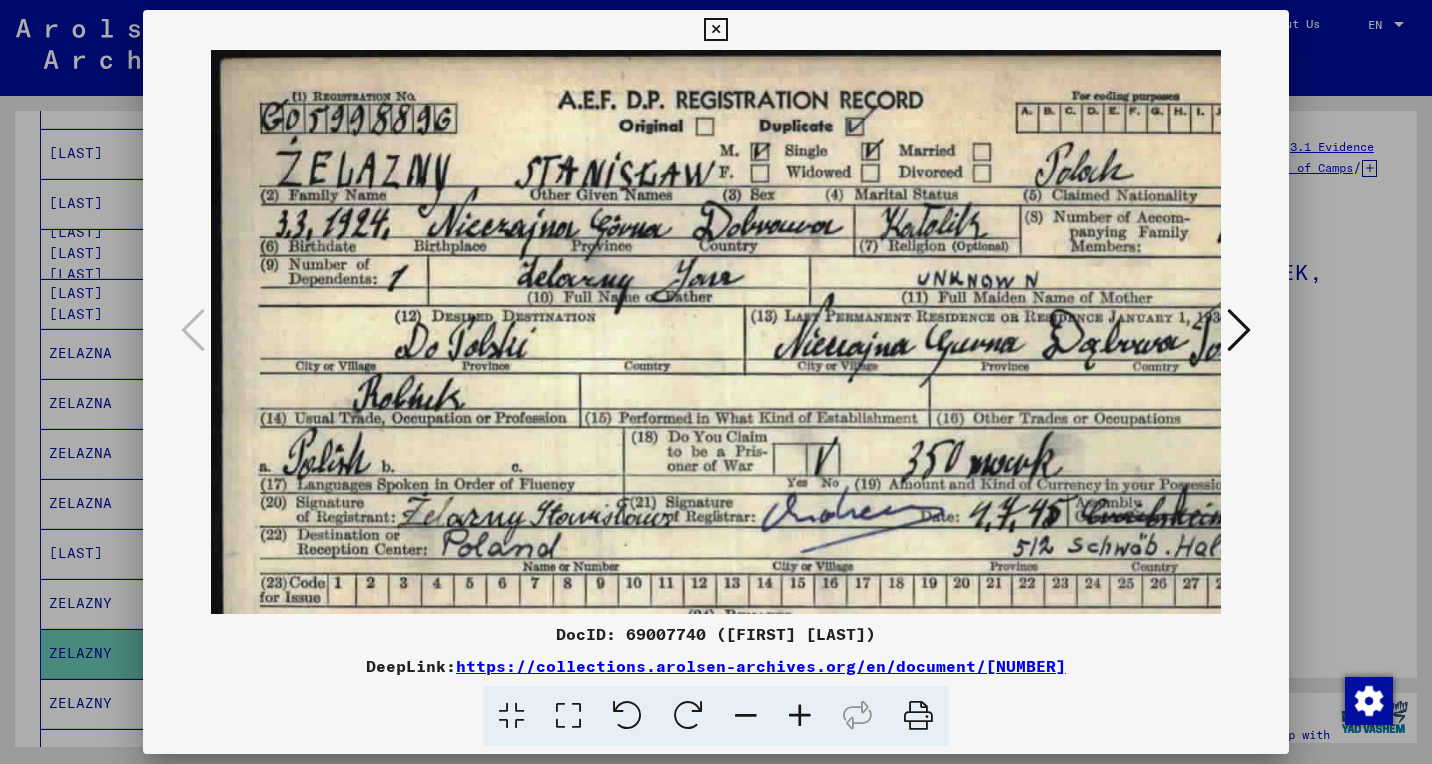 click at bounding box center (800, 716) 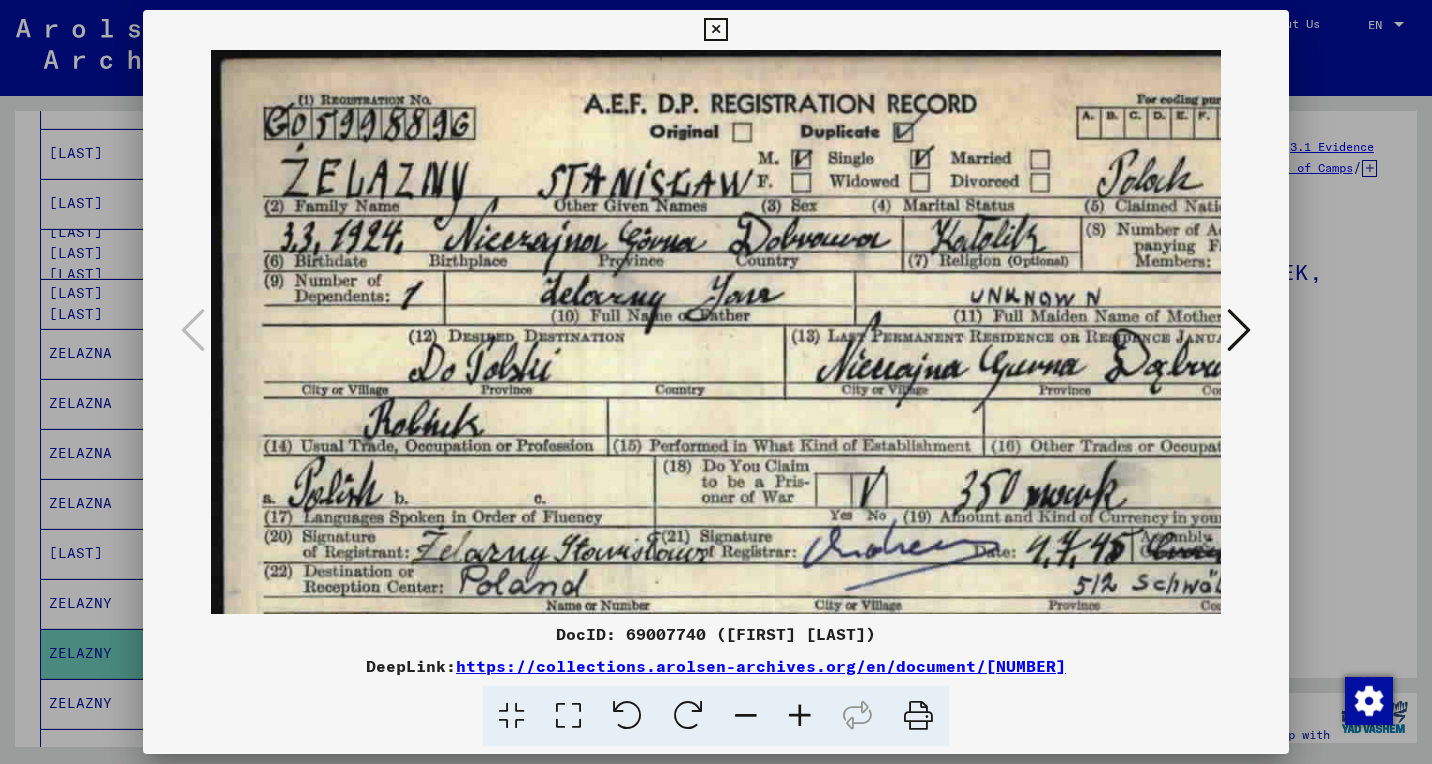 click at bounding box center (800, 716) 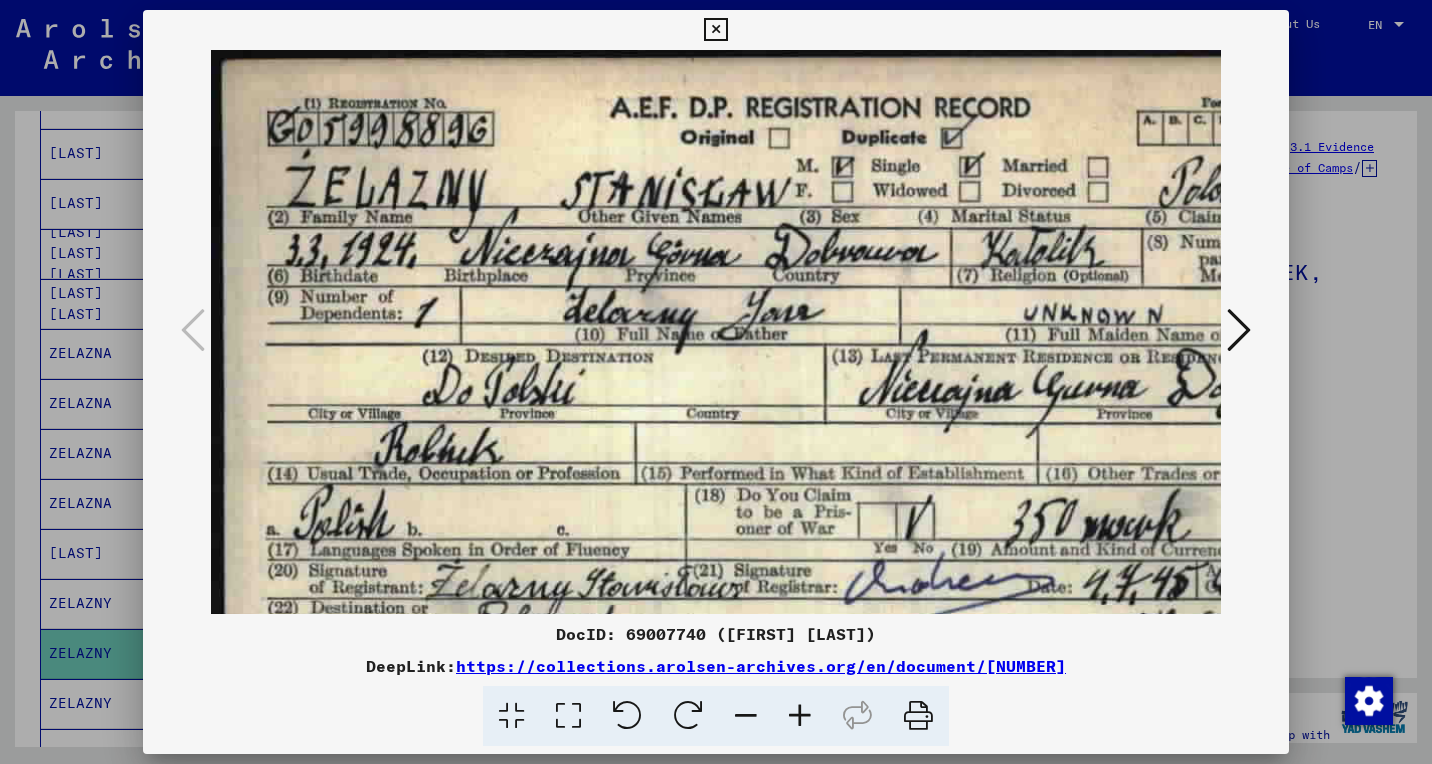 click at bounding box center (800, 716) 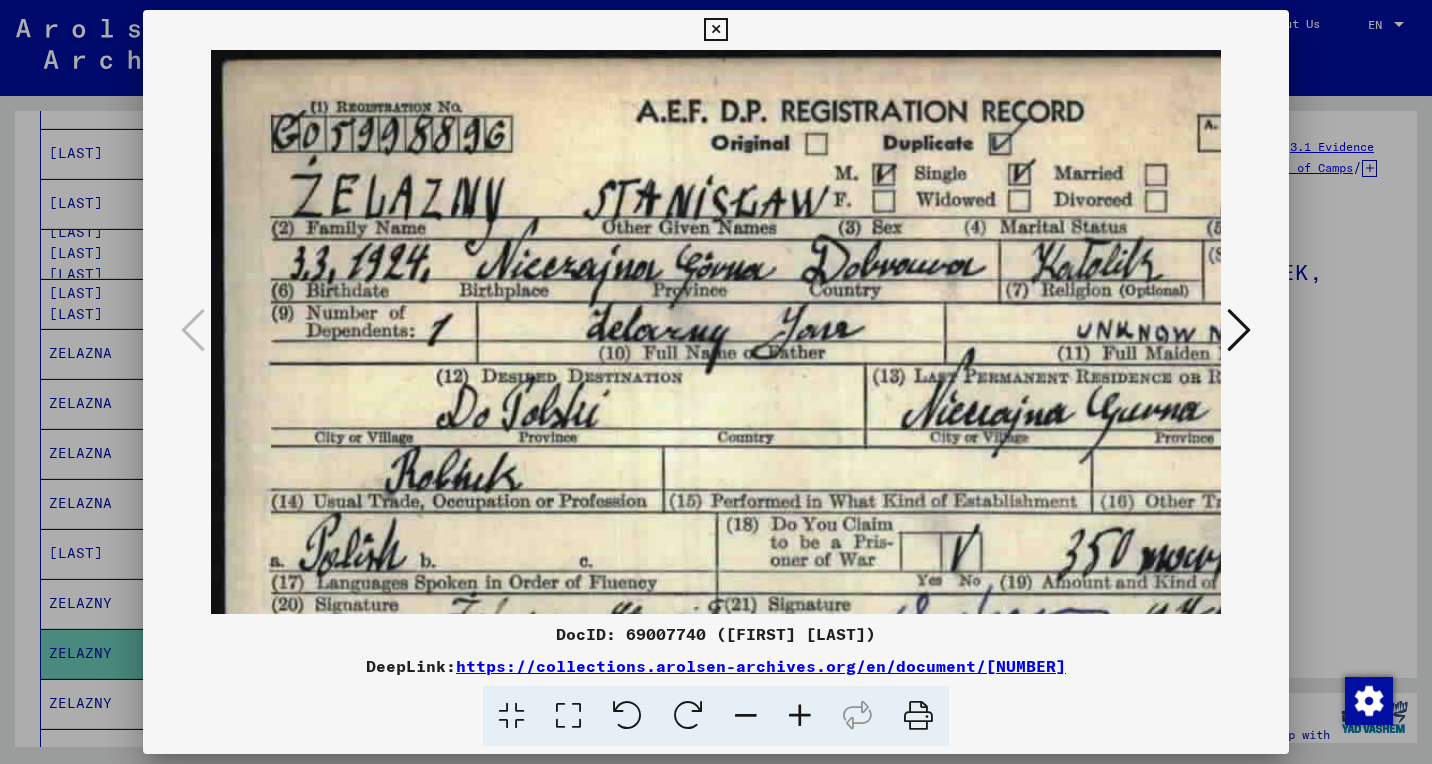 click at bounding box center [800, 716] 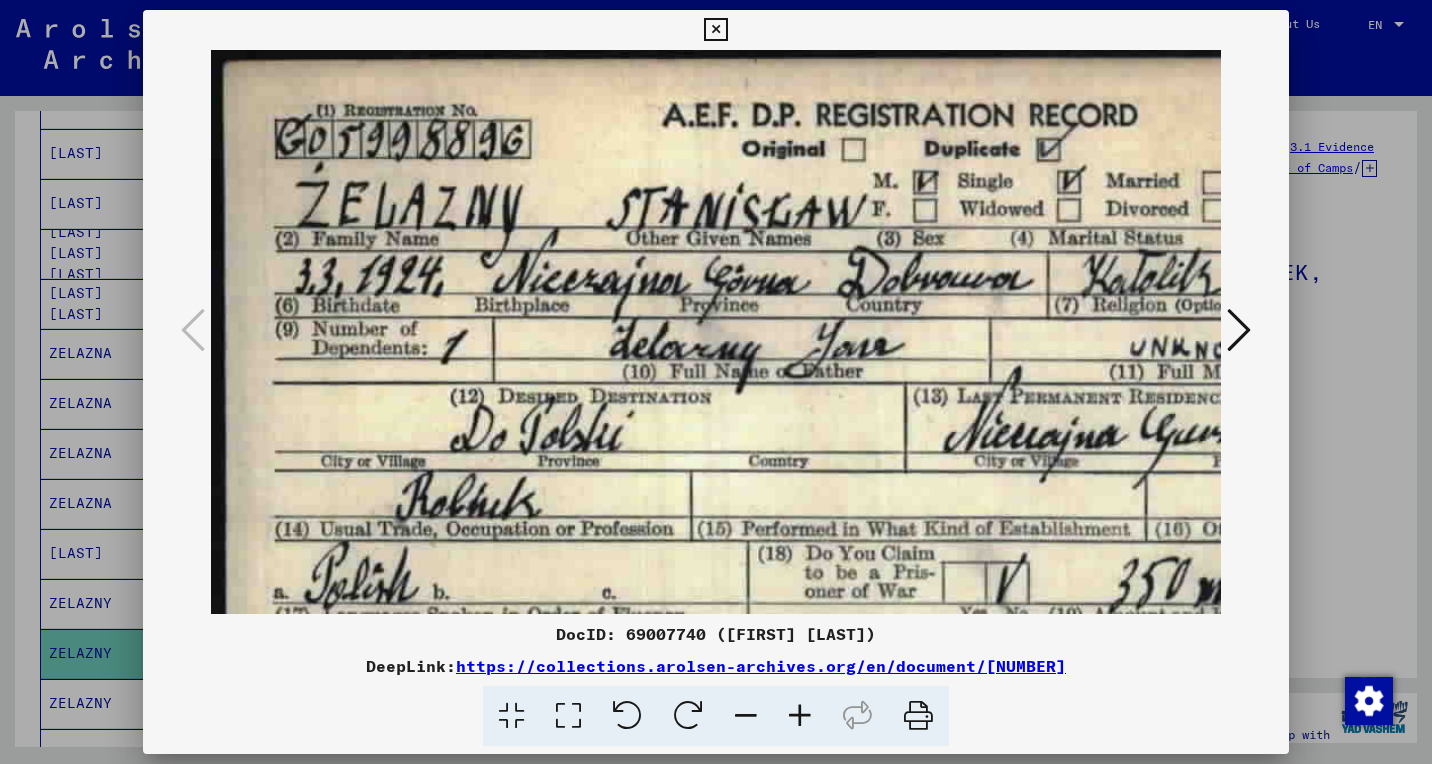 click at bounding box center (800, 716) 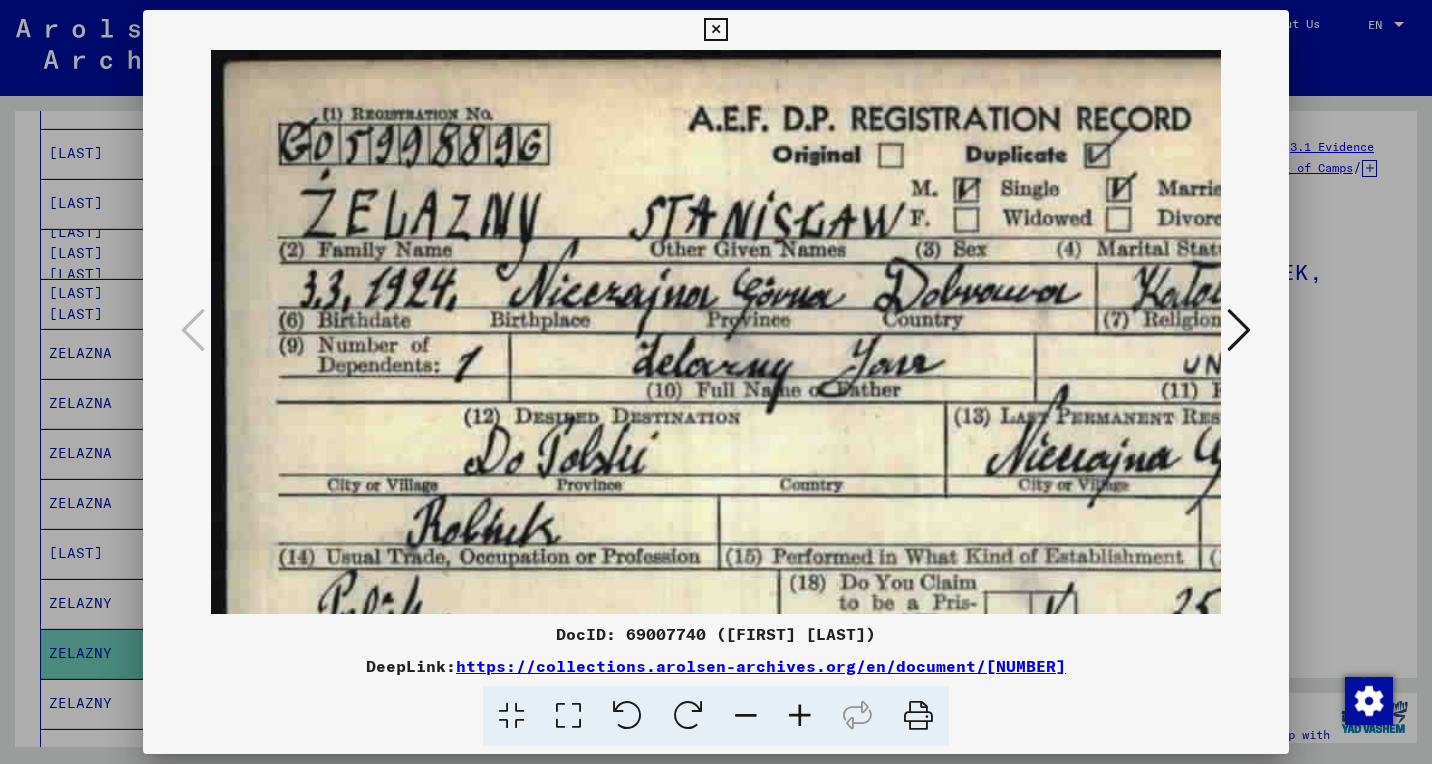 click at bounding box center (746, 716) 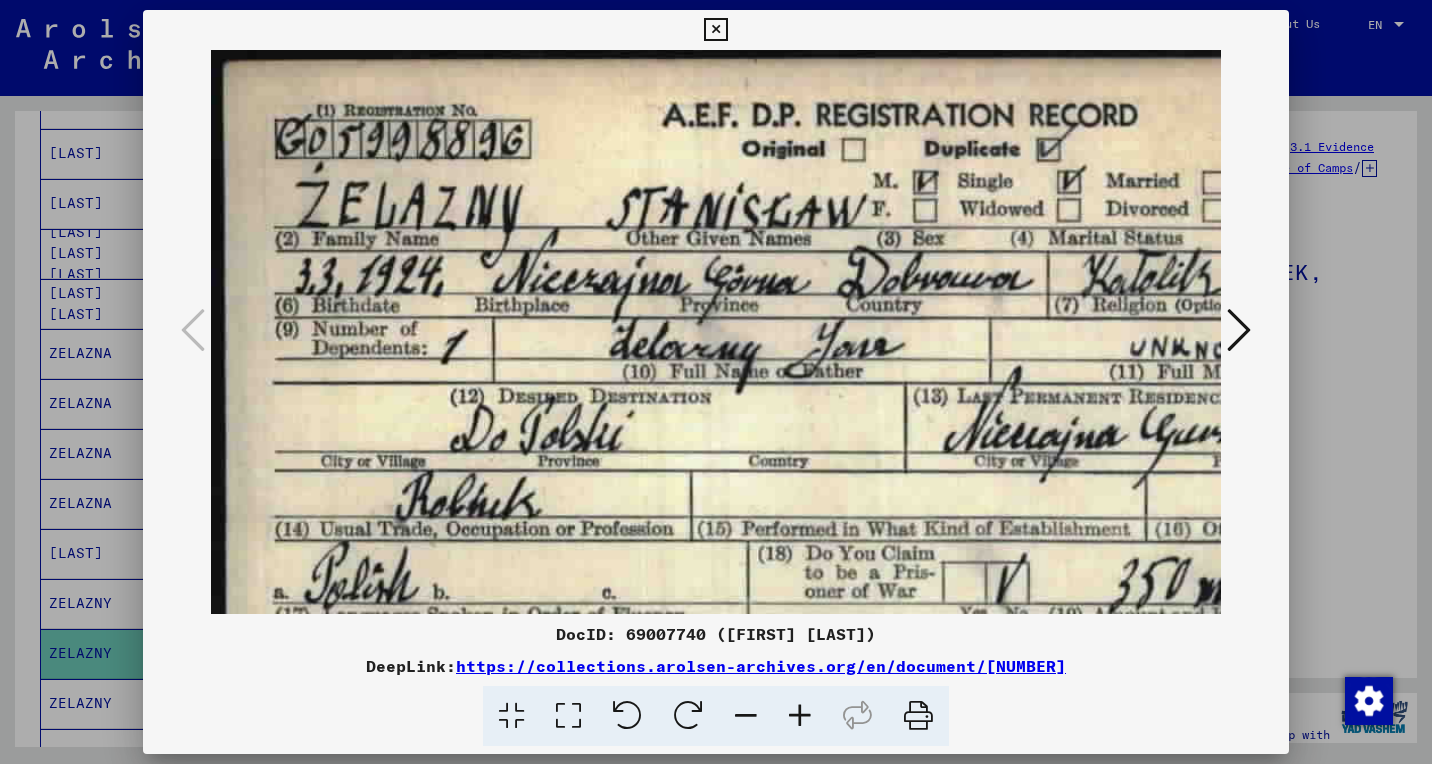 click at bounding box center (746, 716) 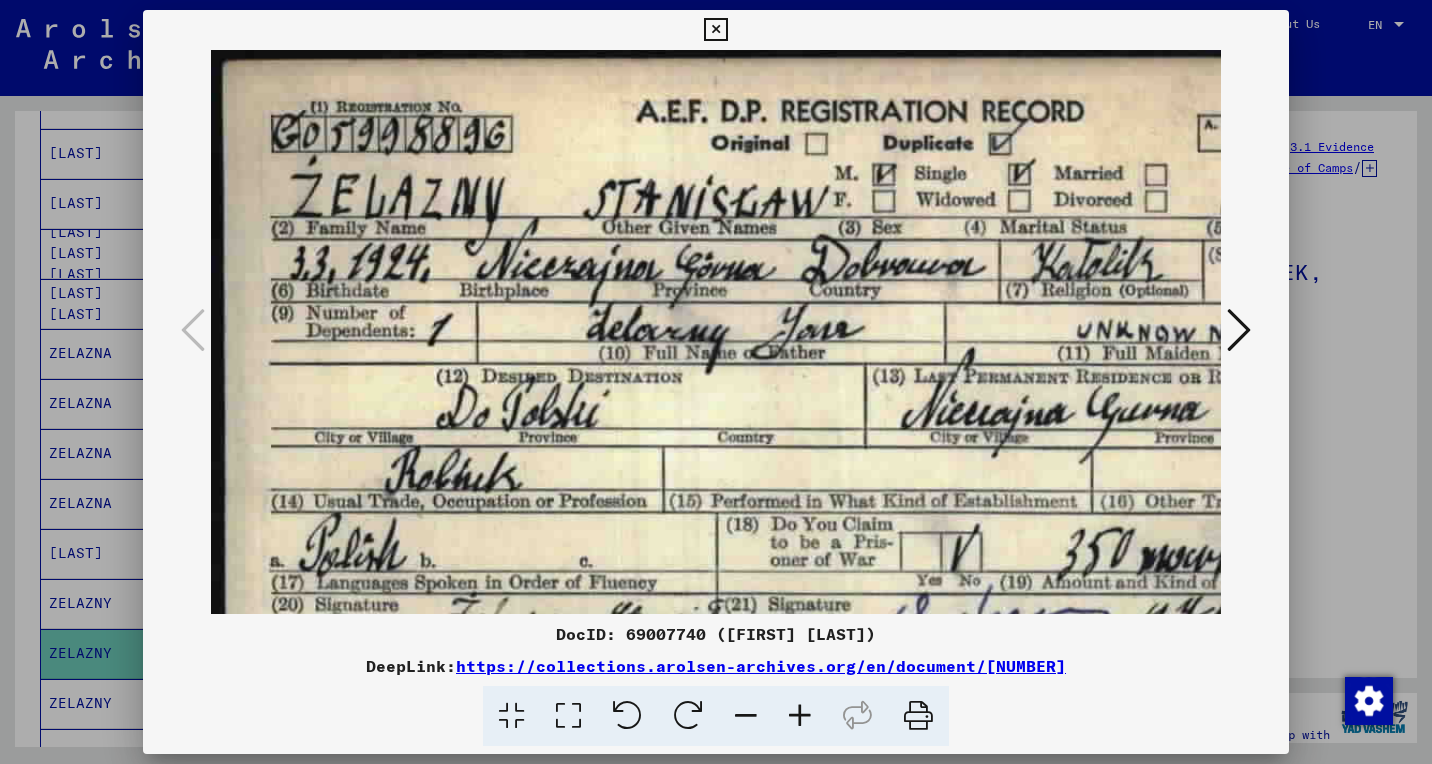 click at bounding box center (746, 716) 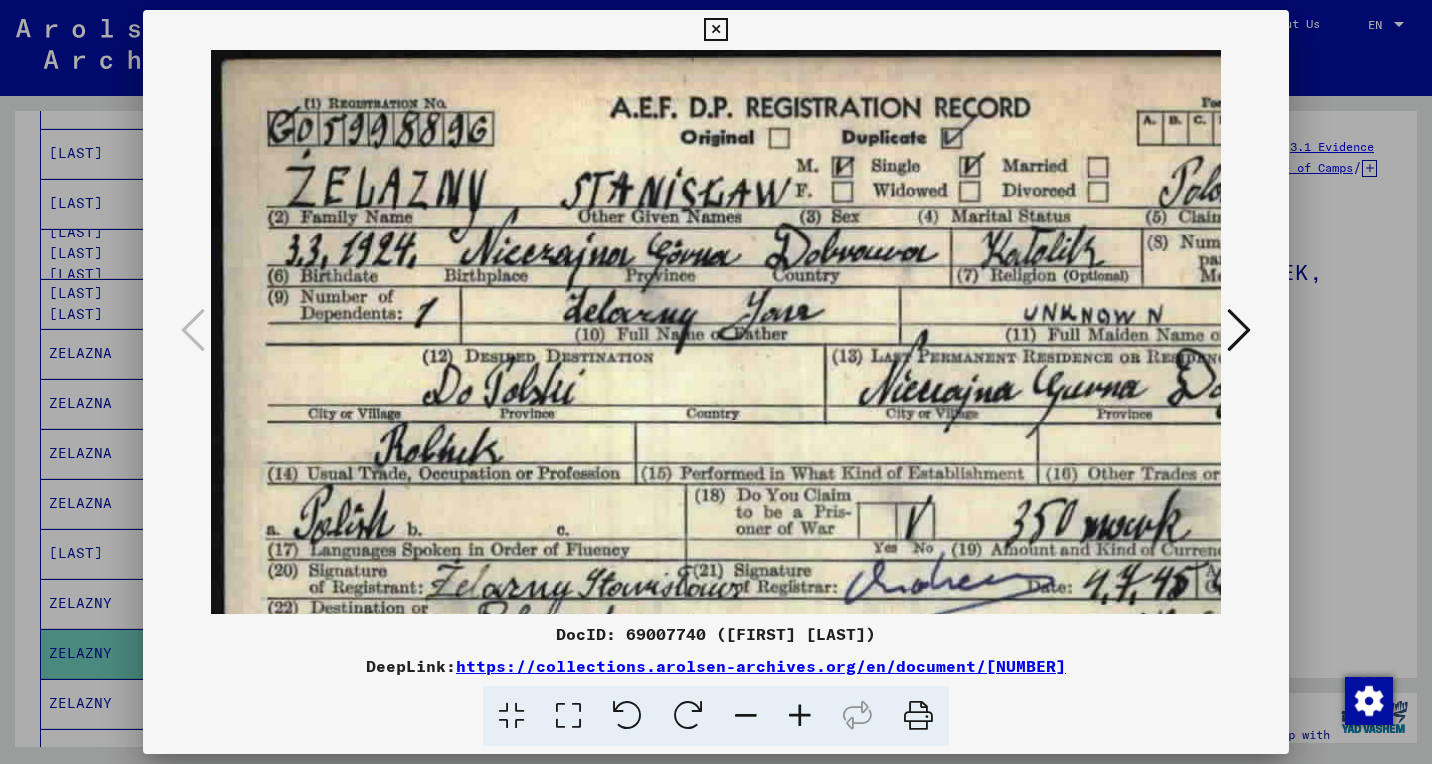 click at bounding box center [746, 716] 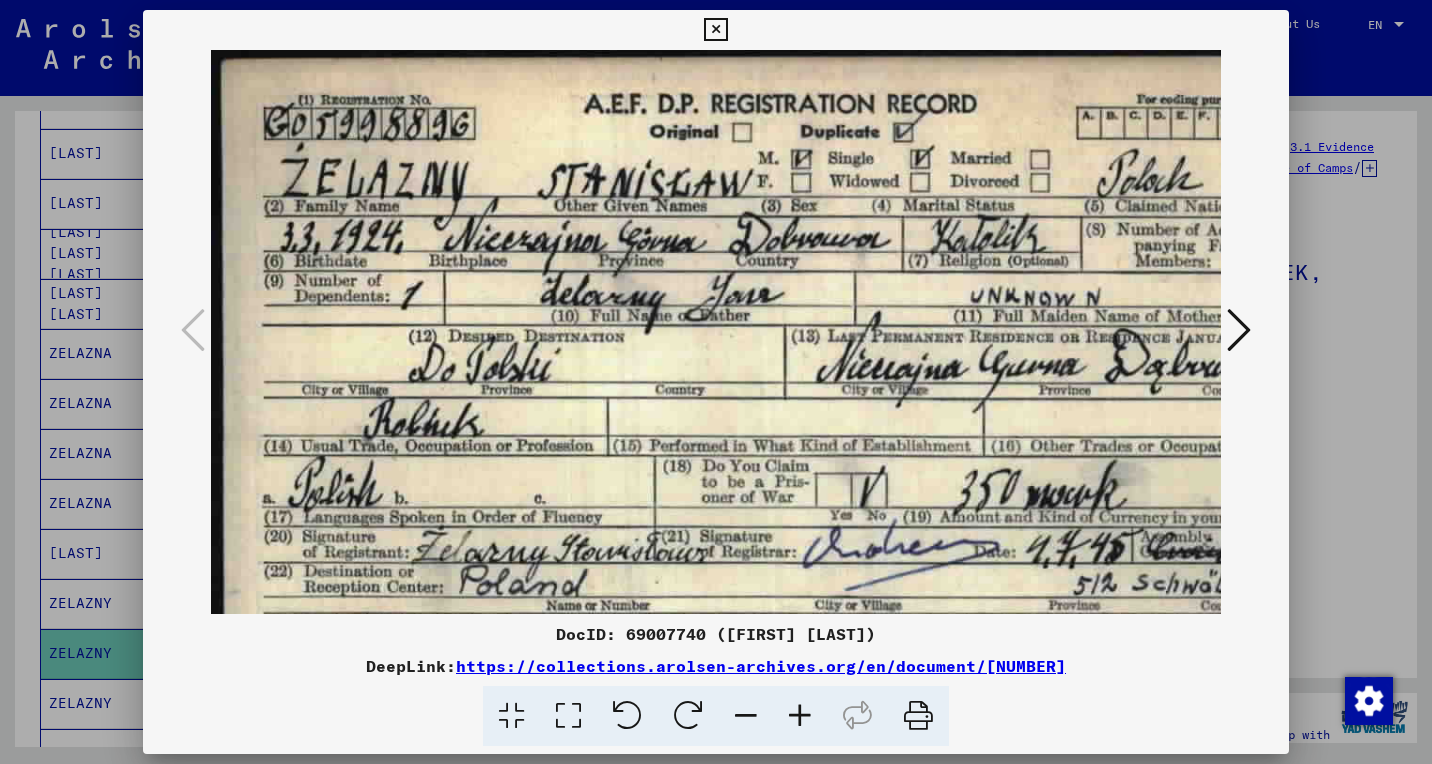click at bounding box center (746, 716) 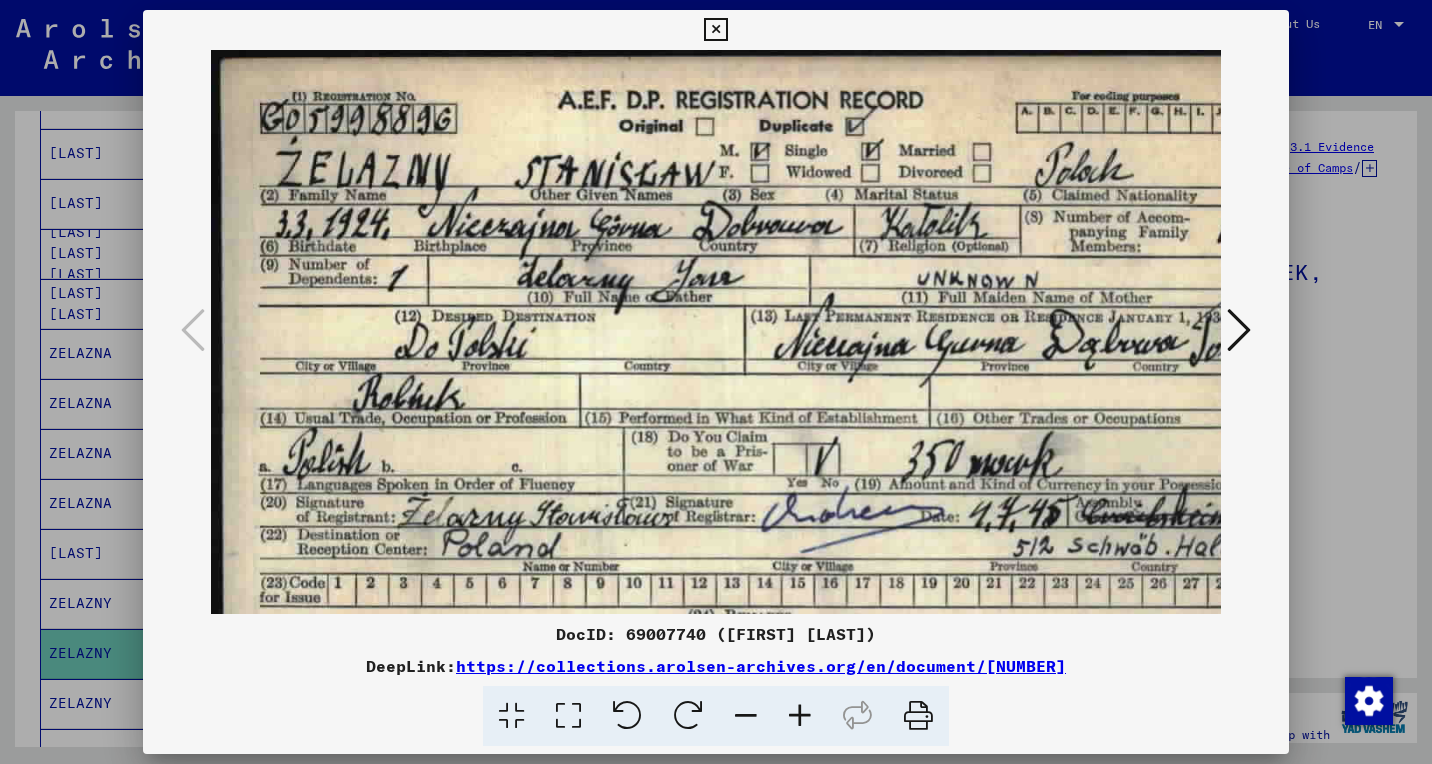 click at bounding box center [746, 716] 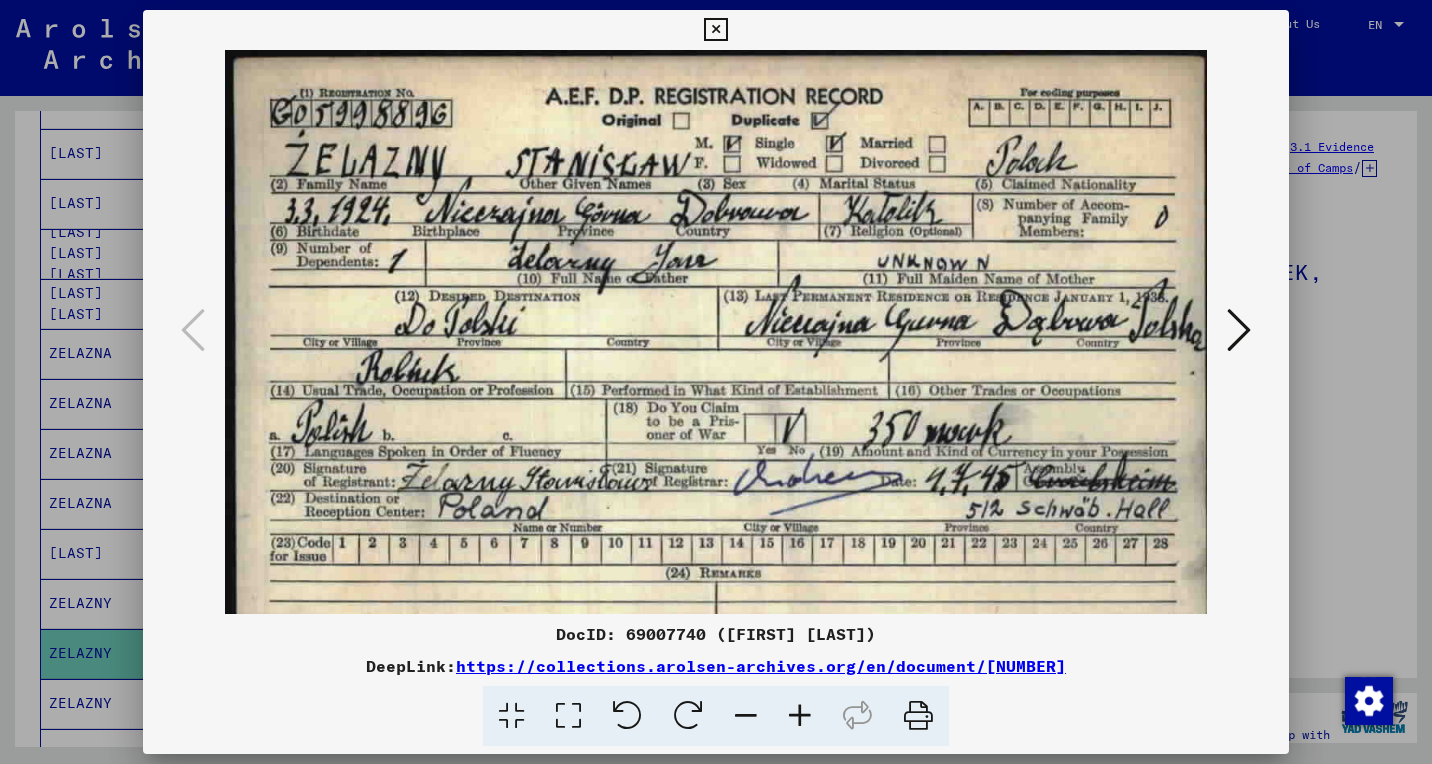 click at bounding box center [746, 716] 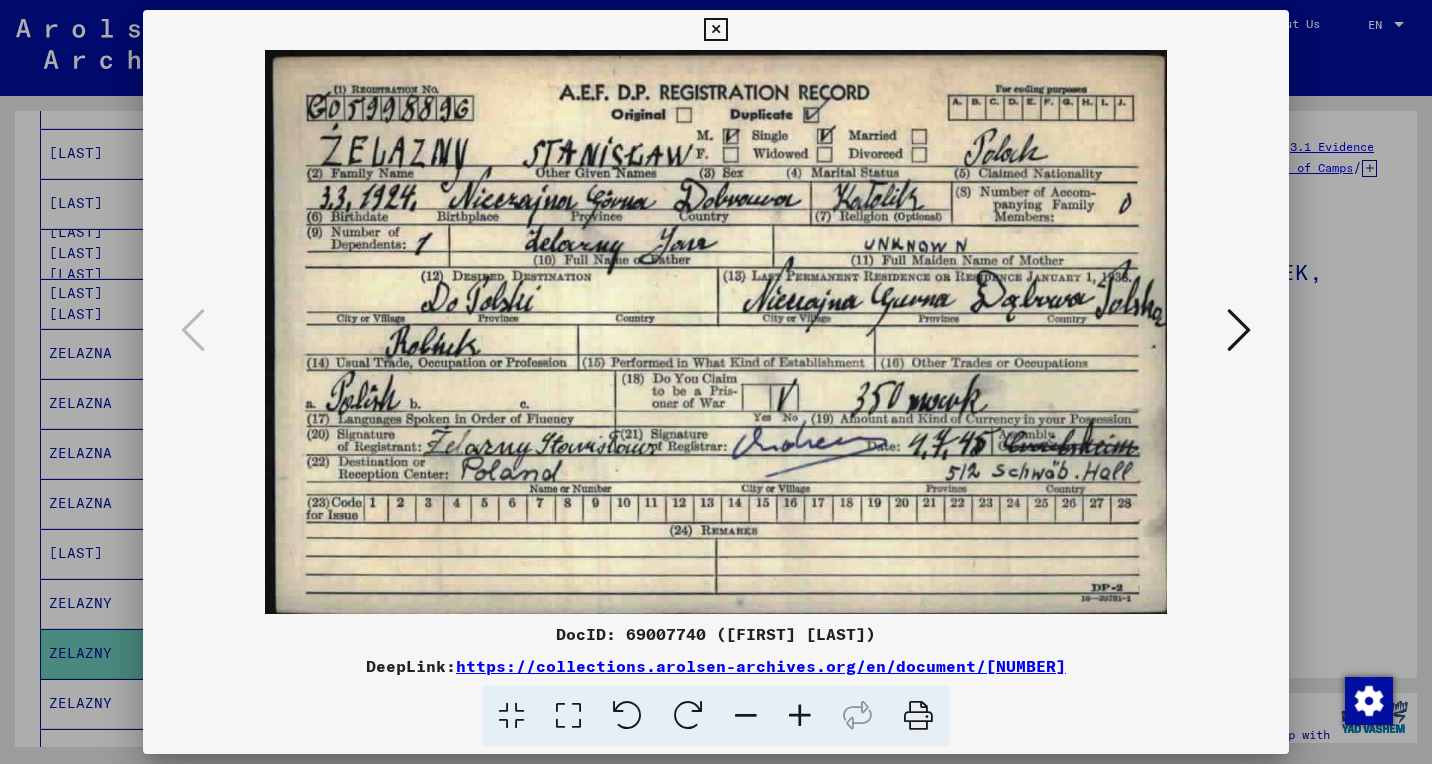 click at bounding box center (918, 716) 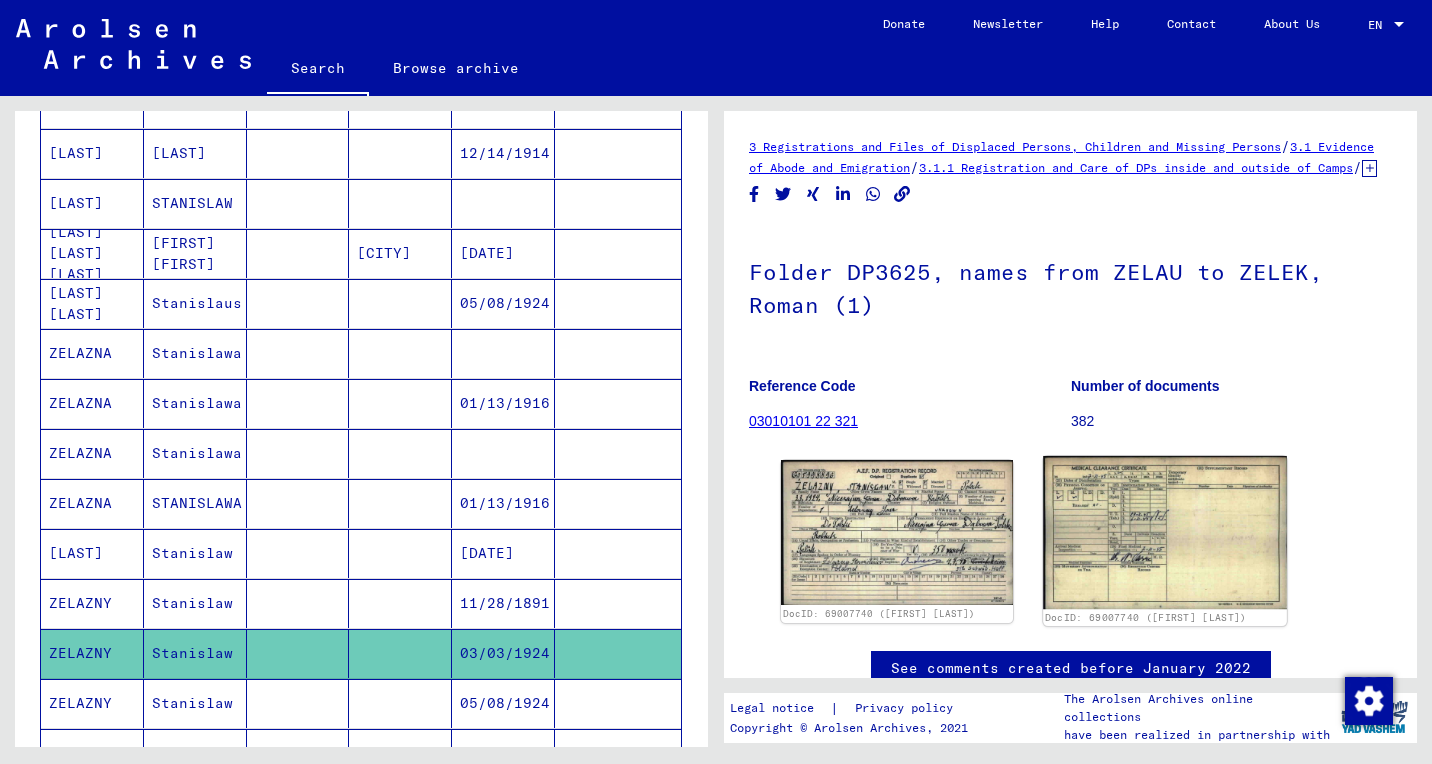 click 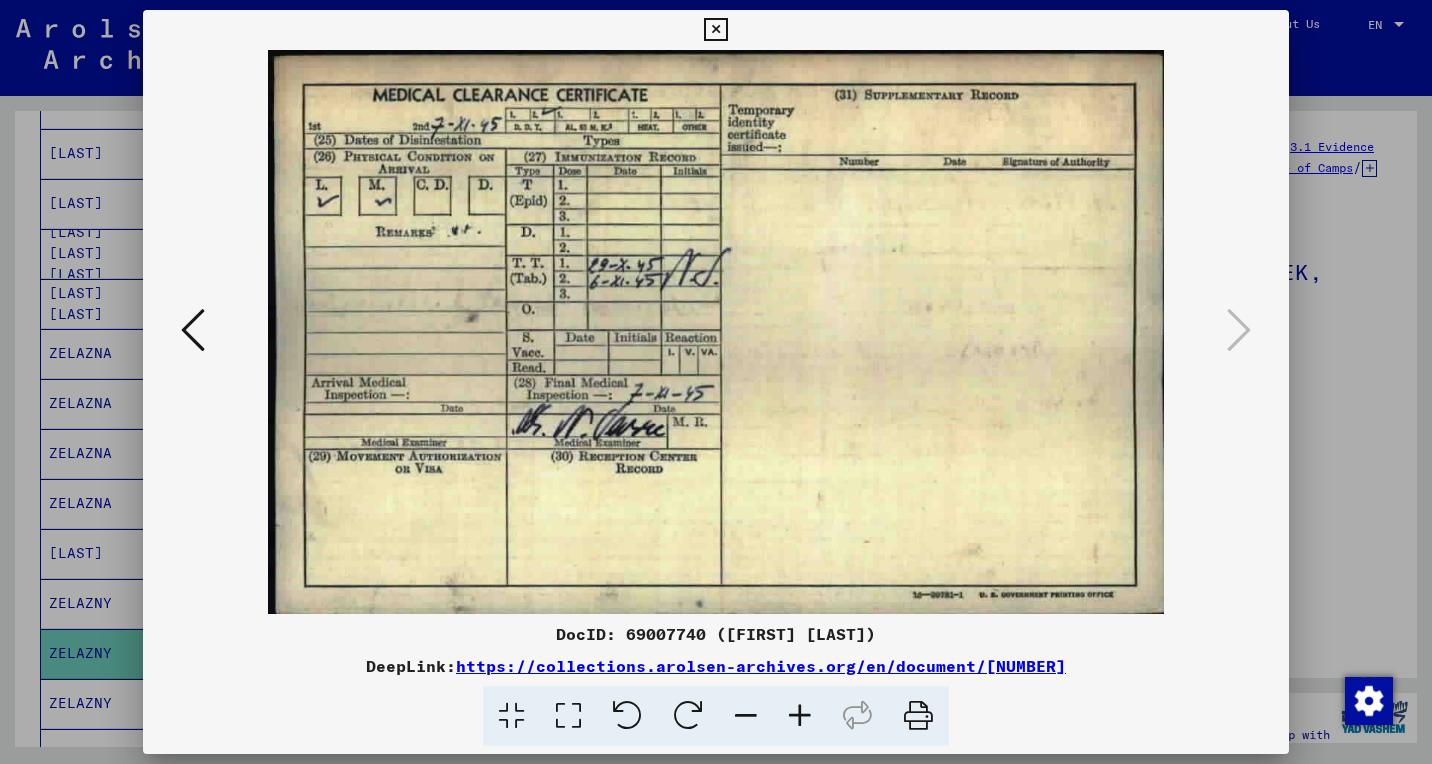 click at bounding box center (716, 332) 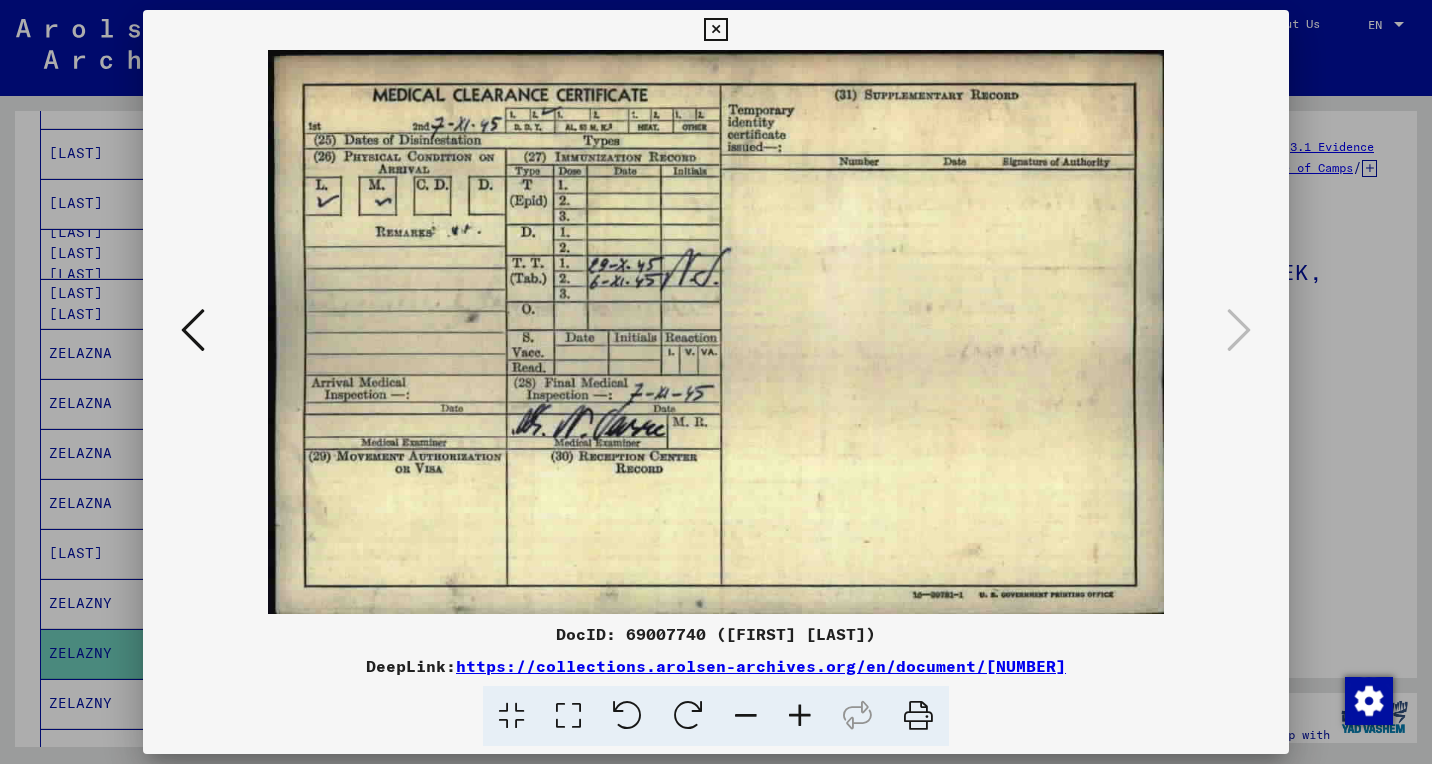 click at bounding box center (800, 716) 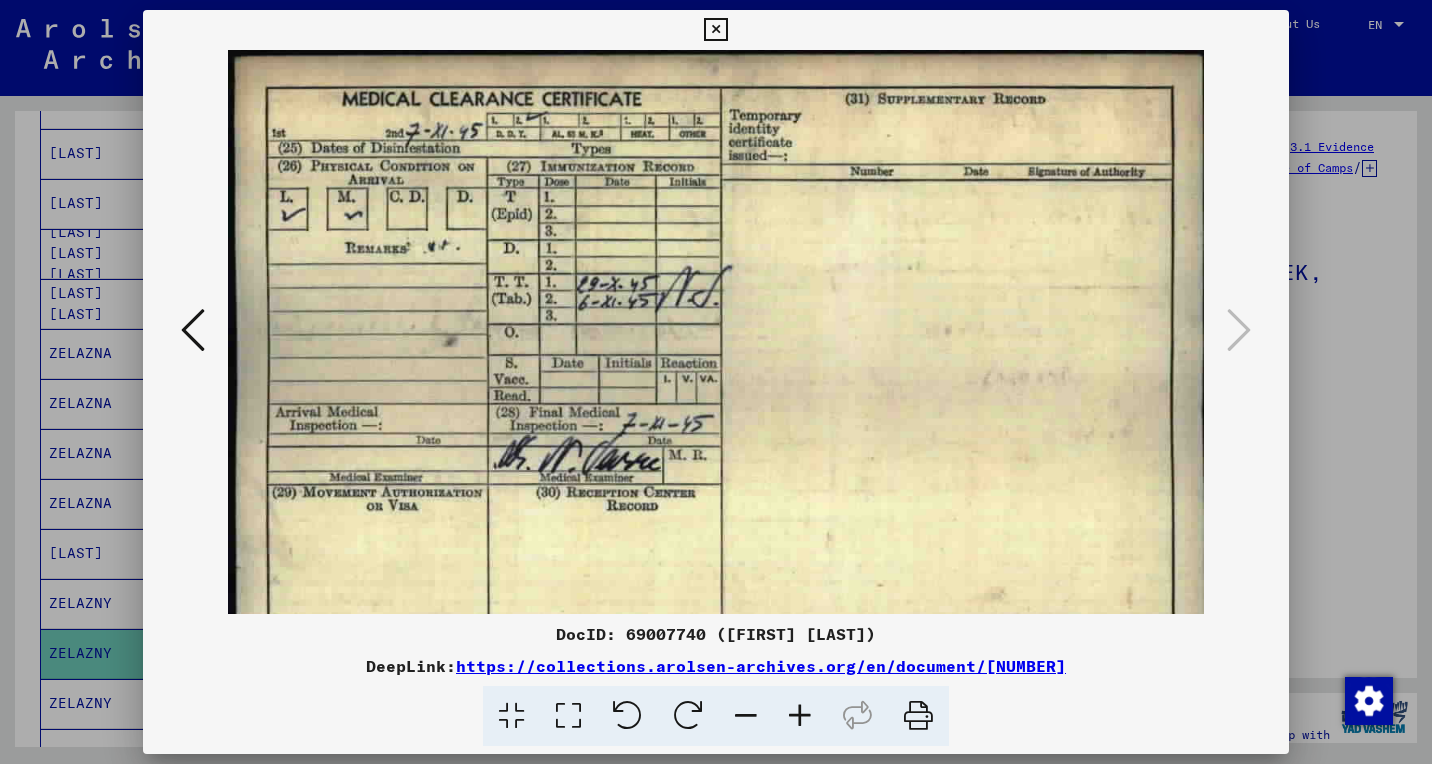click at bounding box center (800, 716) 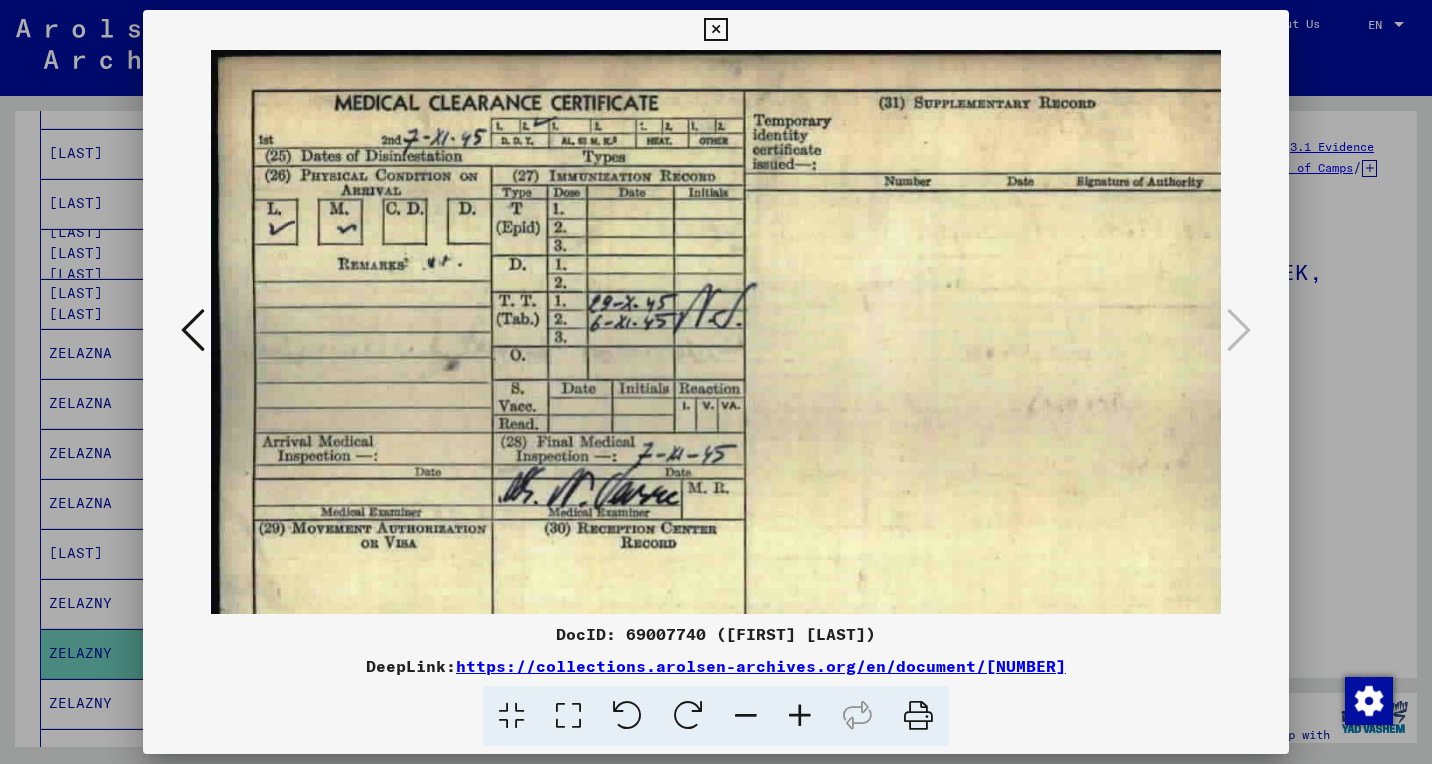 click at bounding box center [800, 716] 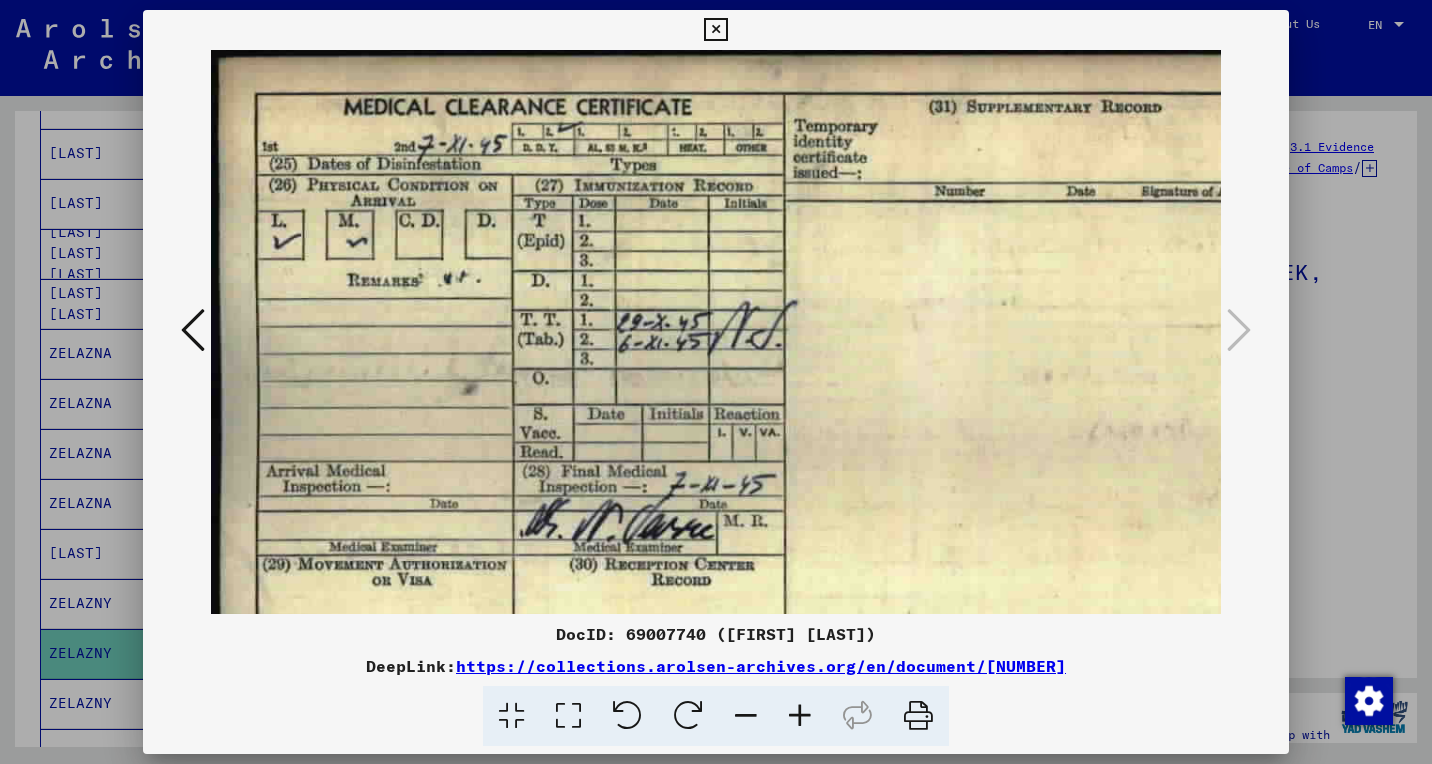 click at bounding box center (800, 716) 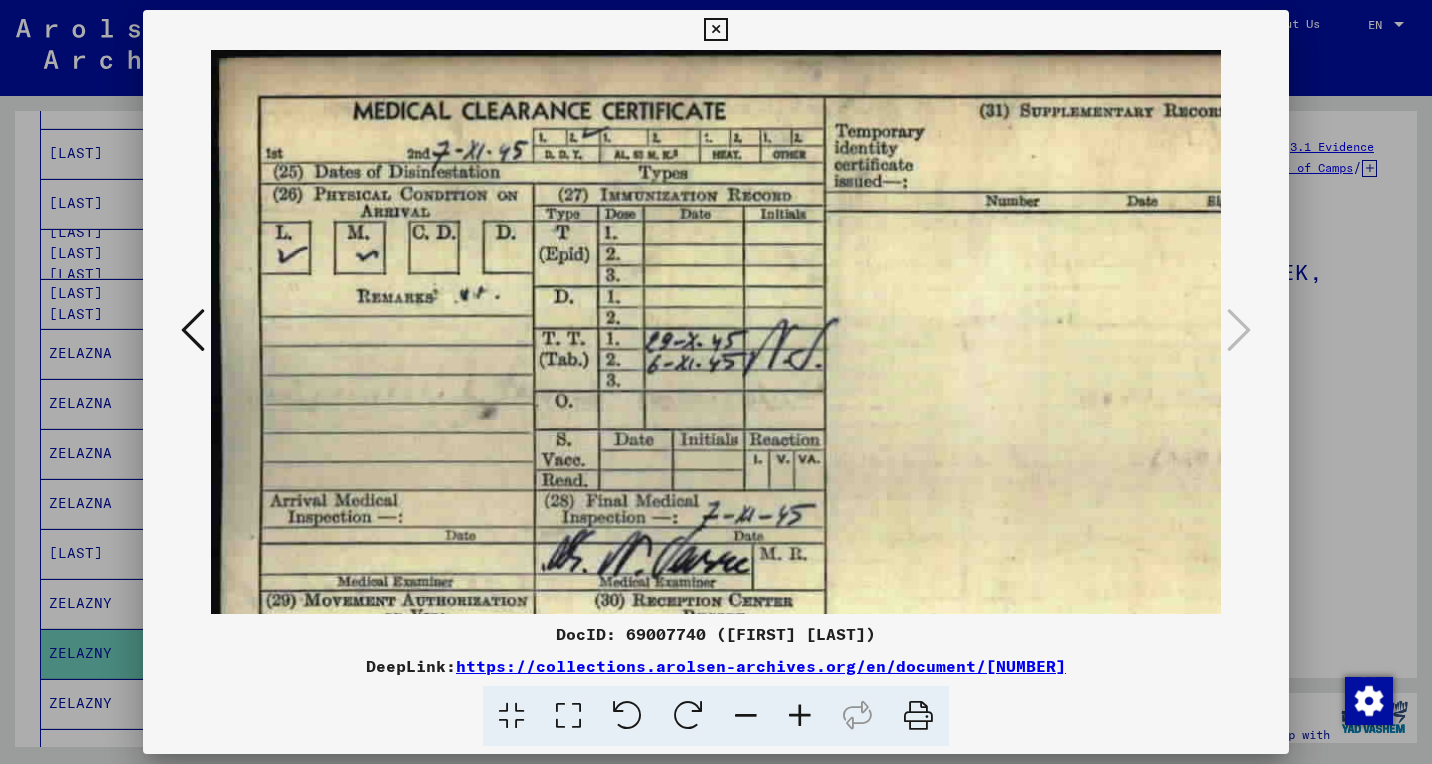 click at bounding box center [818, 432] 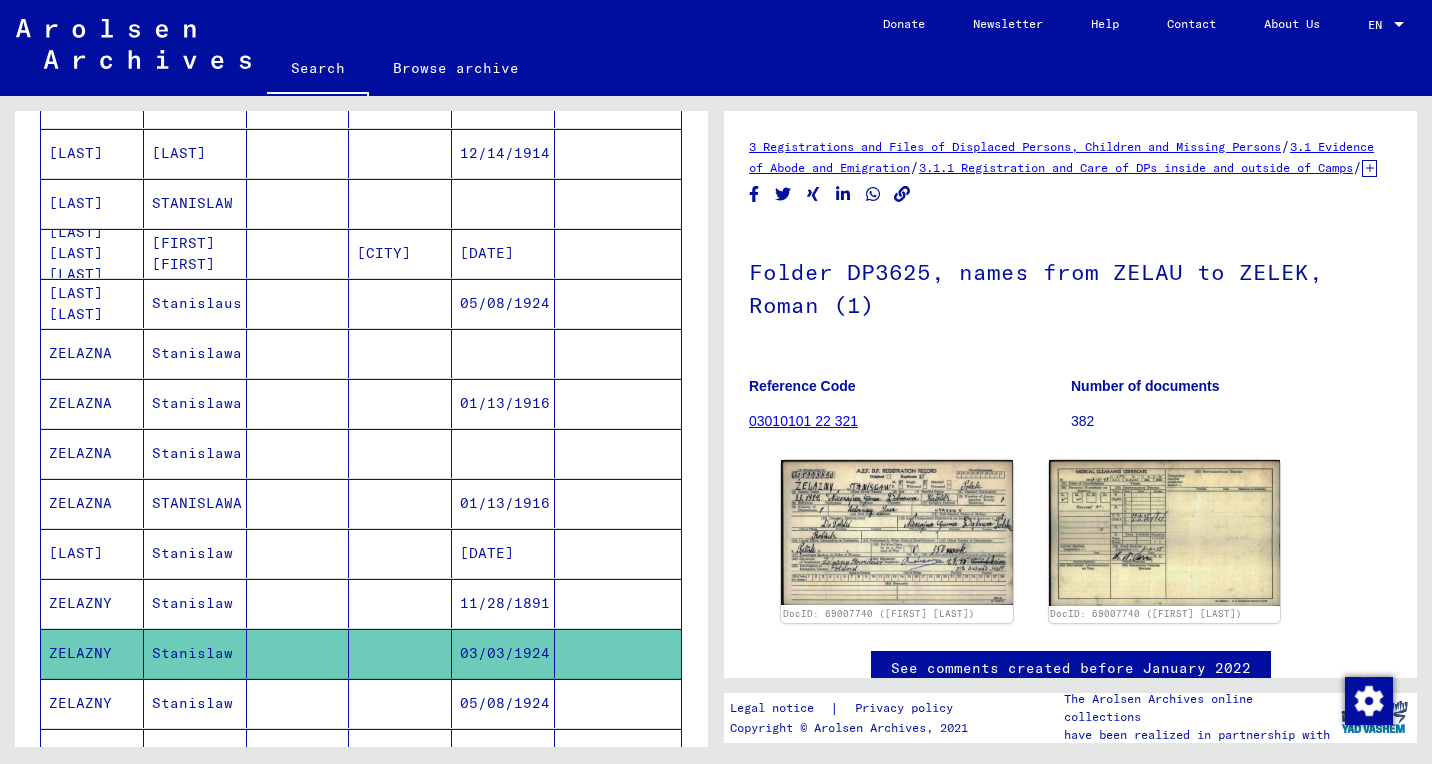 click on "05/08/1924" at bounding box center [503, 753] 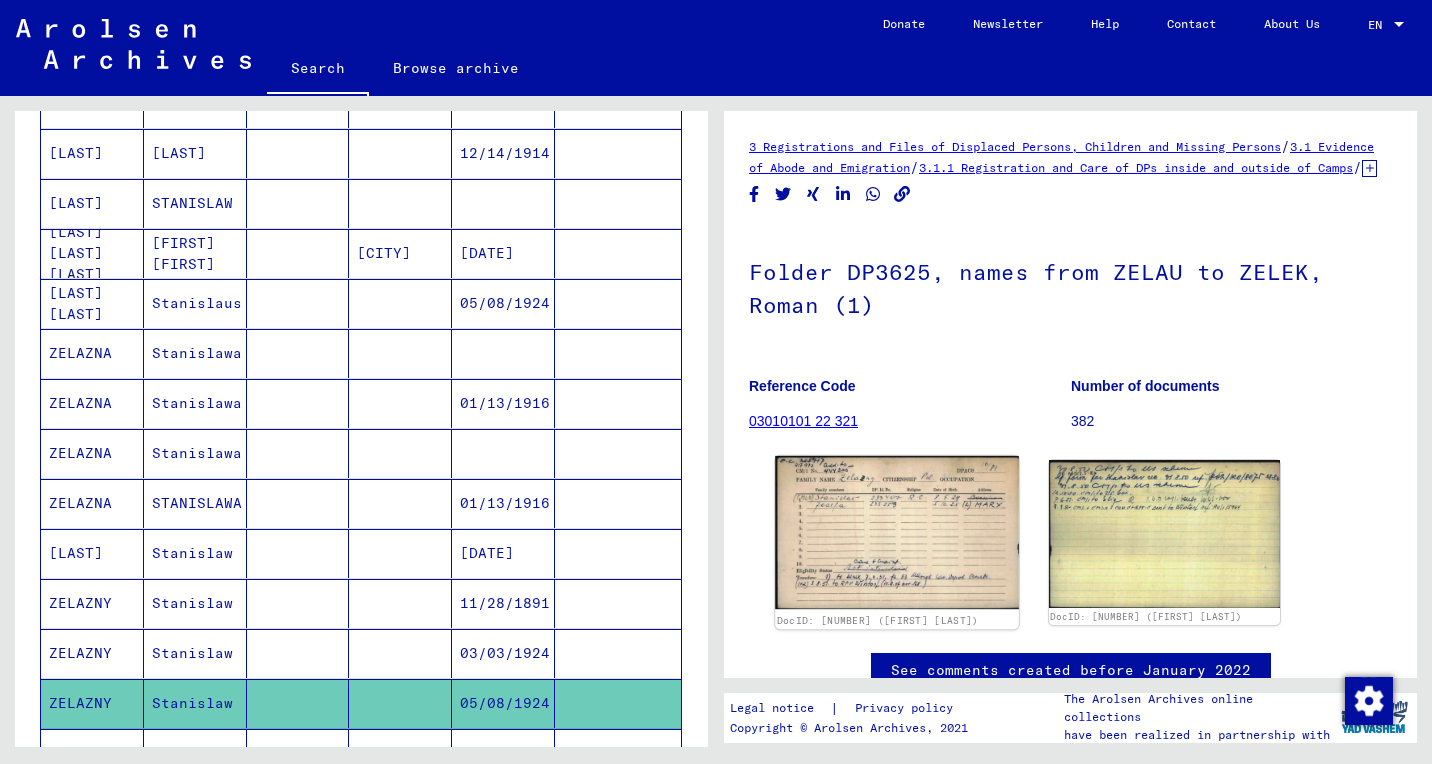 click 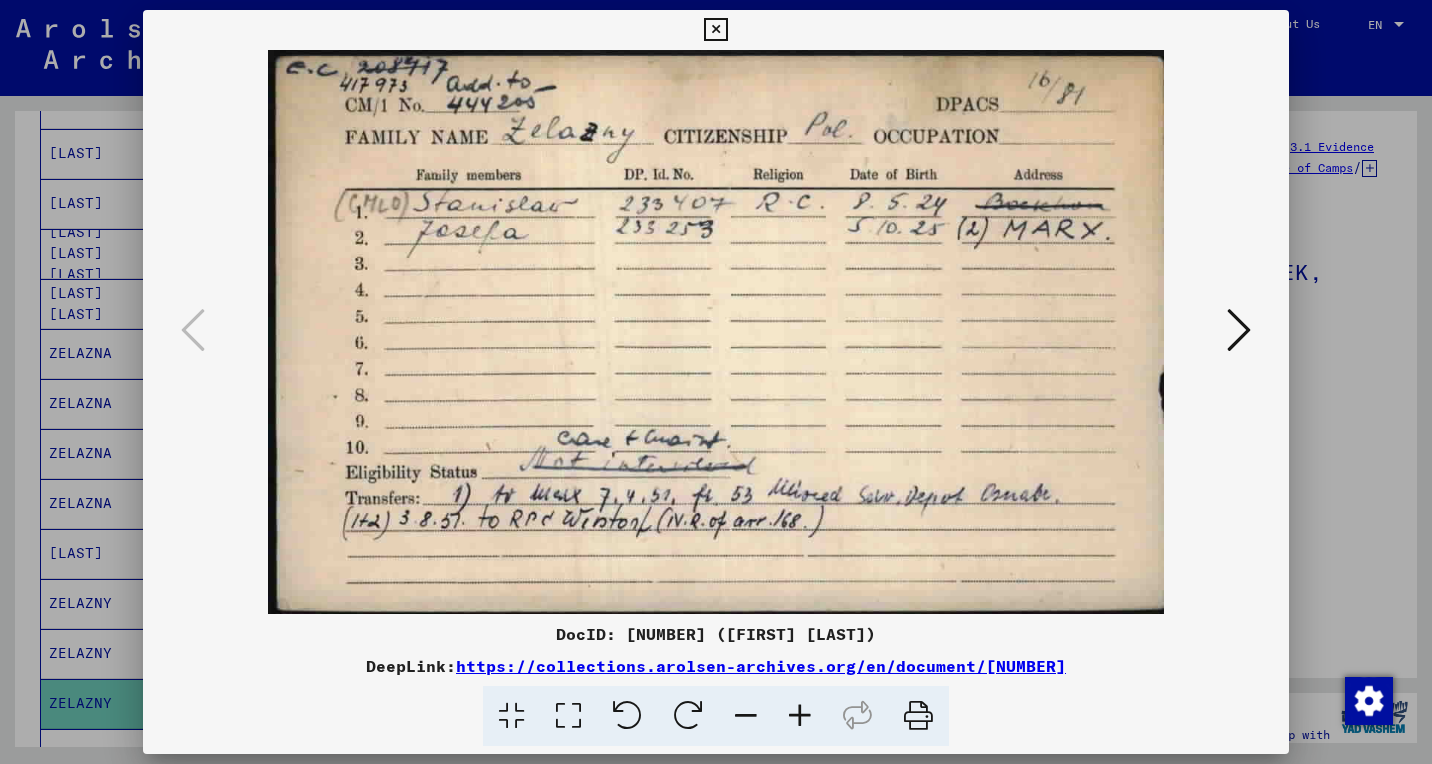 click at bounding box center [800, 716] 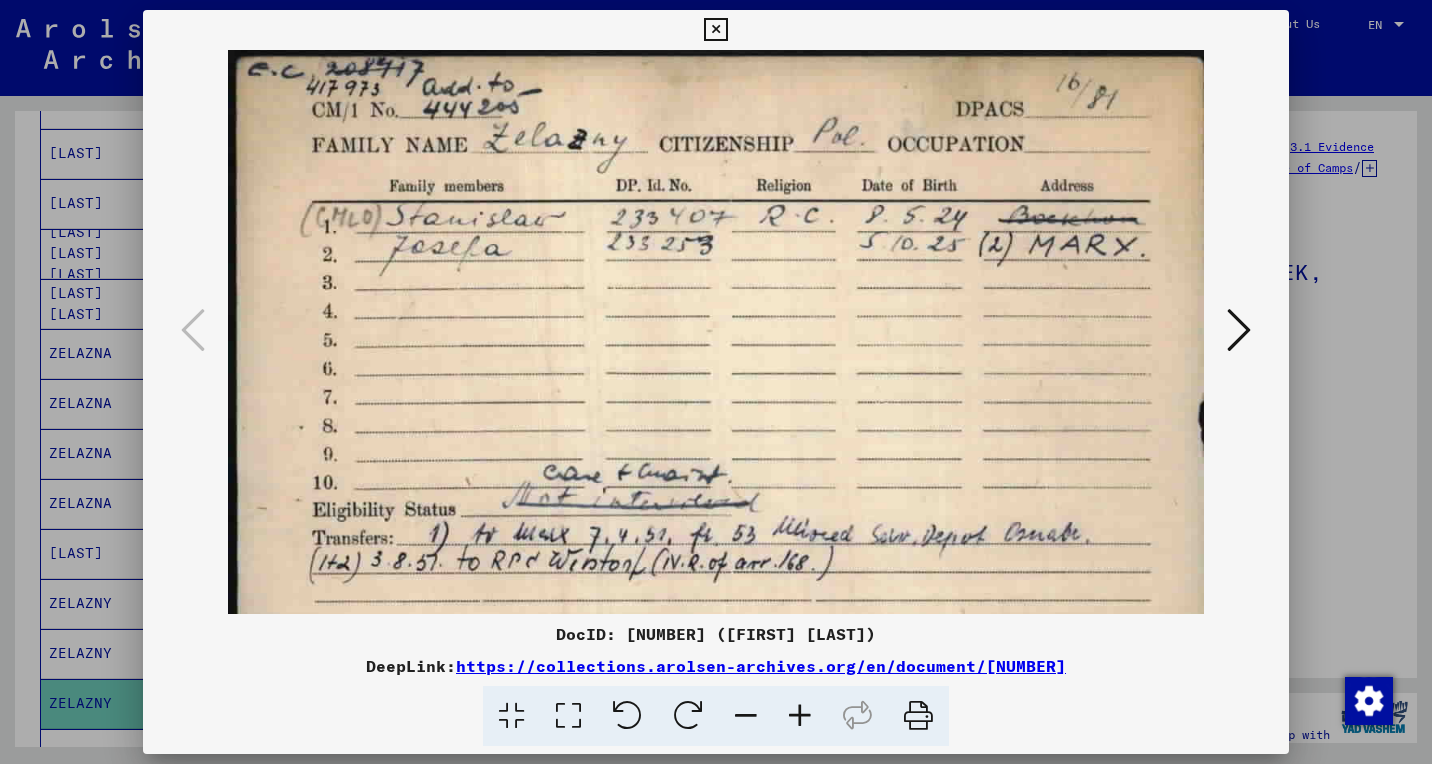 click at bounding box center (800, 716) 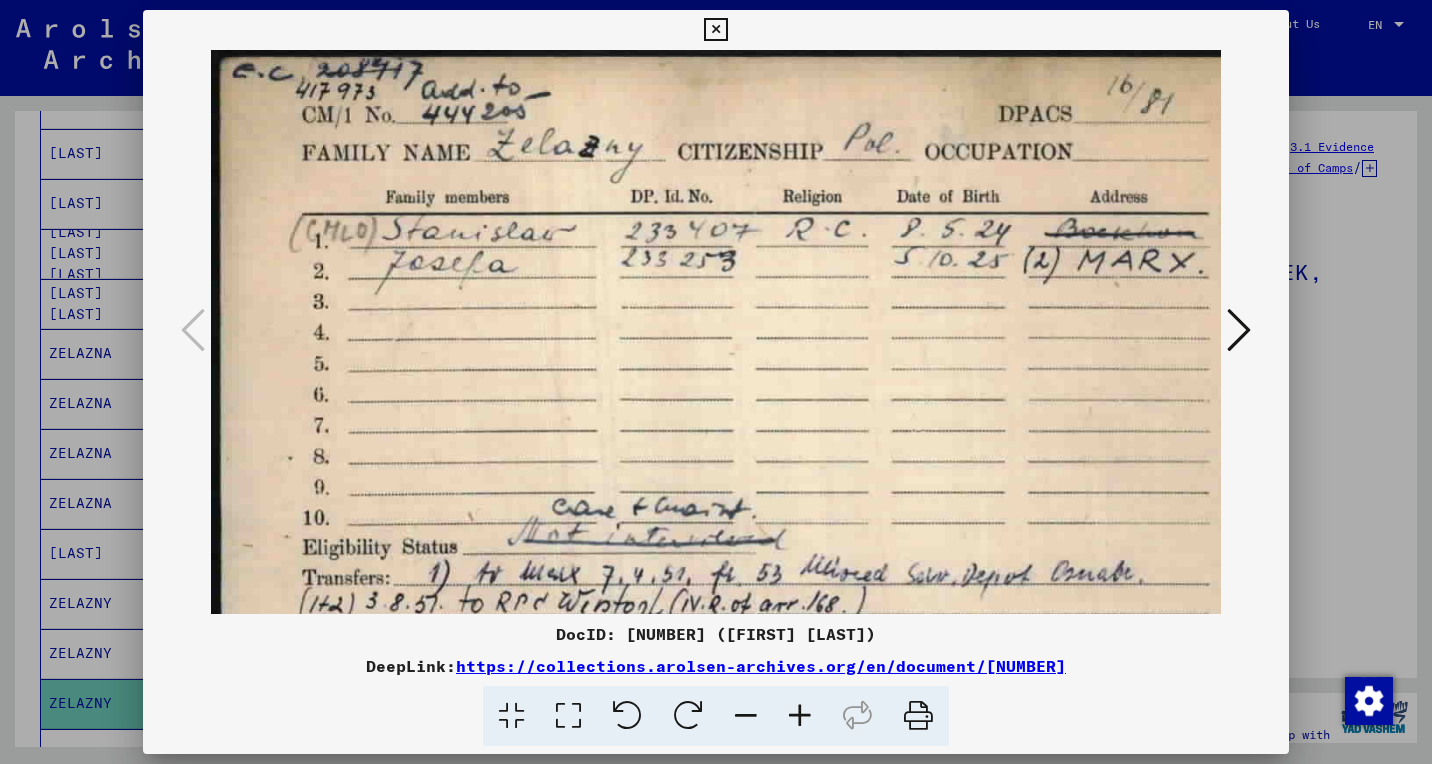click at bounding box center [800, 716] 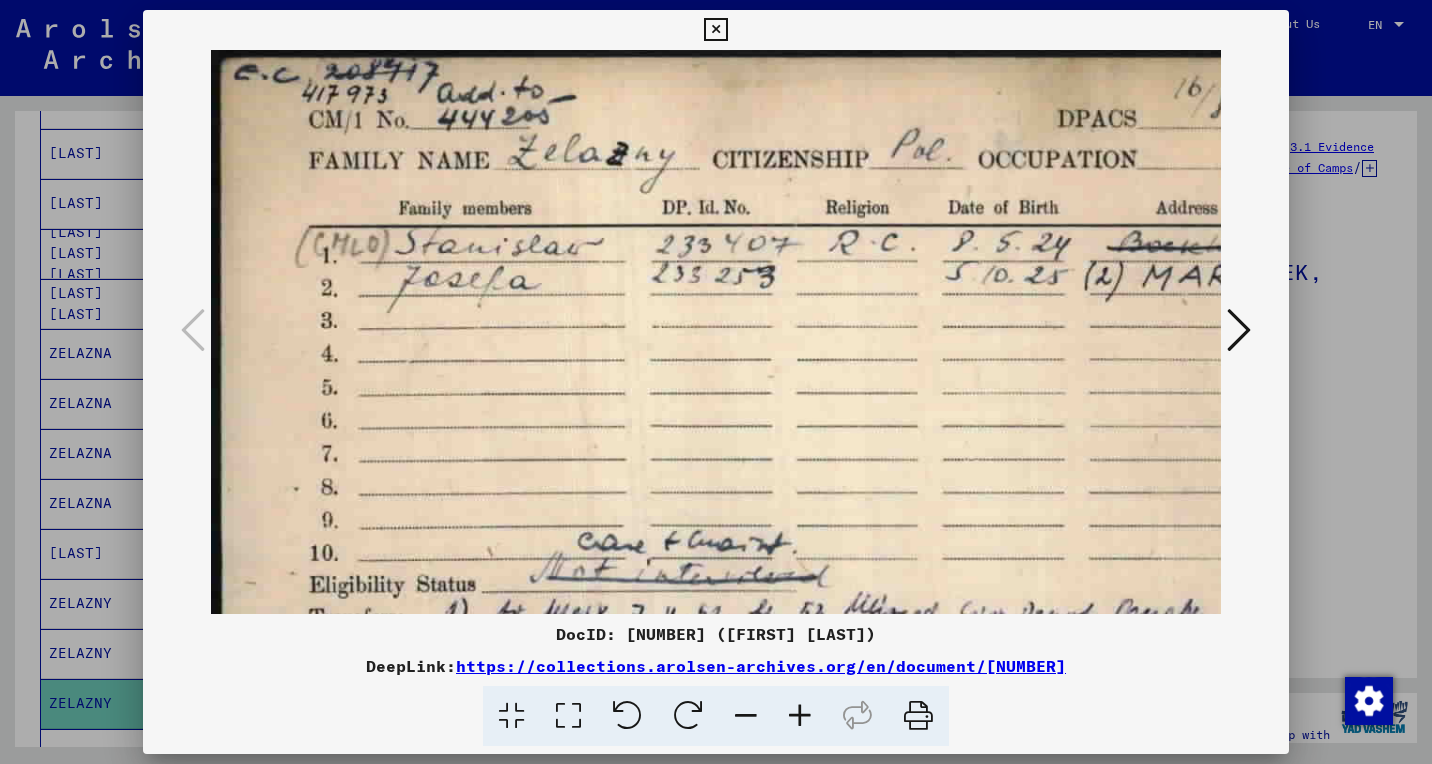 drag, startPoint x: 854, startPoint y: 529, endPoint x: 770, endPoint y: 378, distance: 172.79178 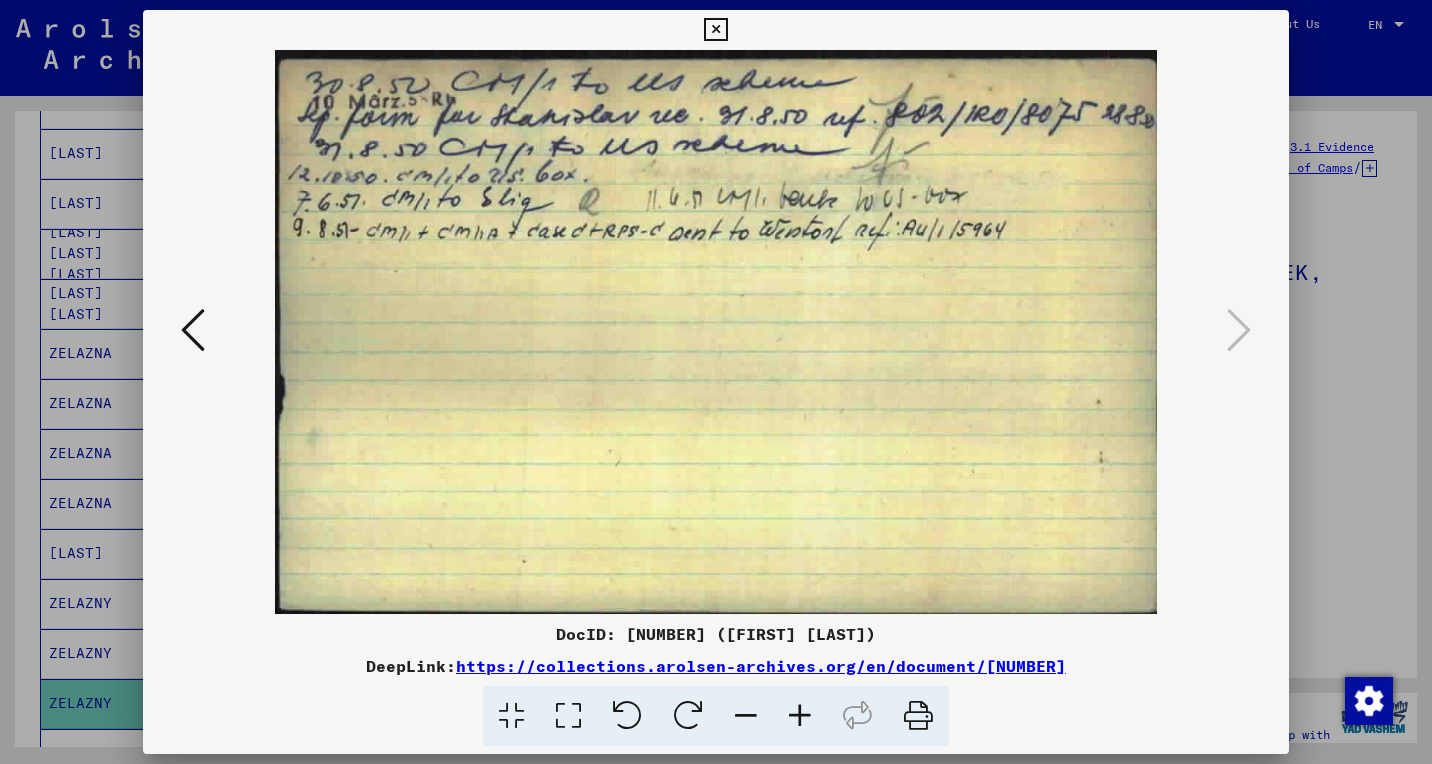 click at bounding box center [715, 30] 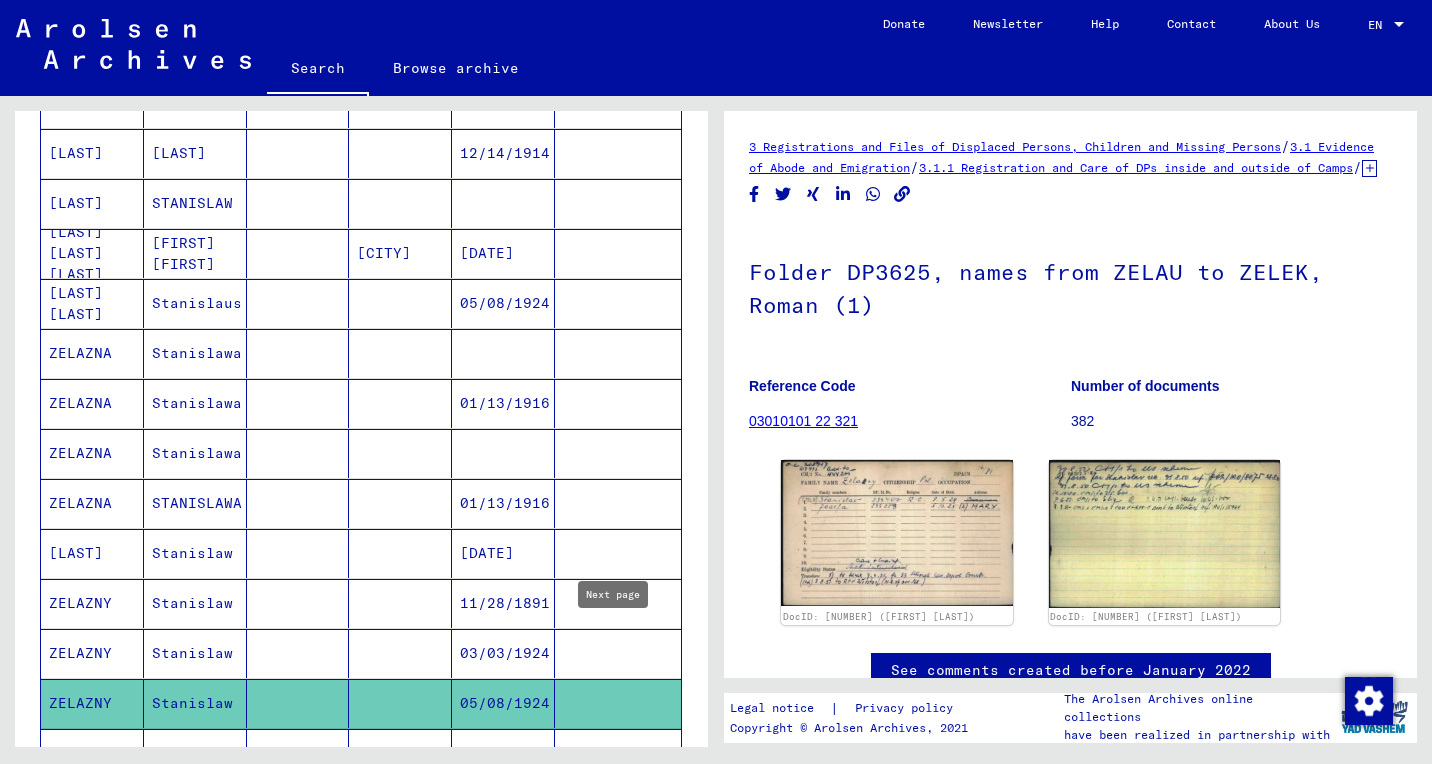 click 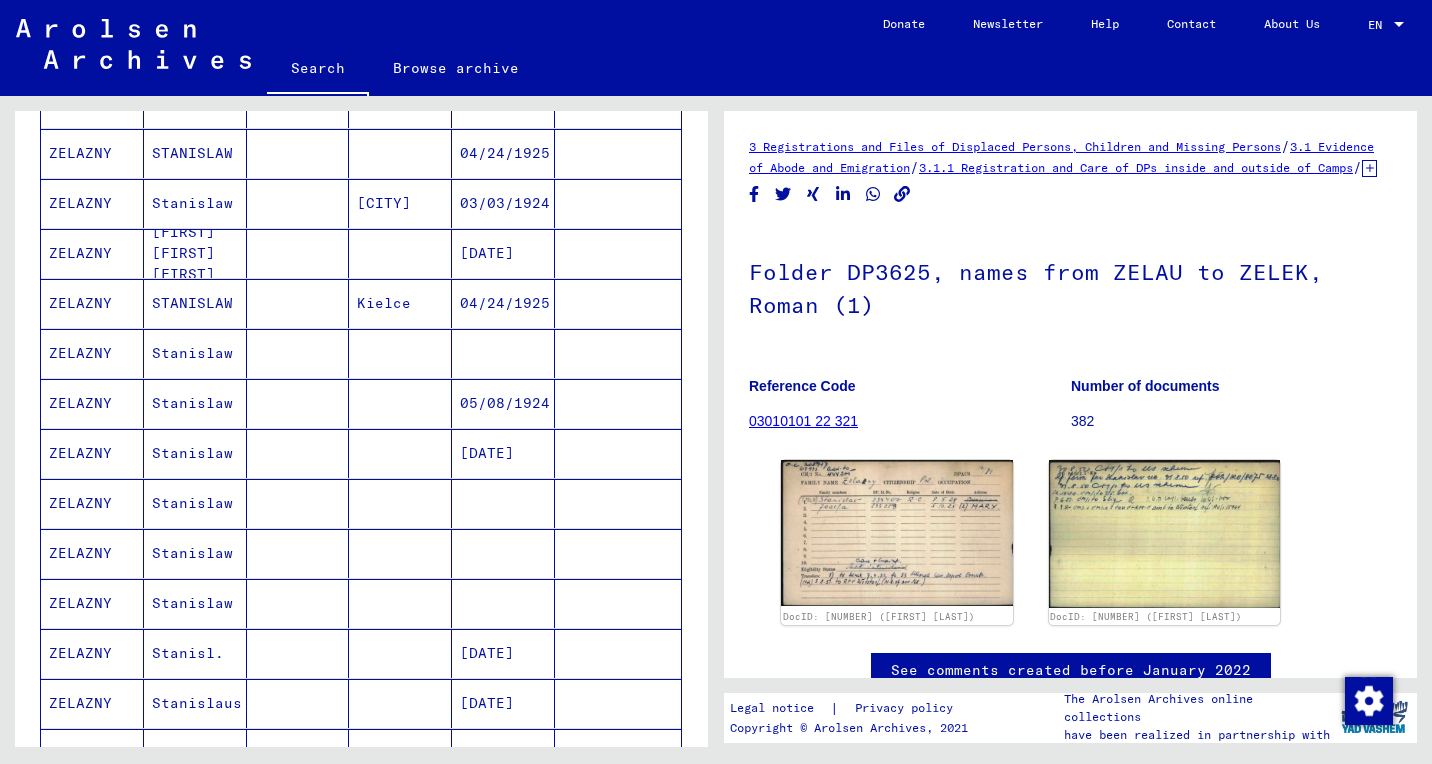 click on "05/08/1924" at bounding box center [503, 453] 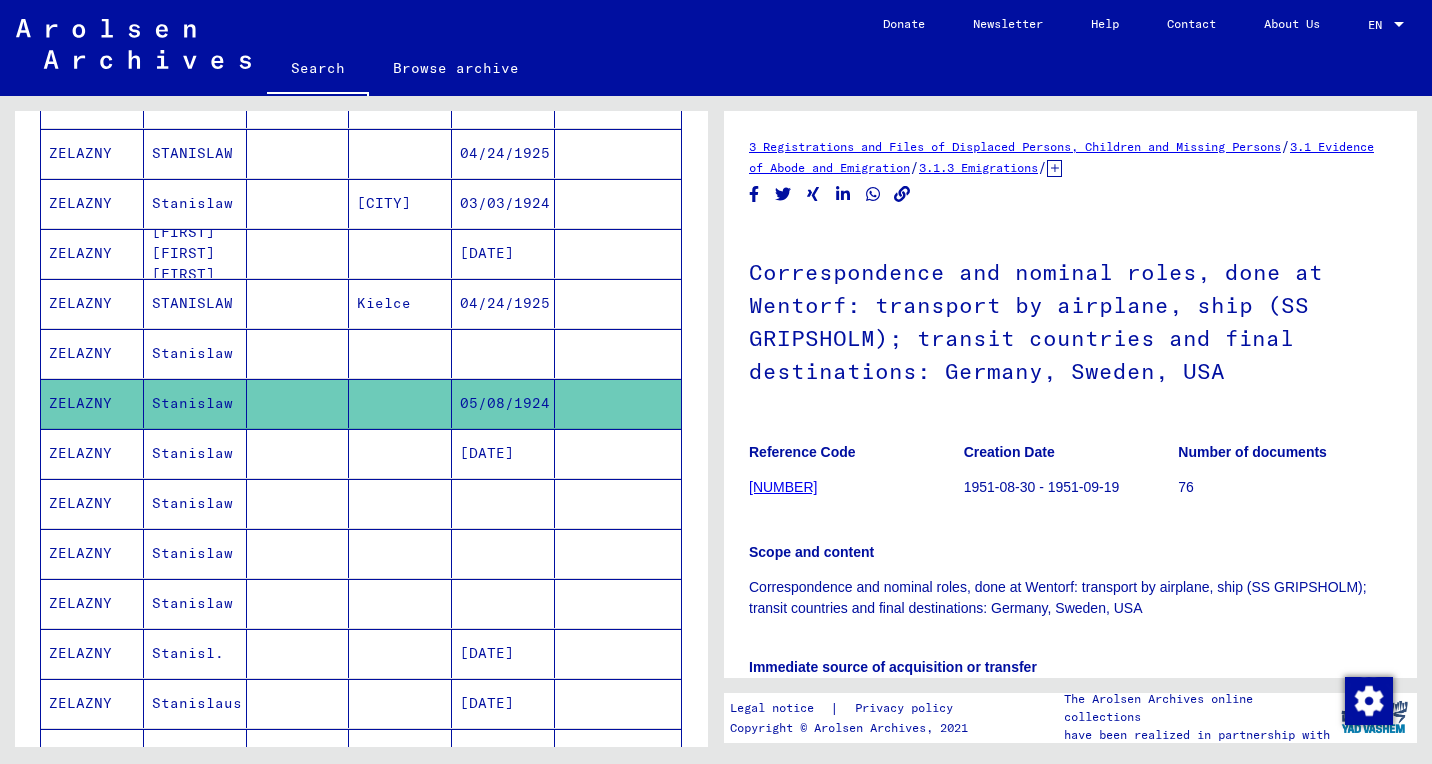 click 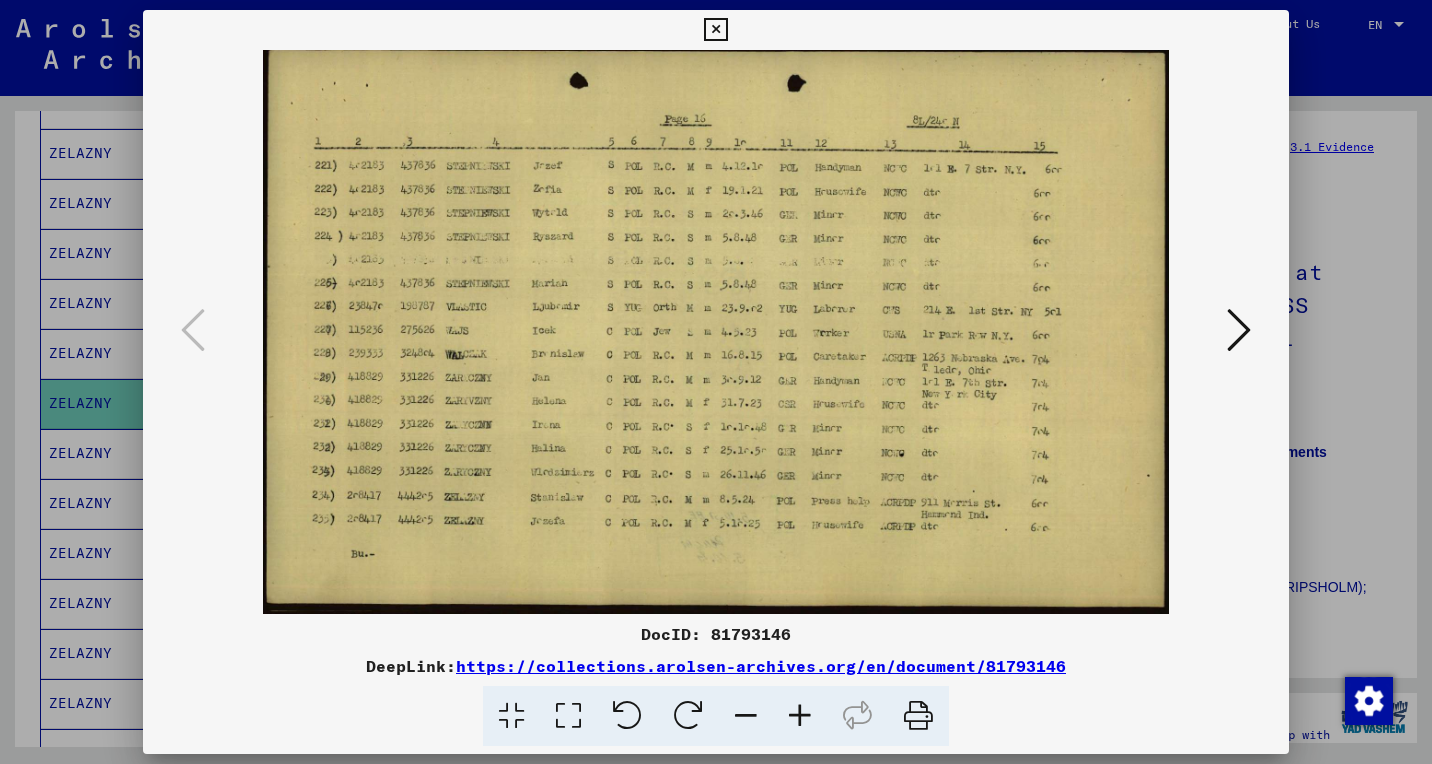 click at bounding box center (800, 716) 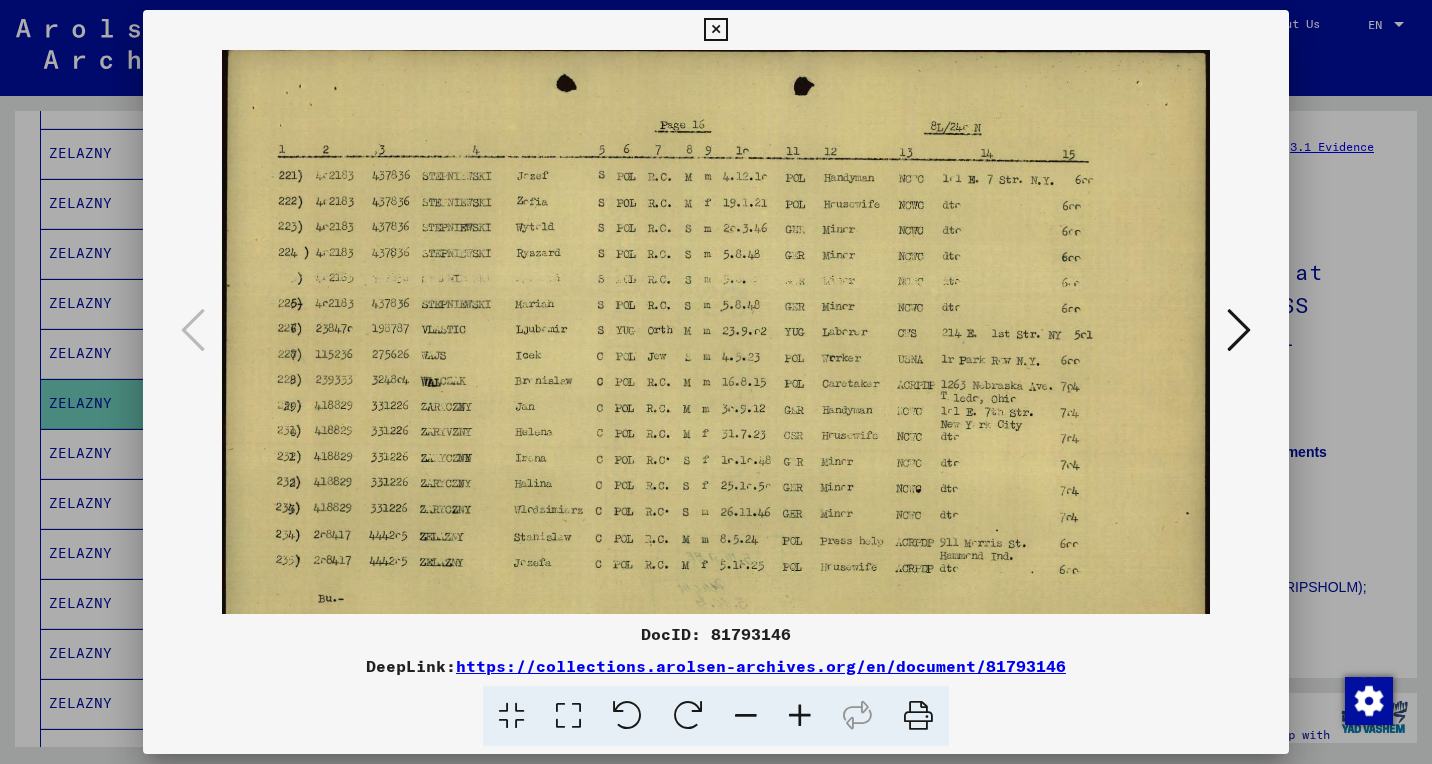 click at bounding box center [800, 716] 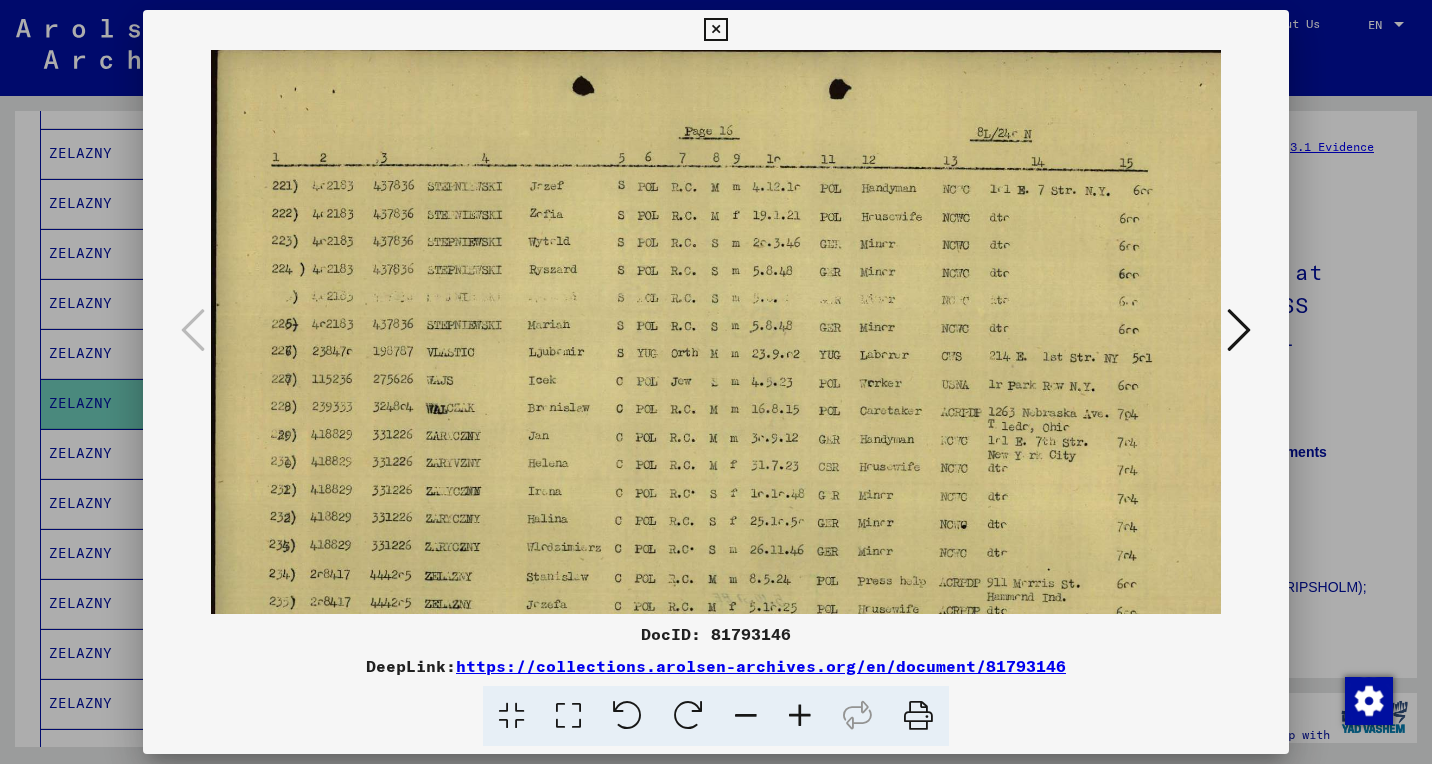 click at bounding box center [800, 716] 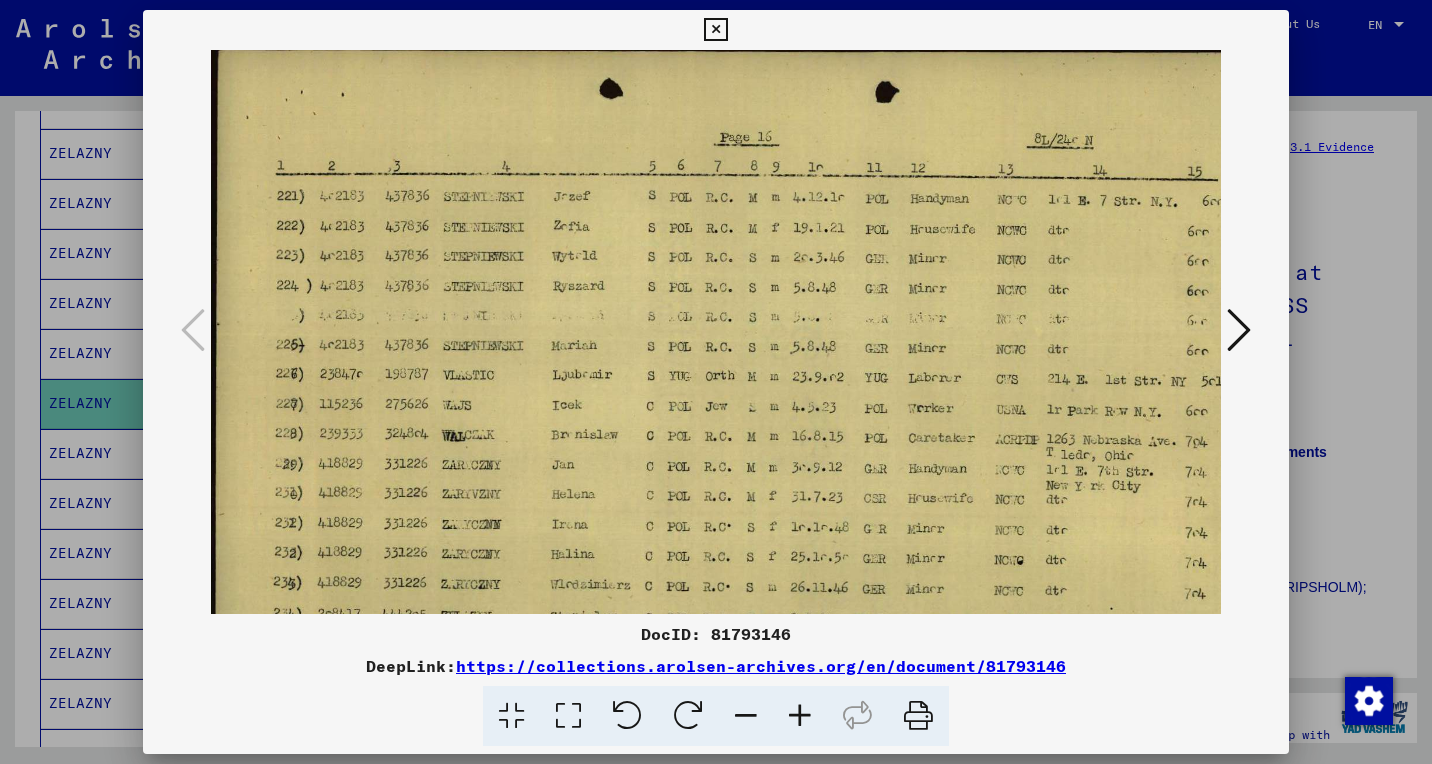 click at bounding box center [800, 716] 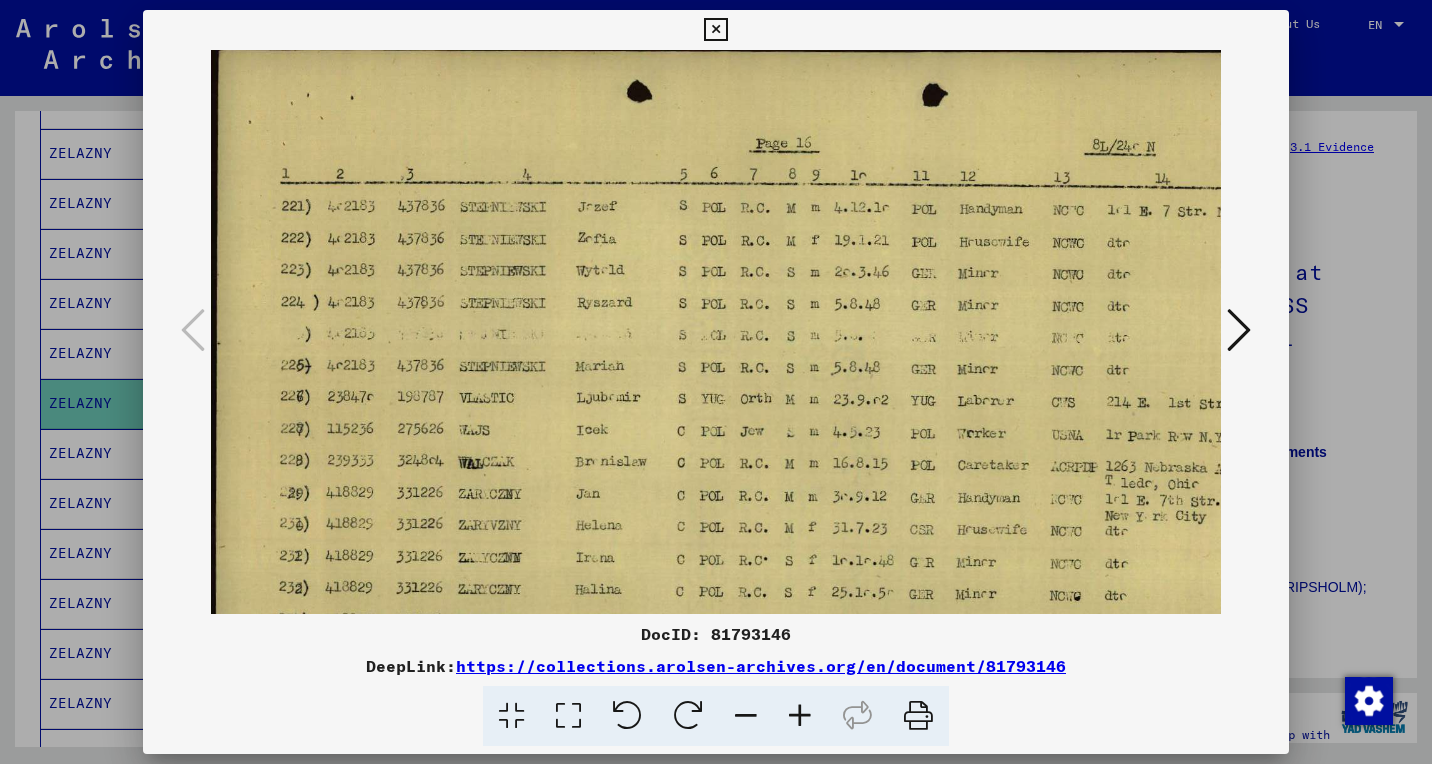 drag, startPoint x: 649, startPoint y: 447, endPoint x: 653, endPoint y: 287, distance: 160.04999 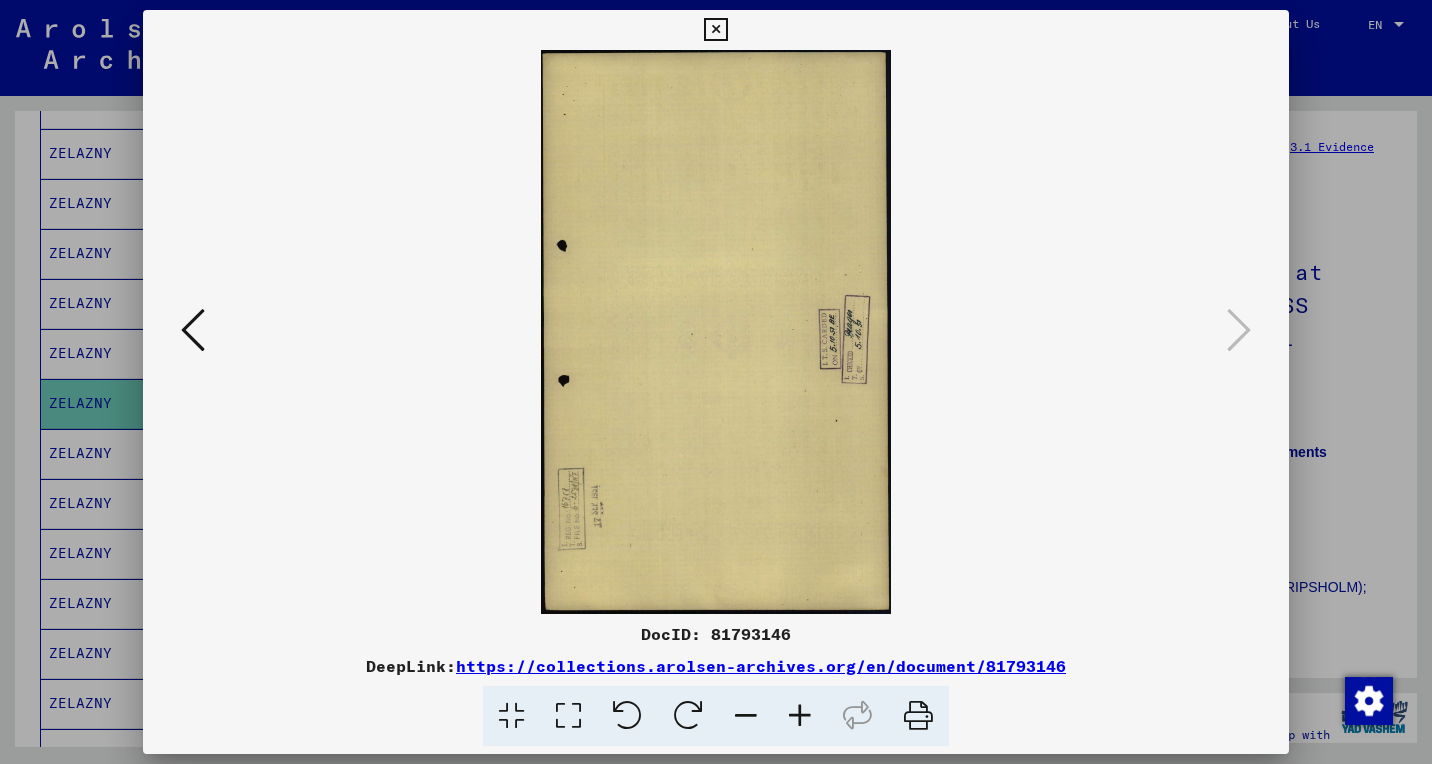 click at bounding box center (800, 716) 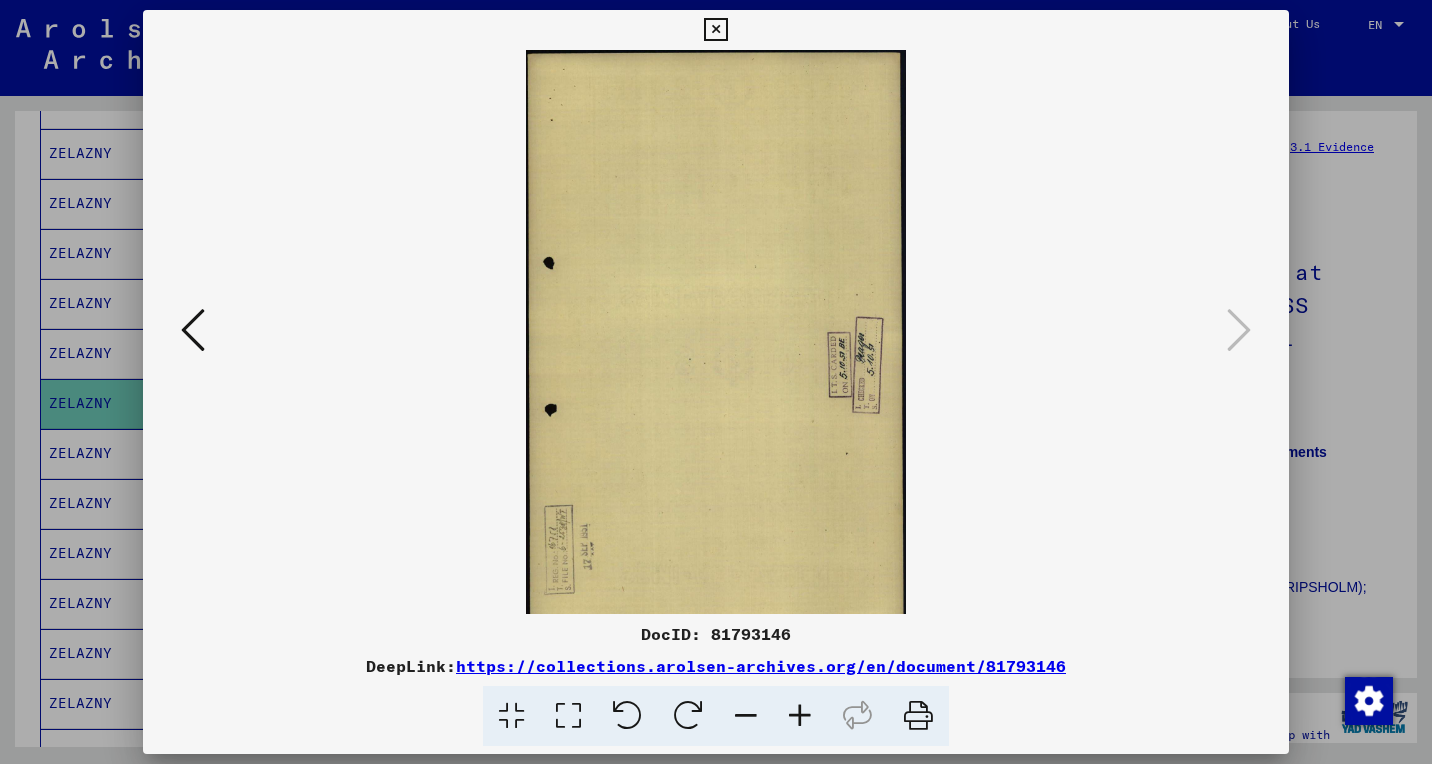 click at bounding box center (800, 716) 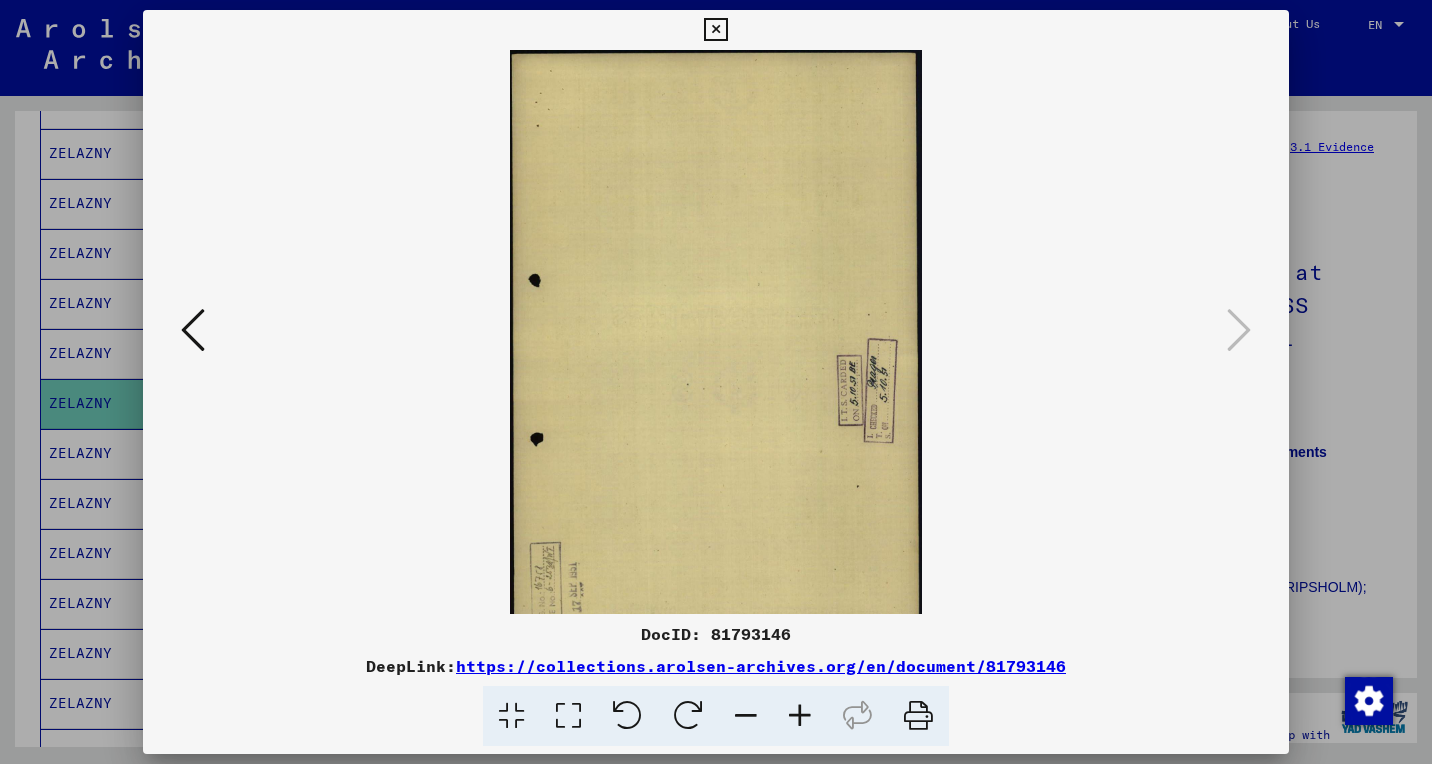 click at bounding box center [800, 716] 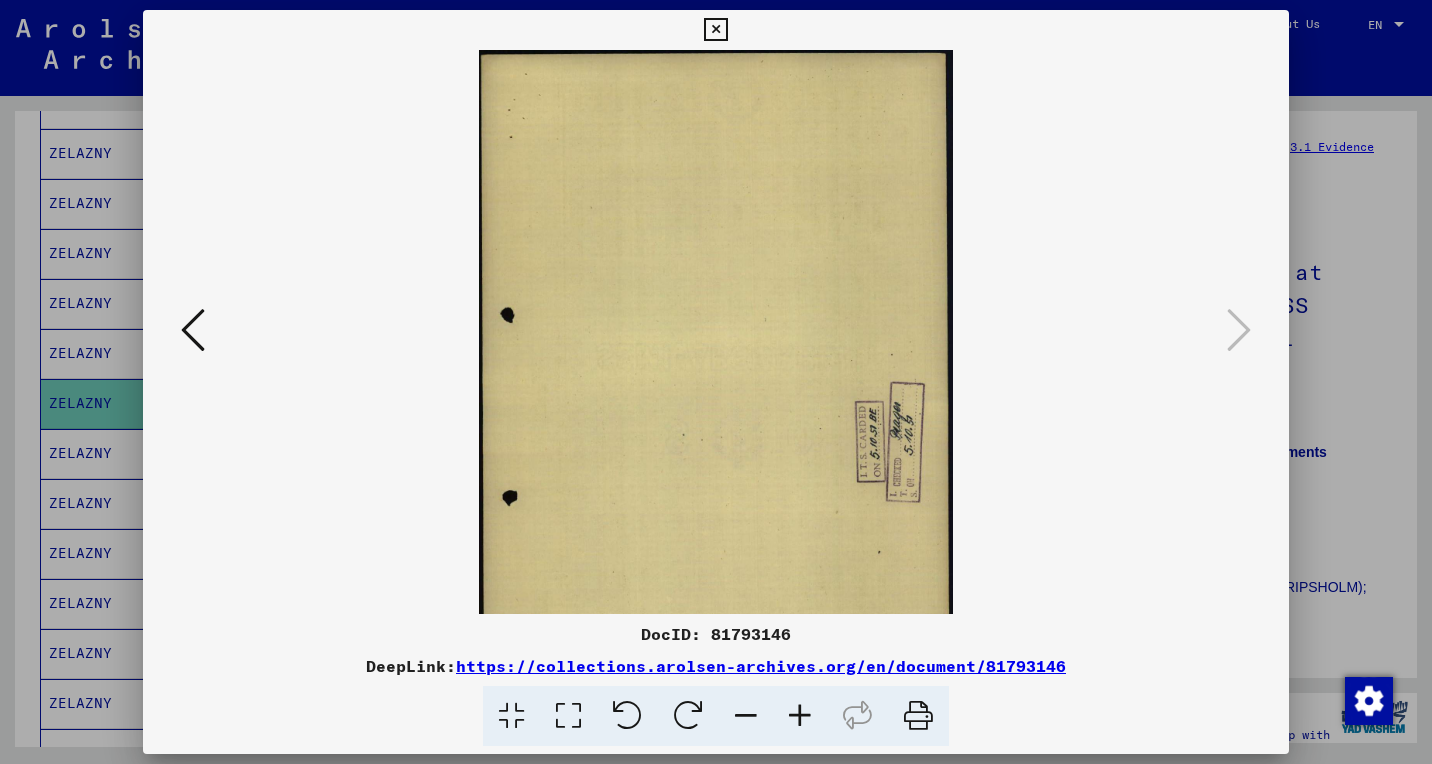 click at bounding box center (800, 716) 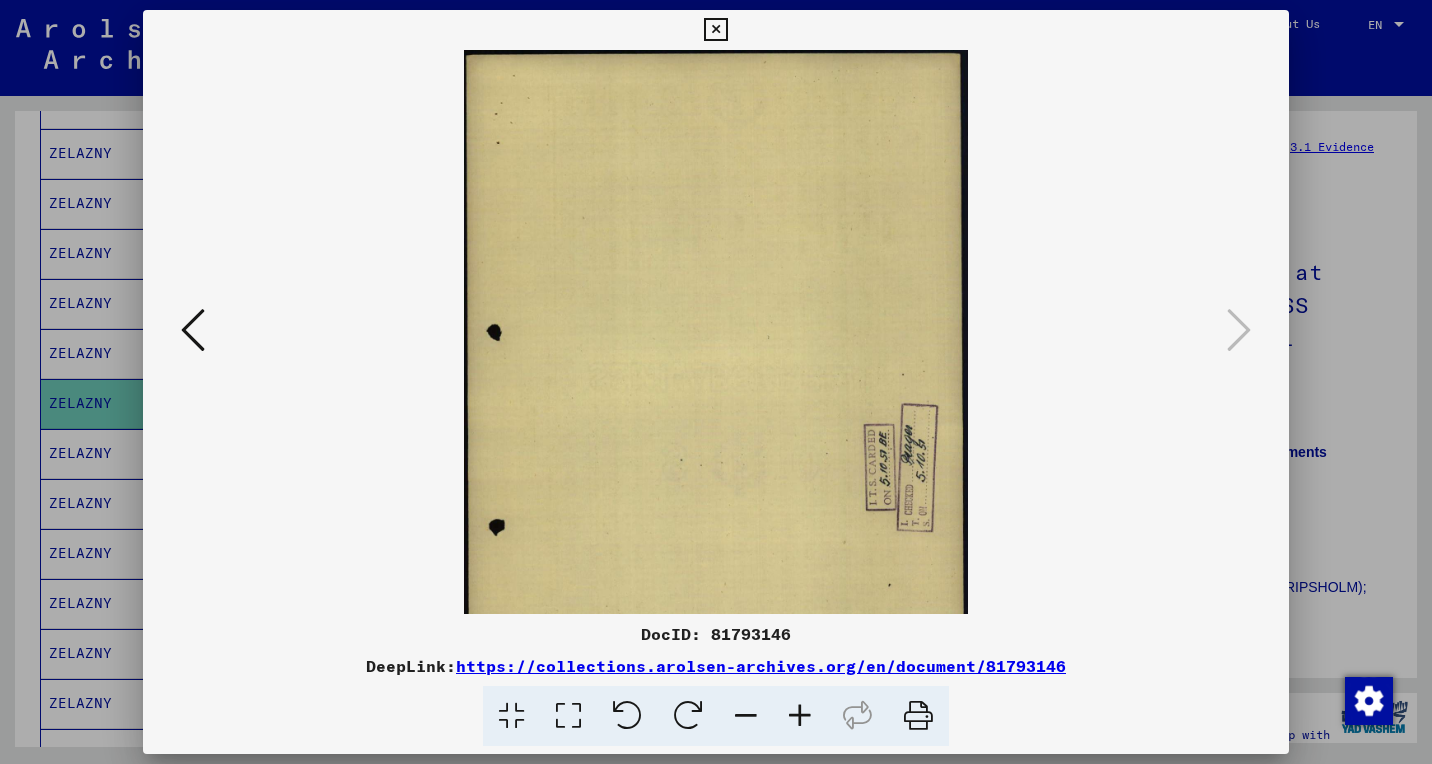 drag, startPoint x: 755, startPoint y: 574, endPoint x: 830, endPoint y: 426, distance: 165.91866 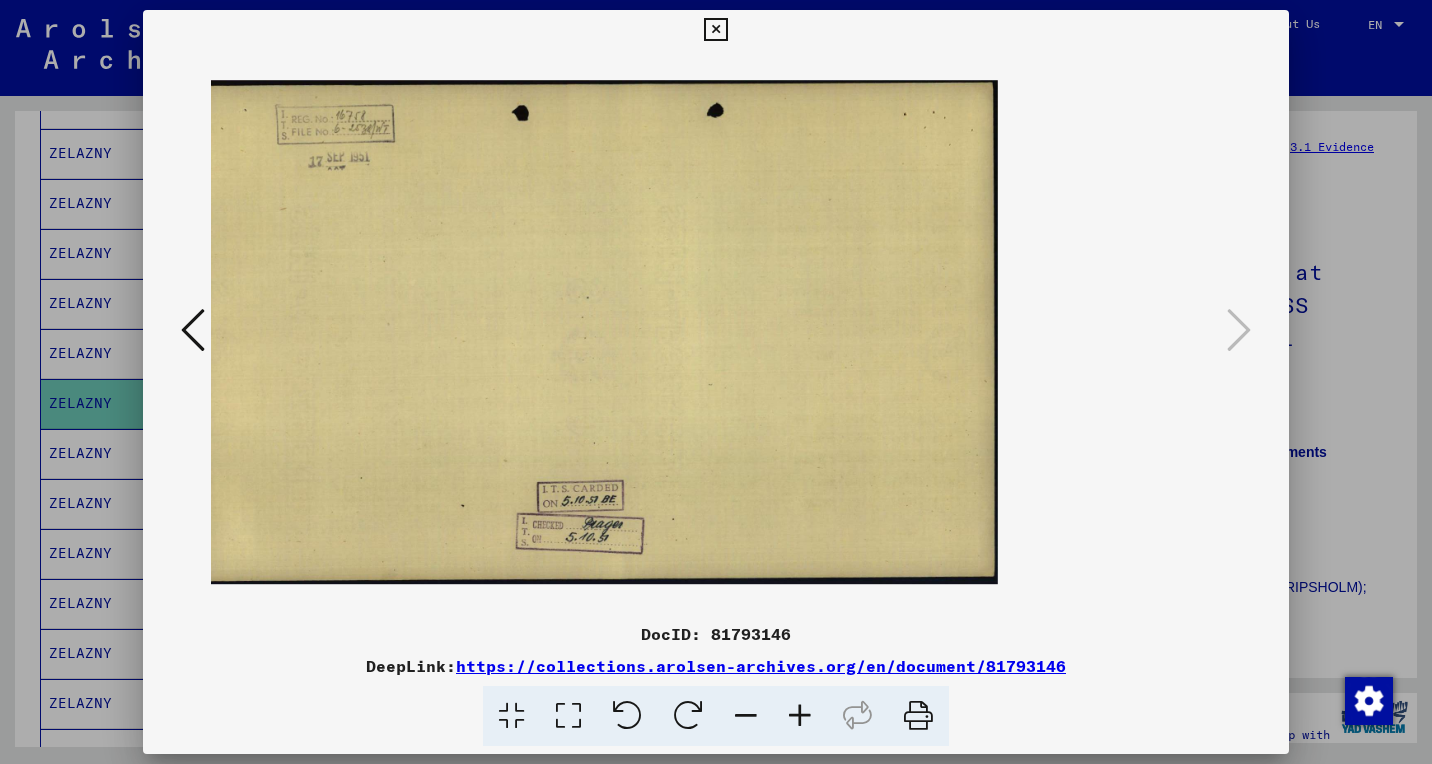 click at bounding box center (800, 716) 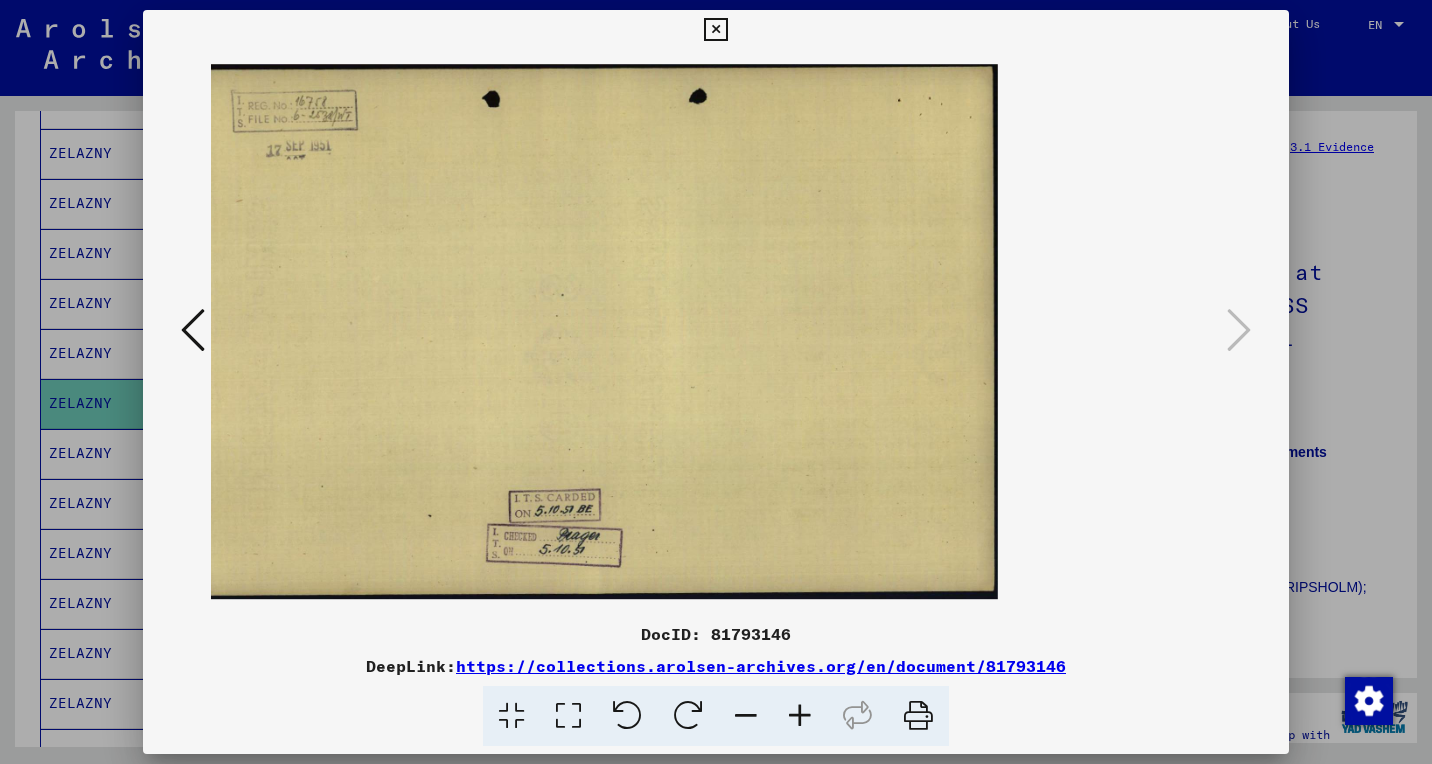 click at bounding box center (800, 716) 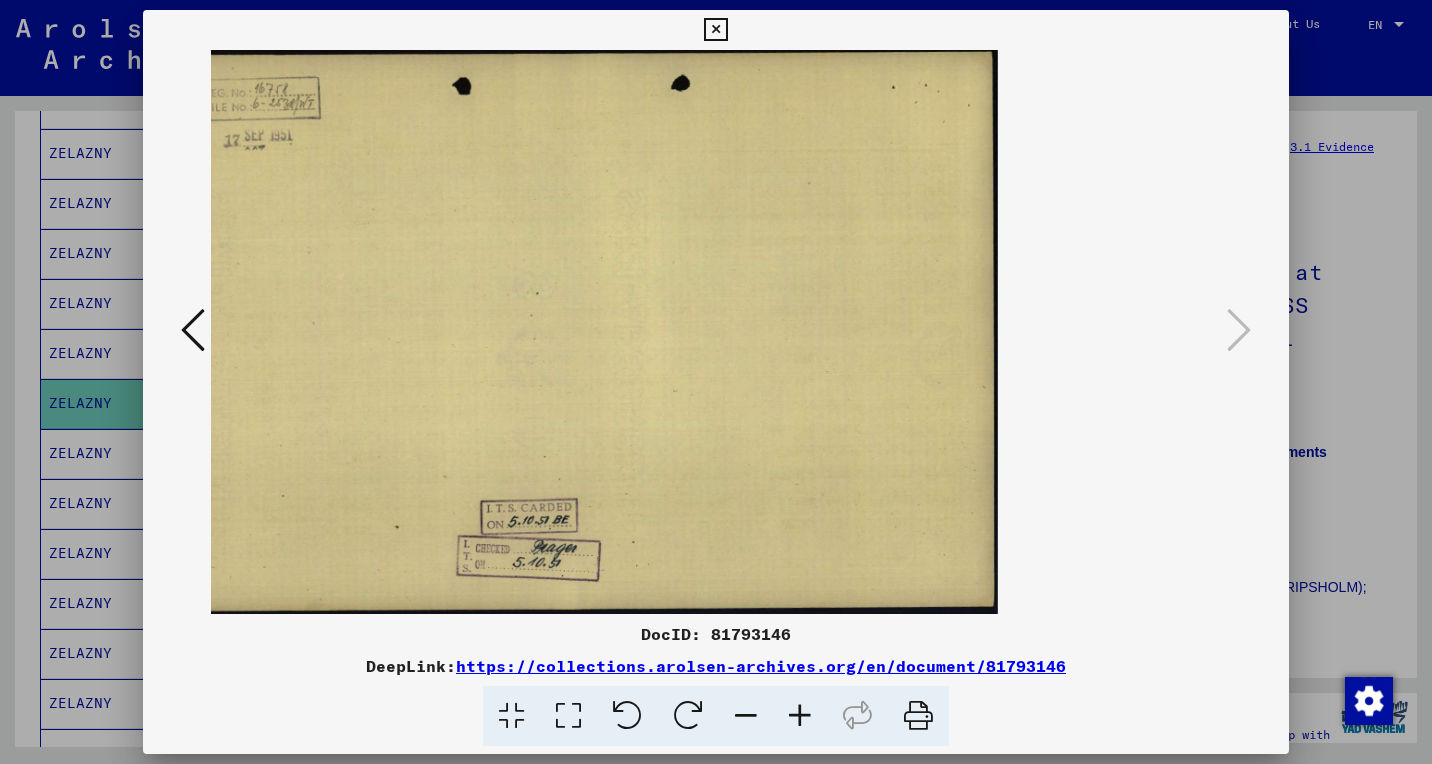 click at bounding box center (800, 716) 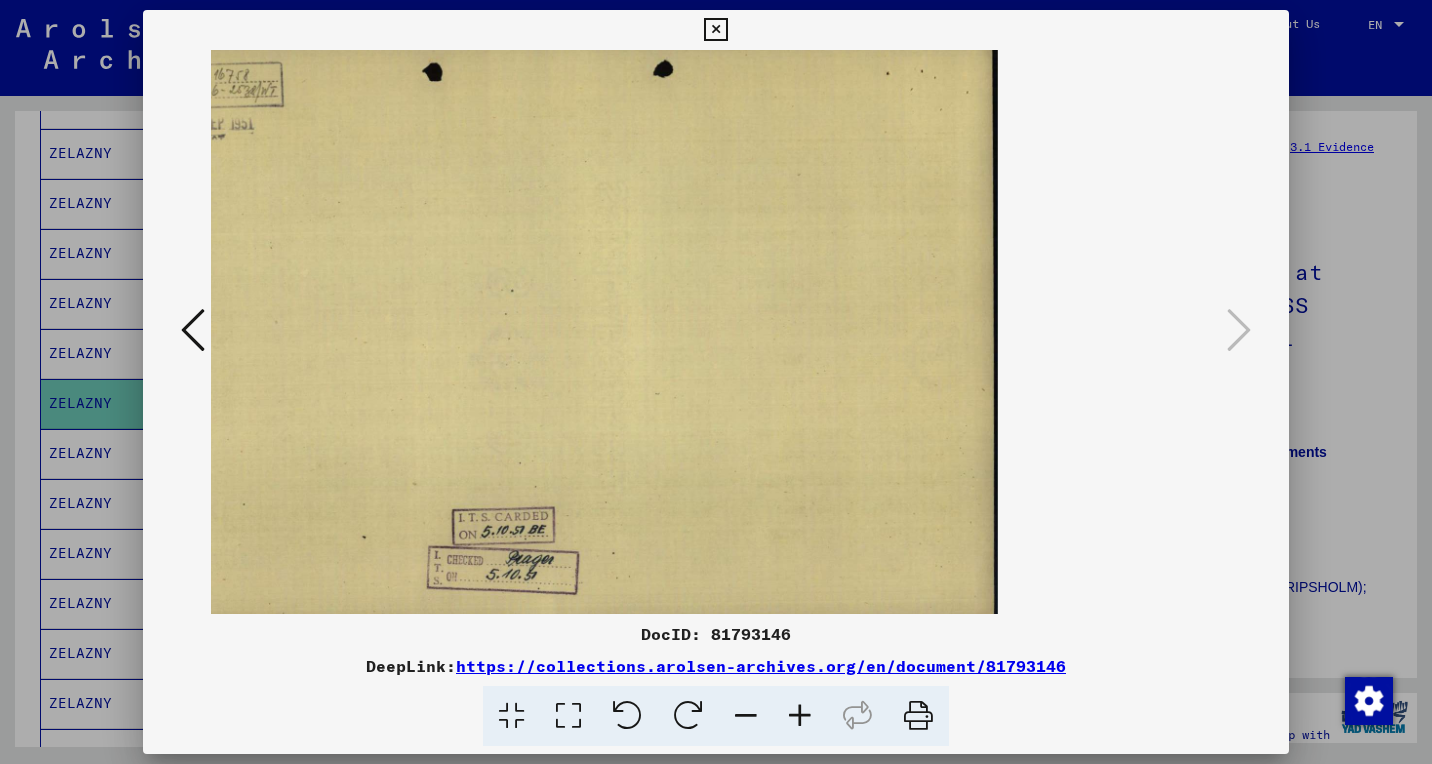 click at bounding box center [800, 716] 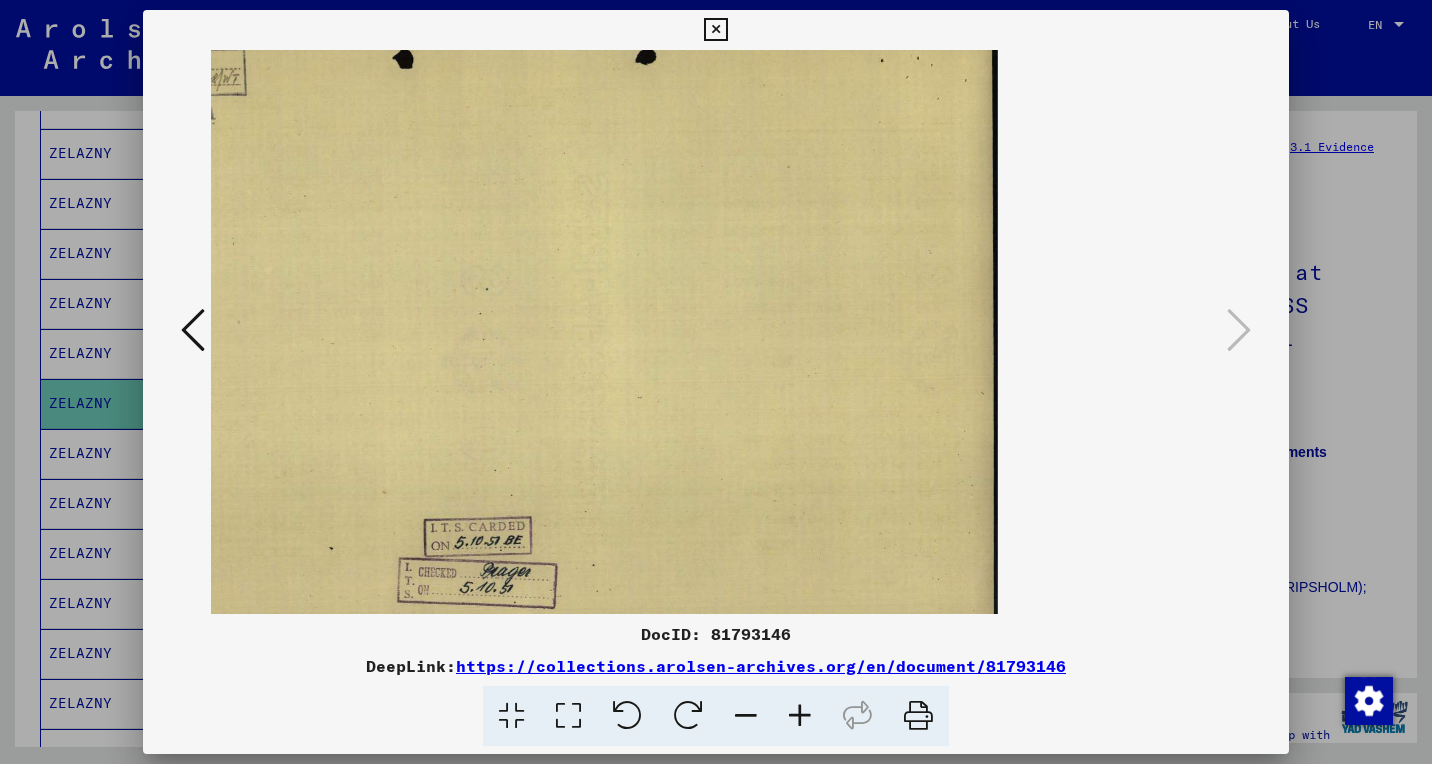 click at bounding box center (800, 716) 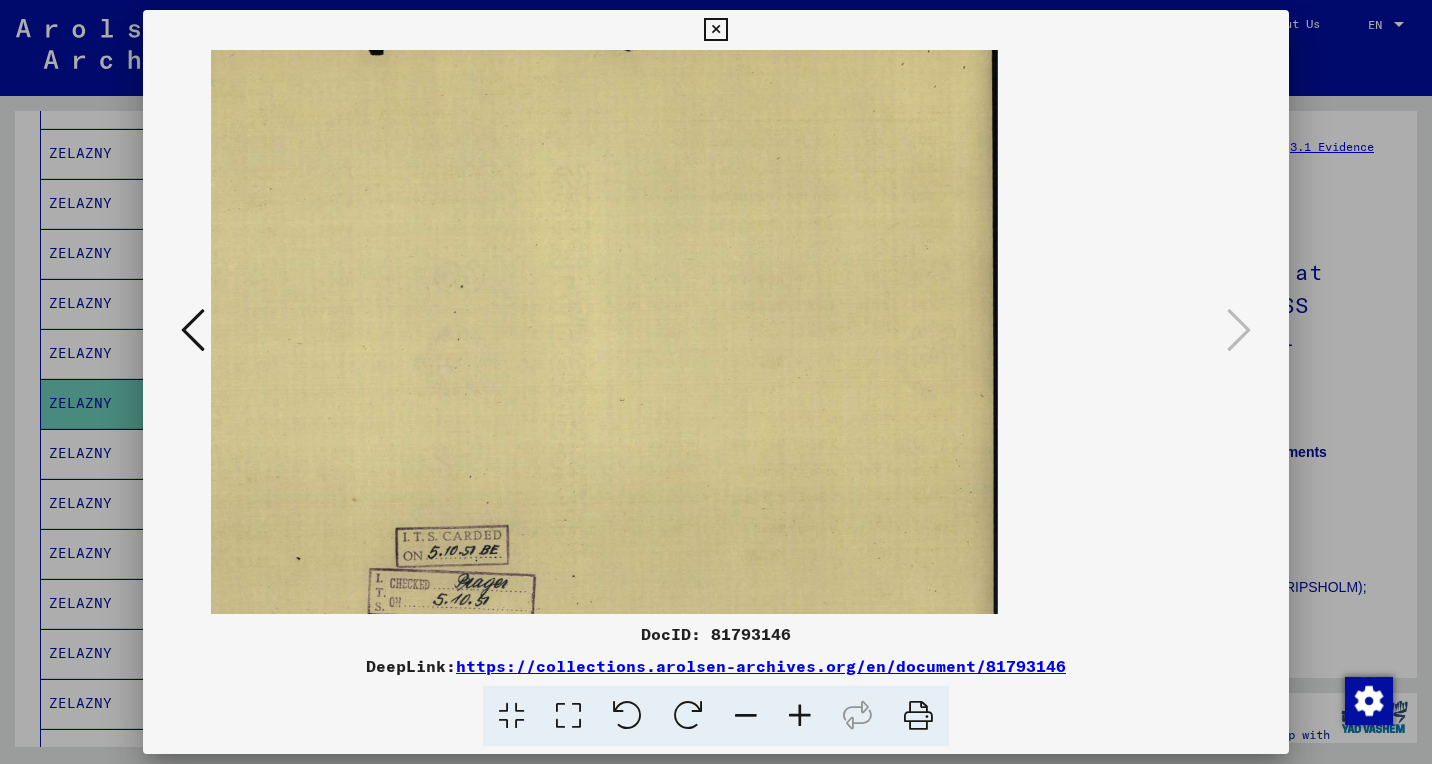 click at bounding box center [800, 716] 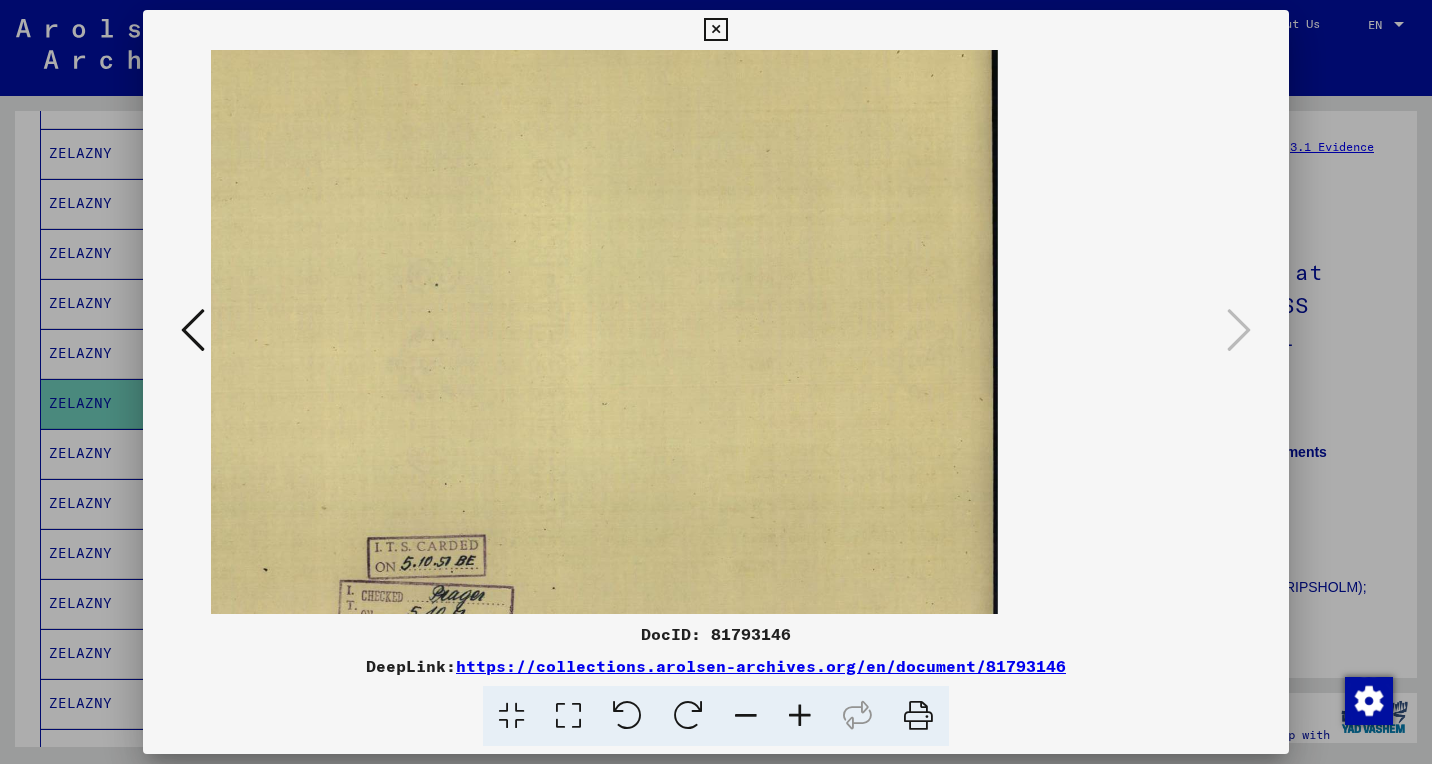 drag, startPoint x: 572, startPoint y: 333, endPoint x: 625, endPoint y: 646, distance: 317.4555 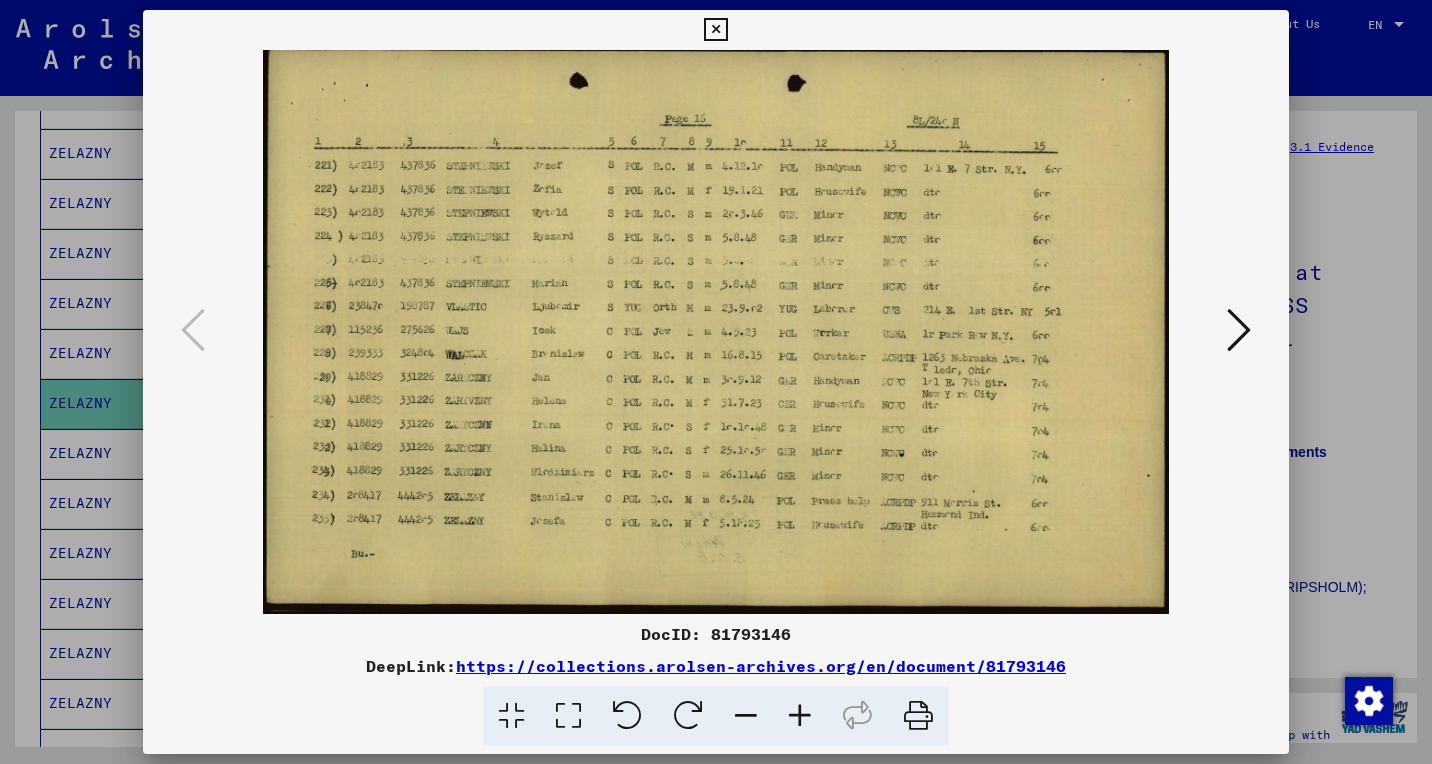 click at bounding box center (715, 30) 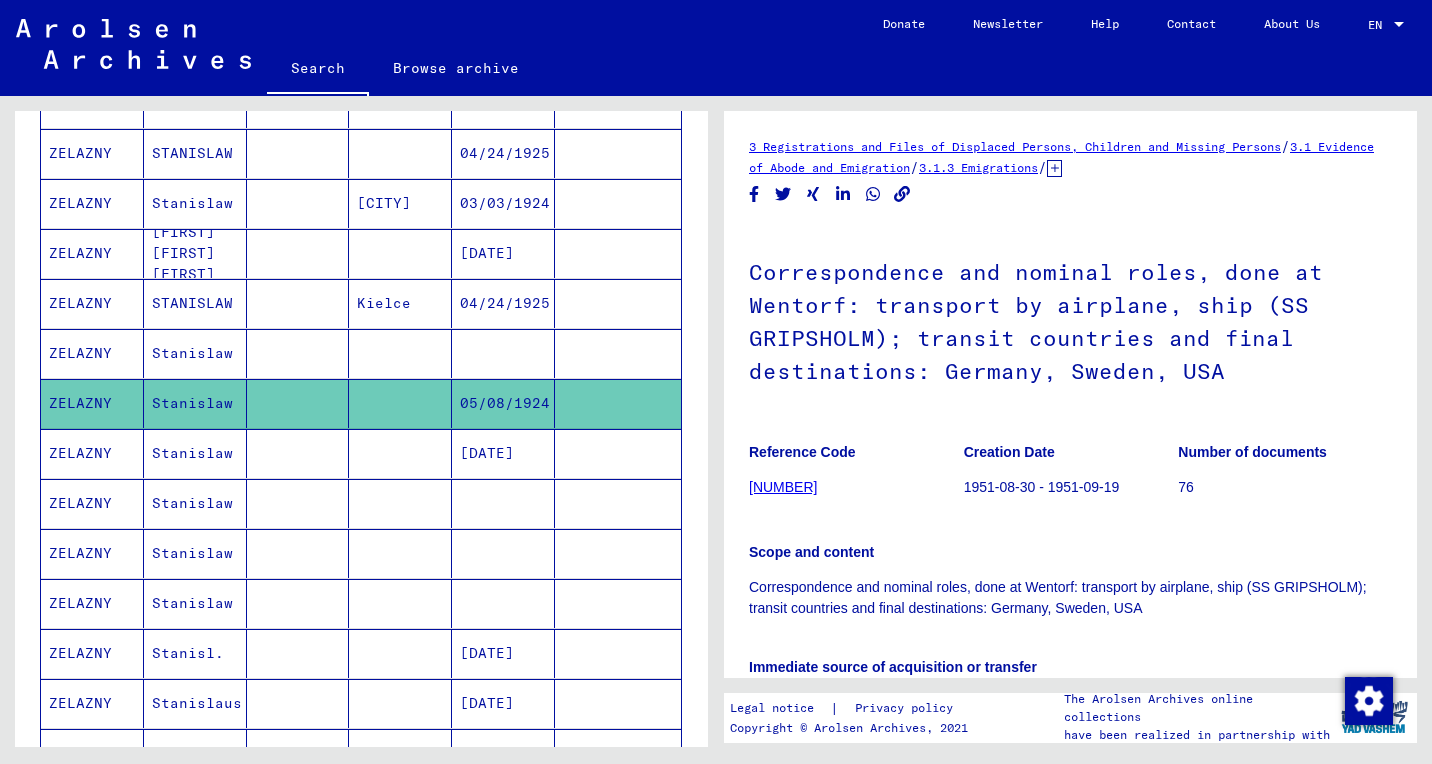 drag, startPoint x: 1153, startPoint y: 240, endPoint x: 742, endPoint y: 240, distance: 411 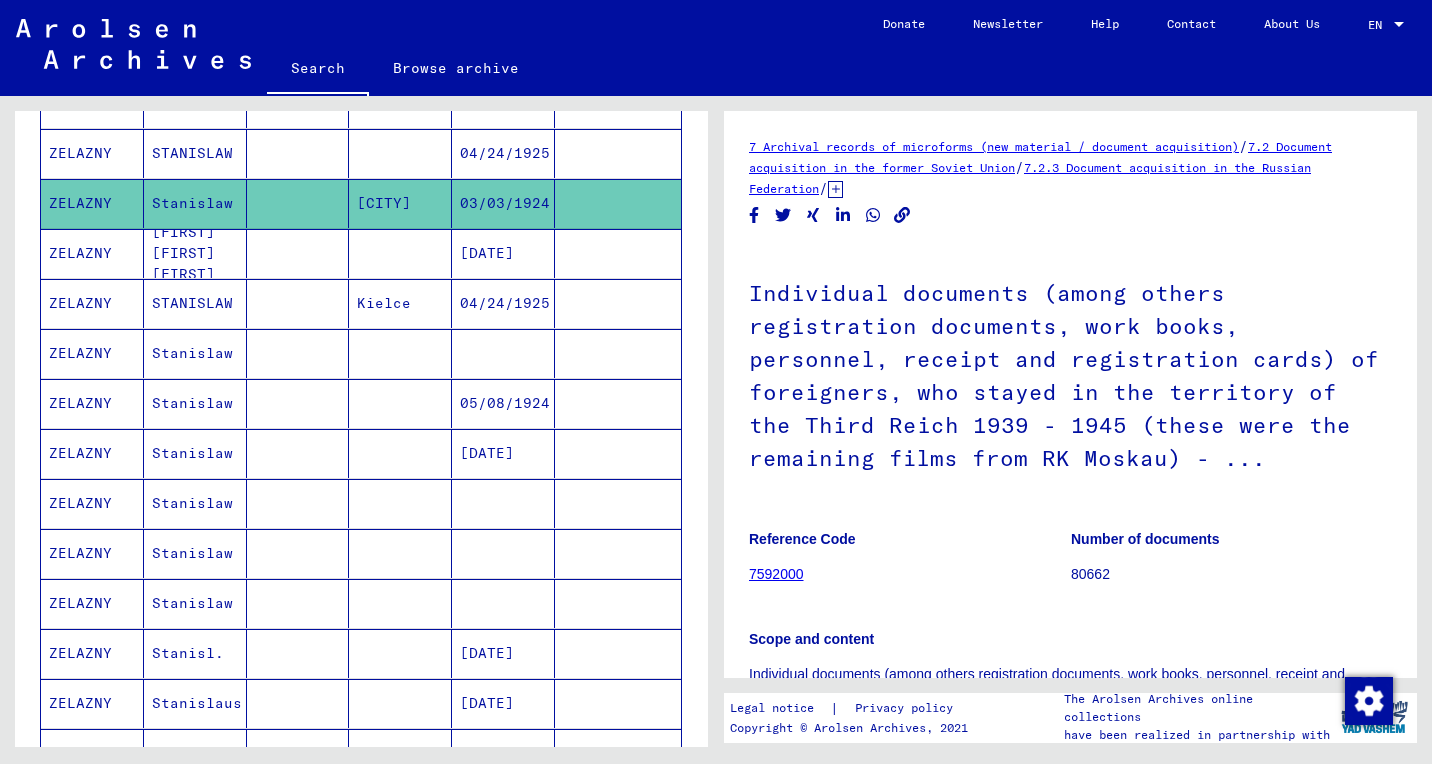click 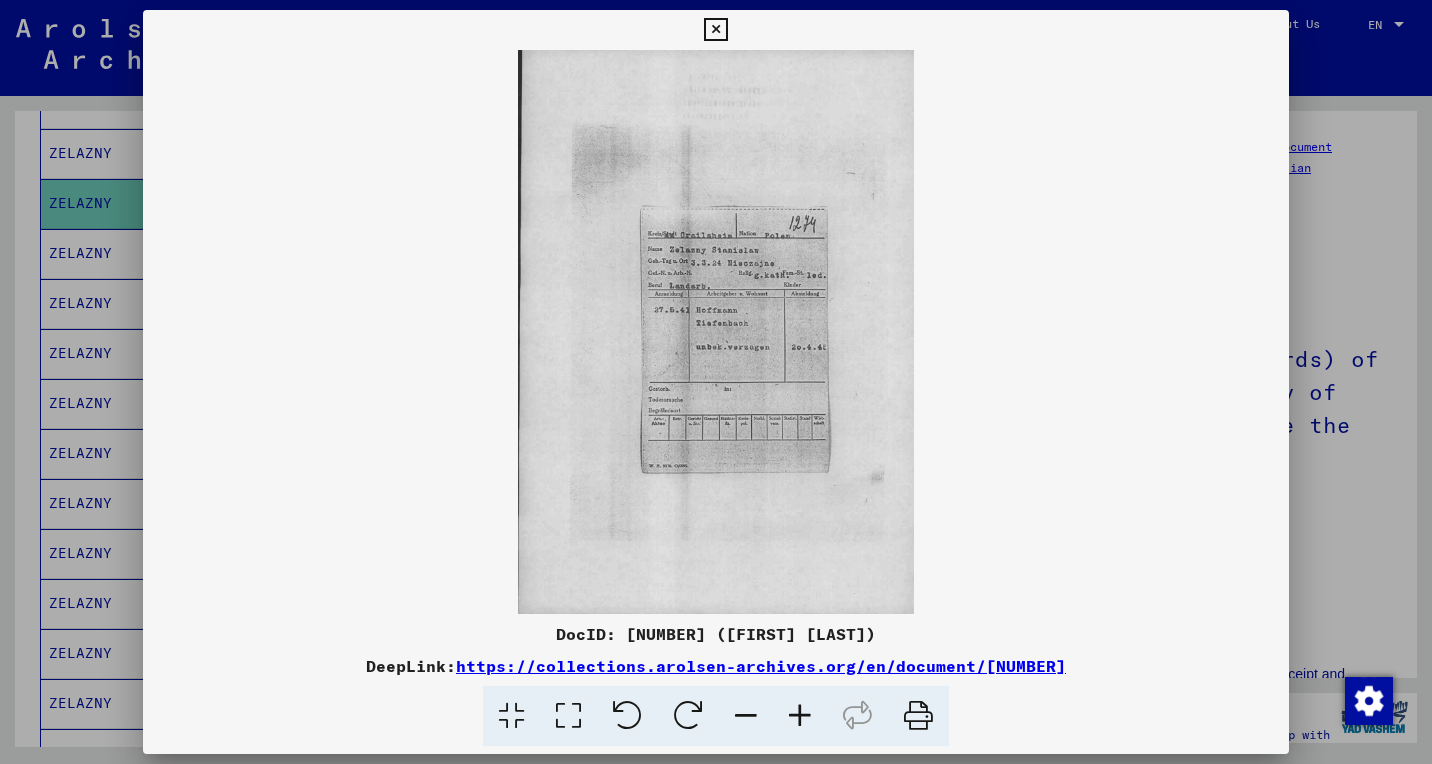 click at bounding box center [800, 716] 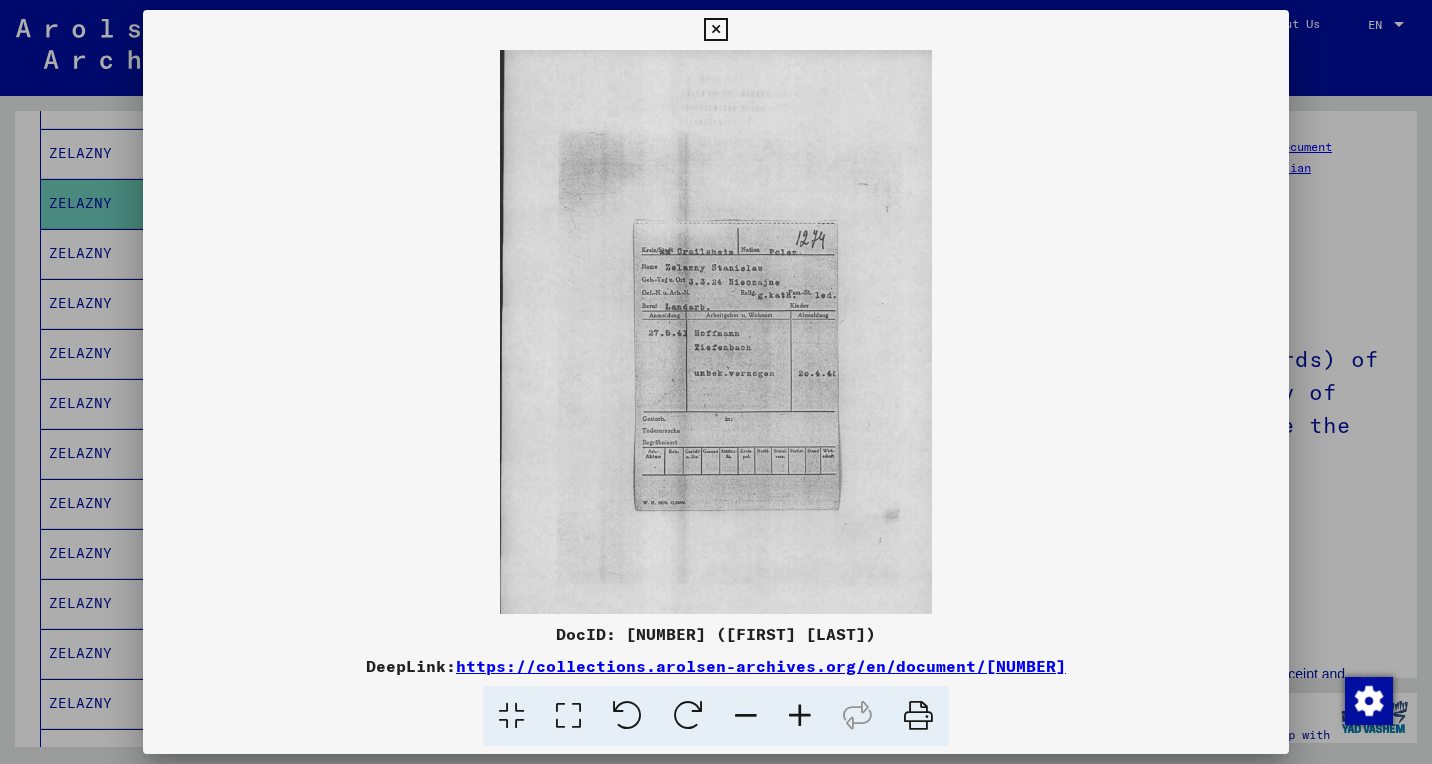 click at bounding box center (800, 716) 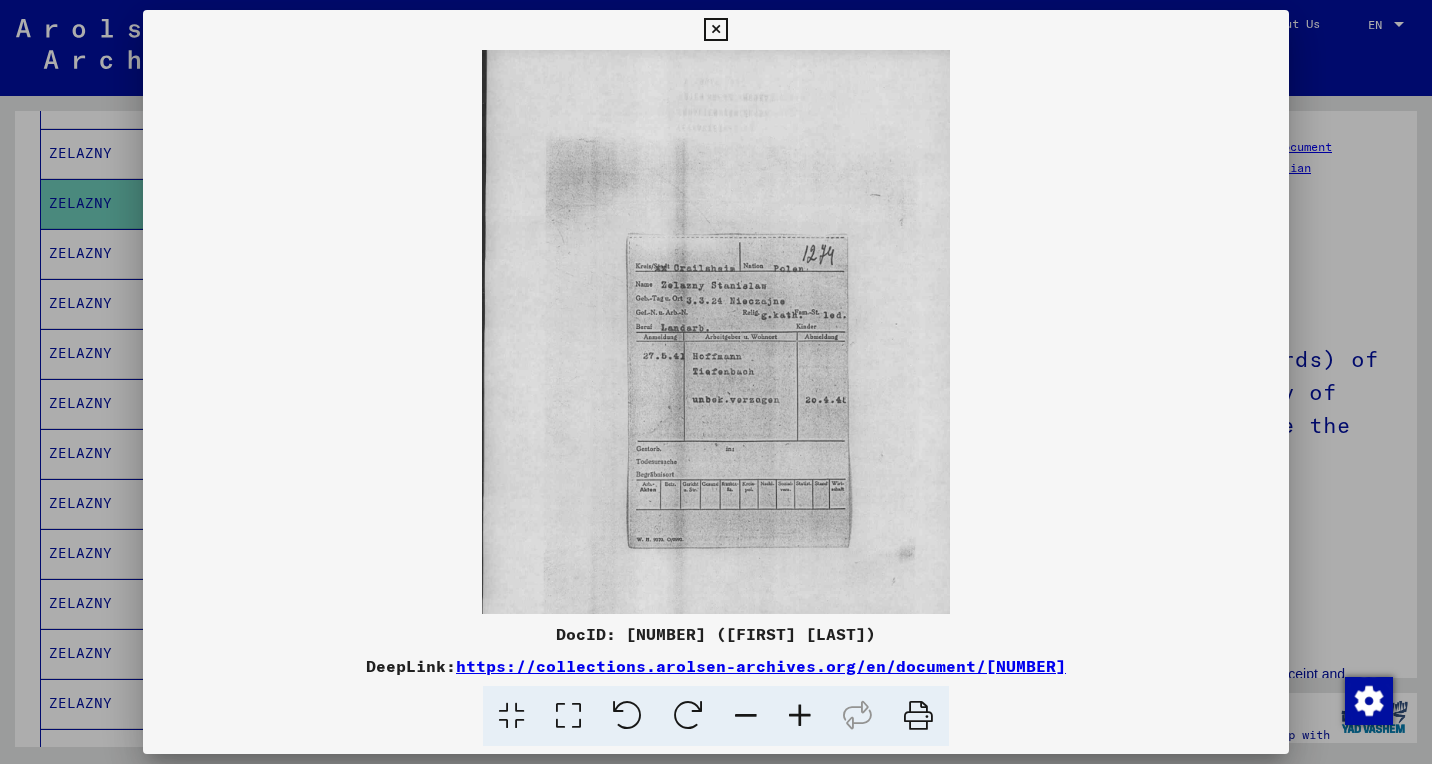click at bounding box center [800, 716] 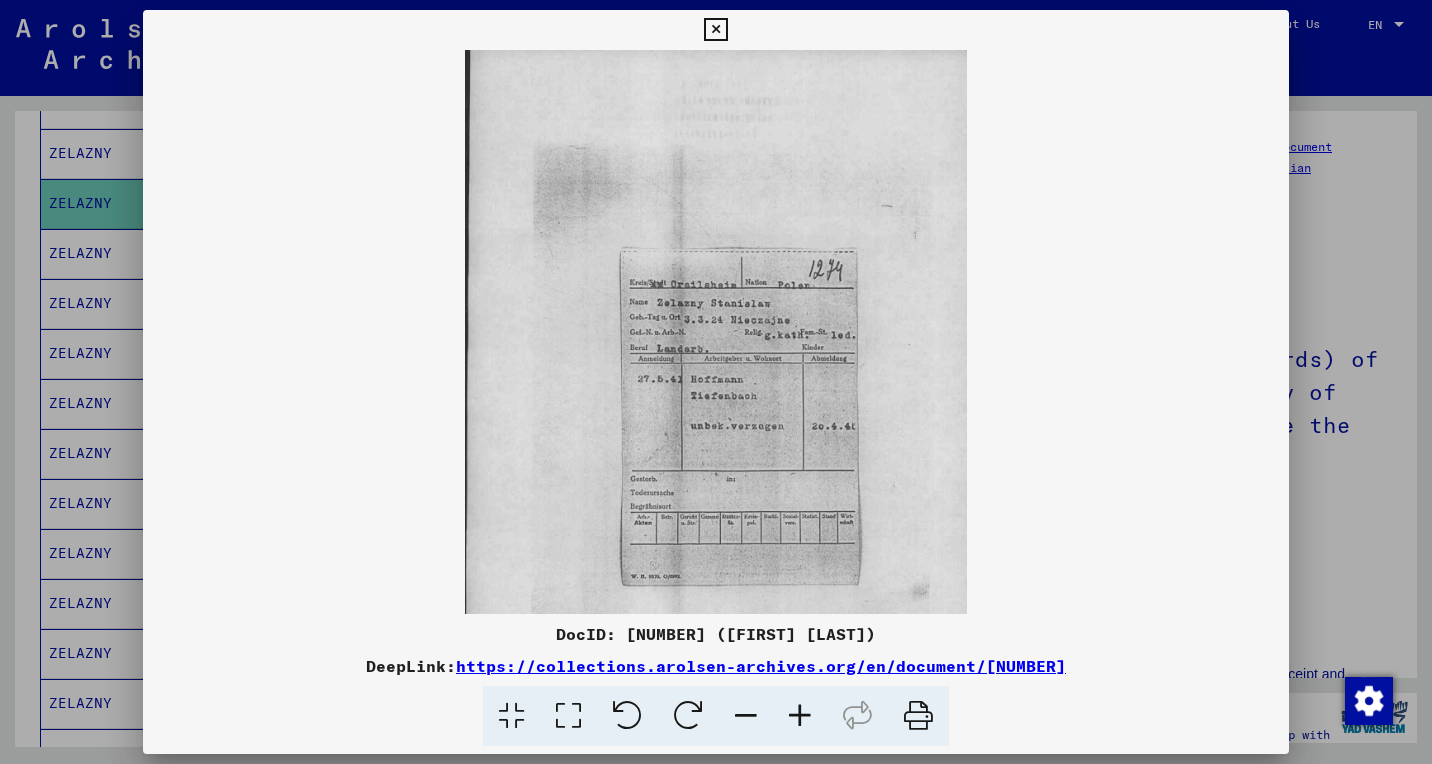 click at bounding box center (800, 716) 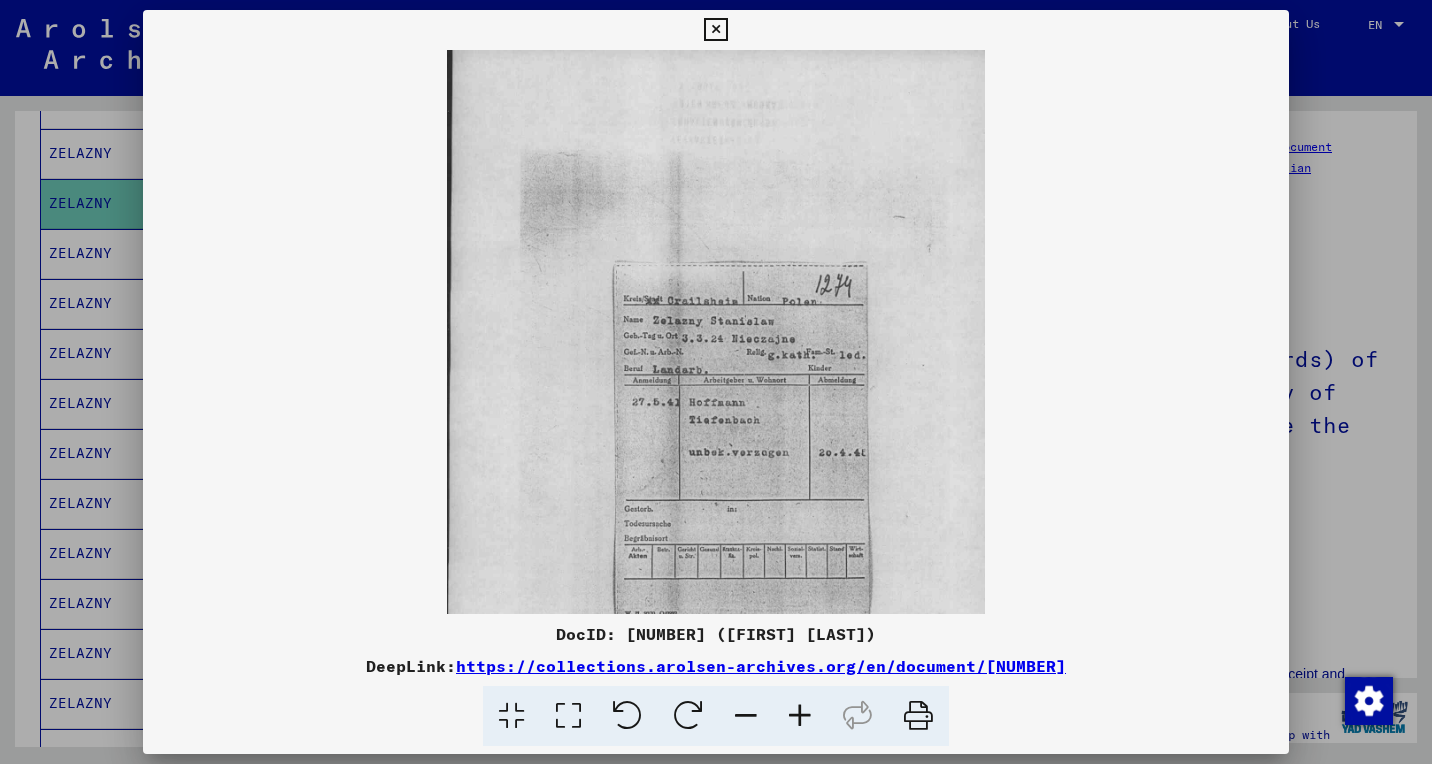 click at bounding box center (800, 716) 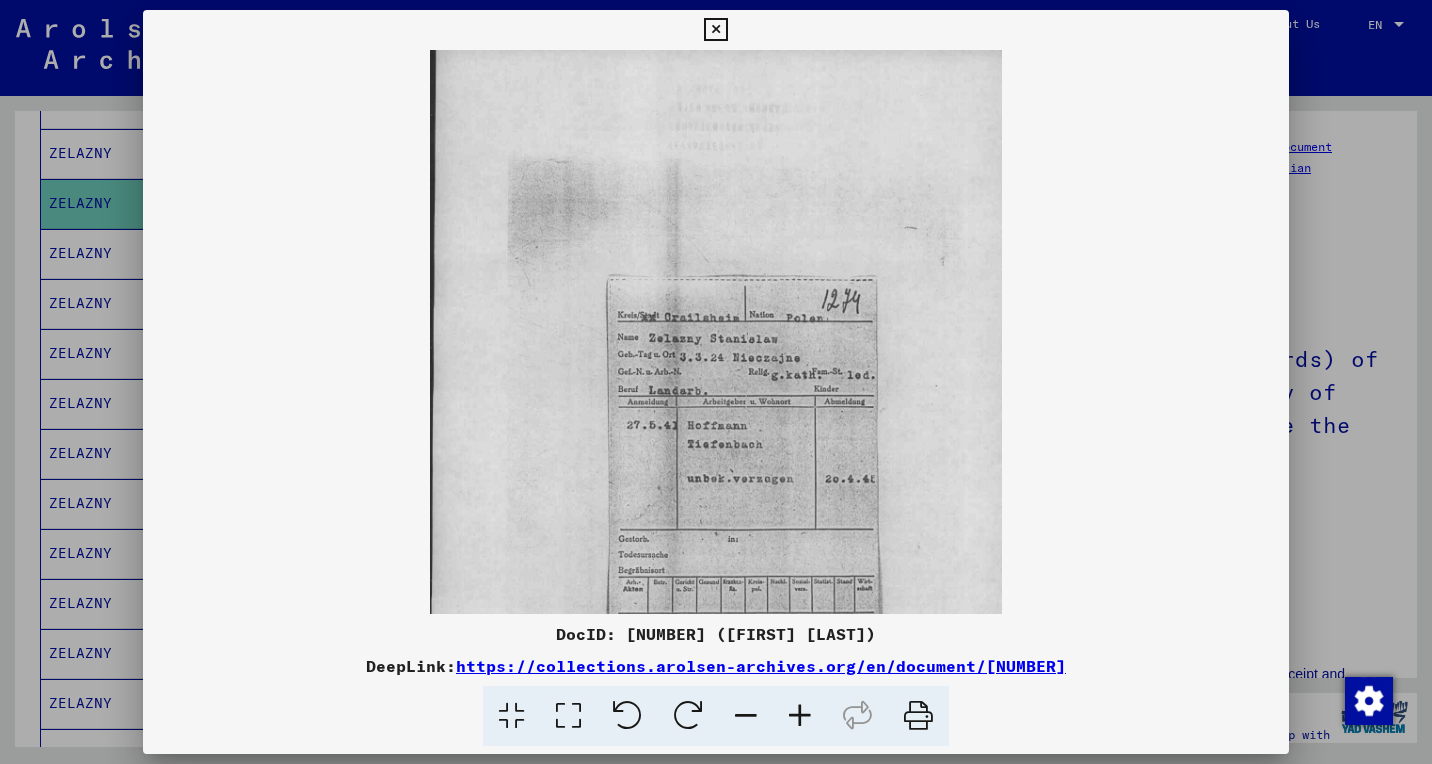 click at bounding box center [800, 716] 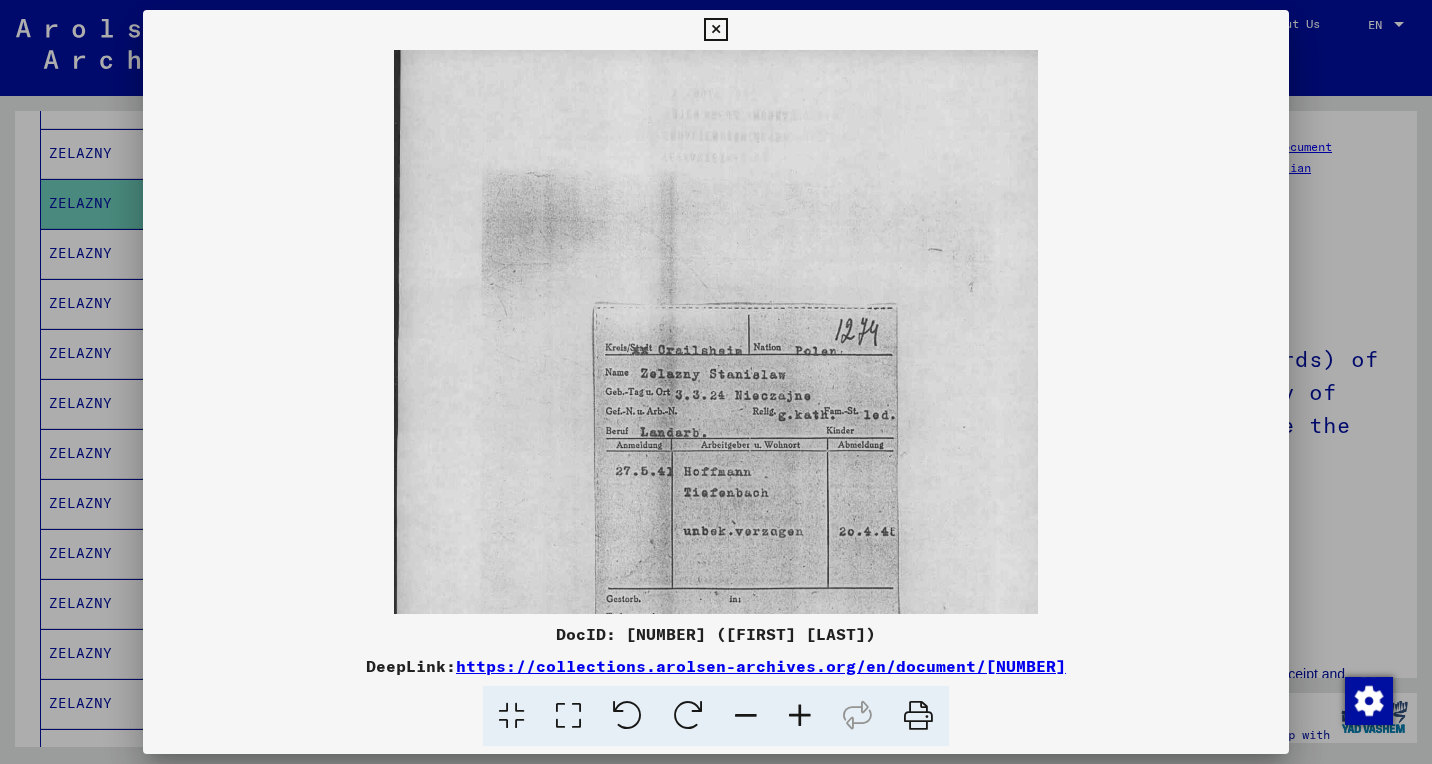 click at bounding box center (800, 716) 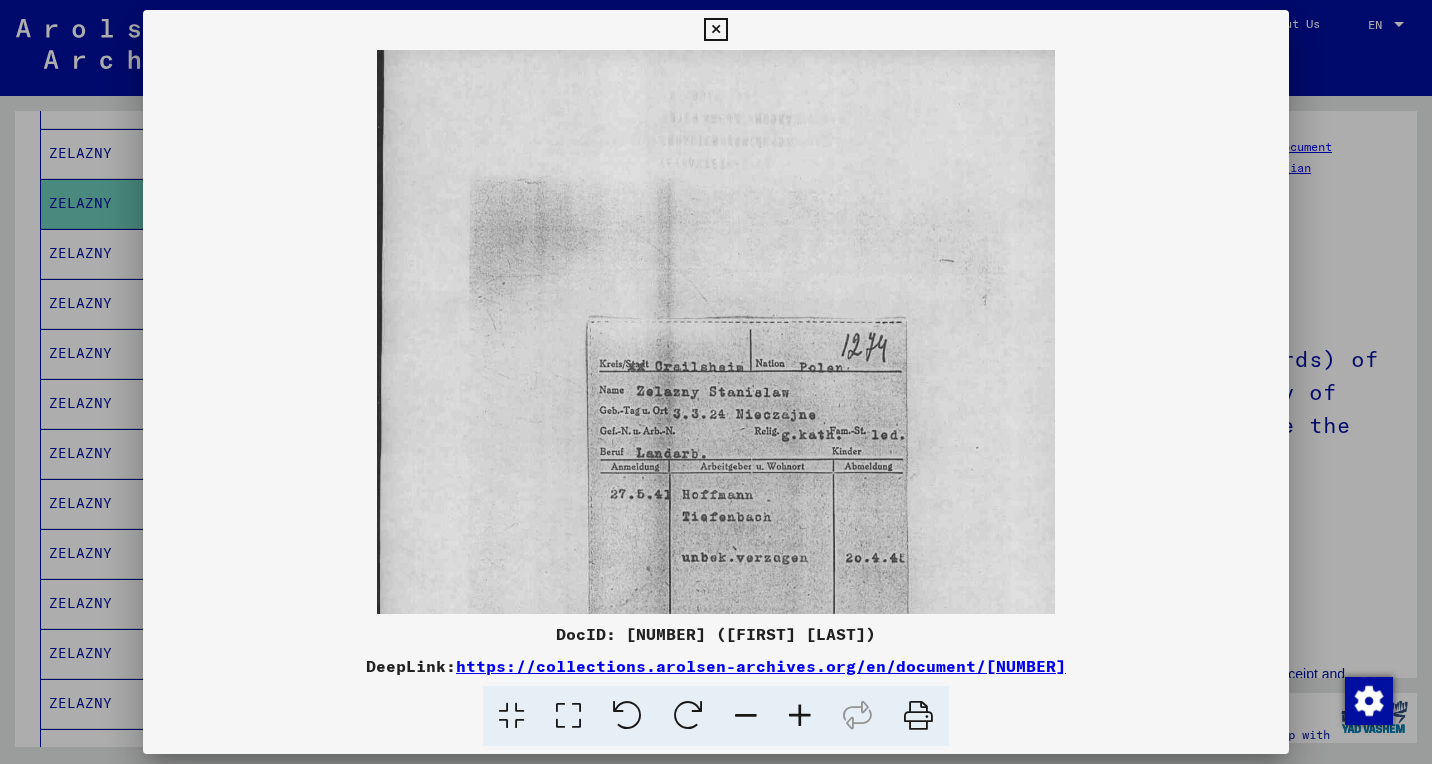 click at bounding box center [800, 716] 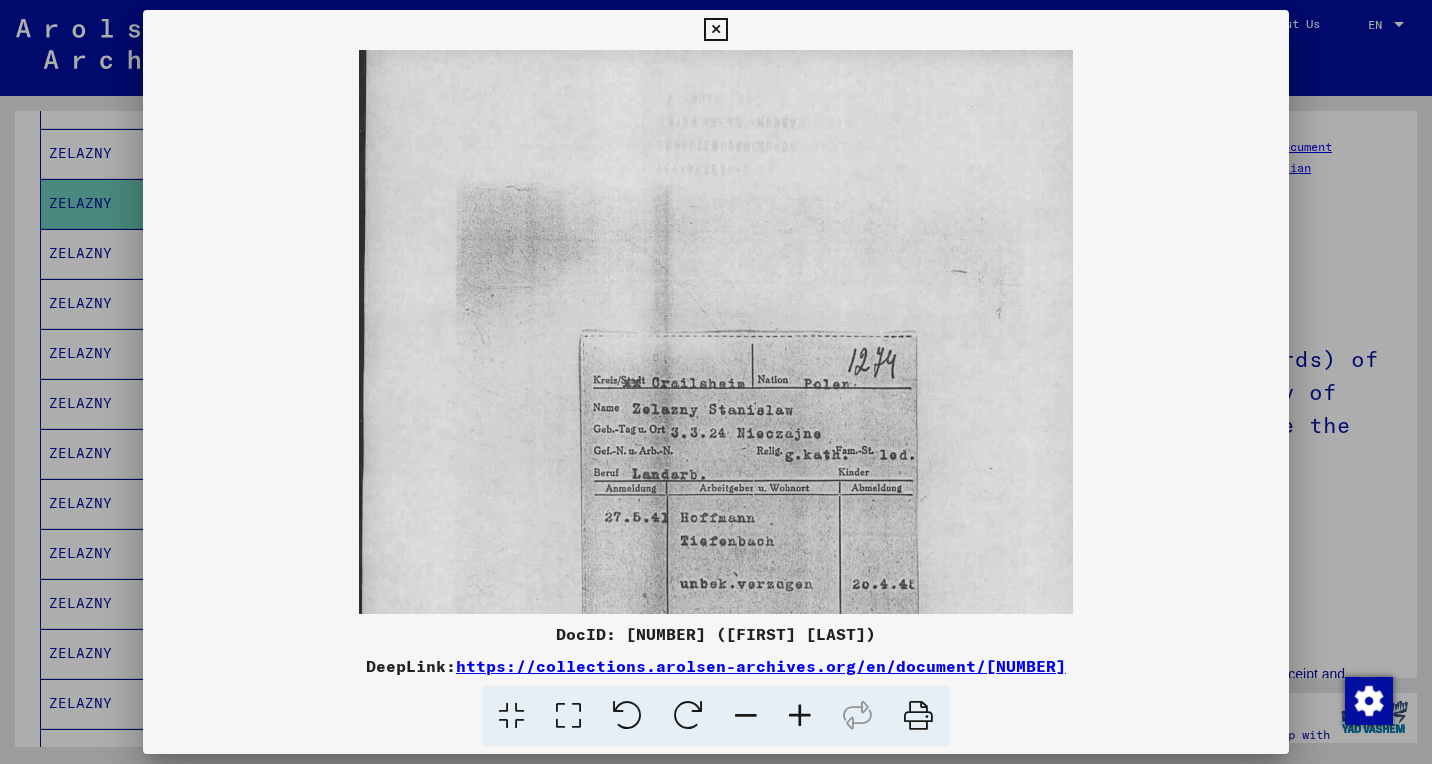 drag, startPoint x: 814, startPoint y: 494, endPoint x: 809, endPoint y: 259, distance: 235.05319 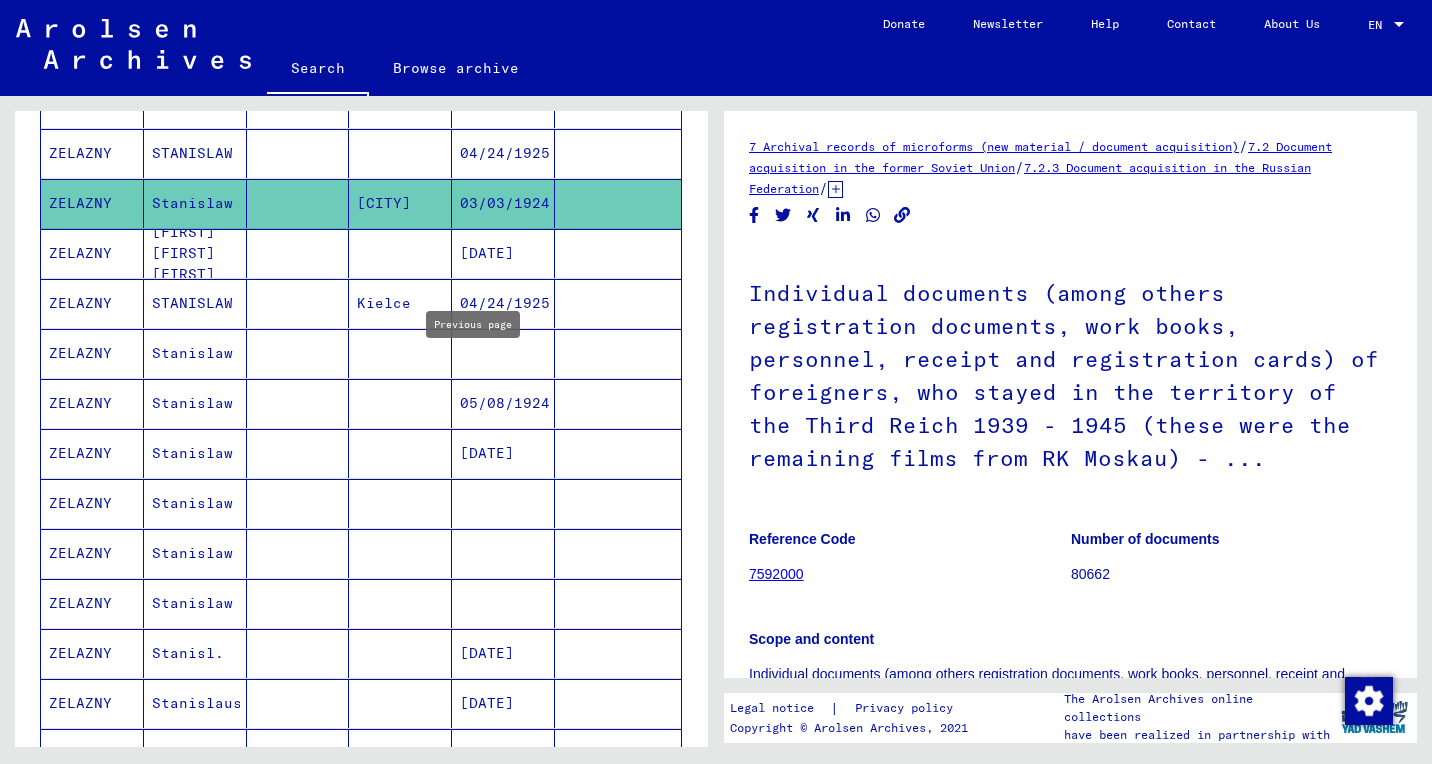 click 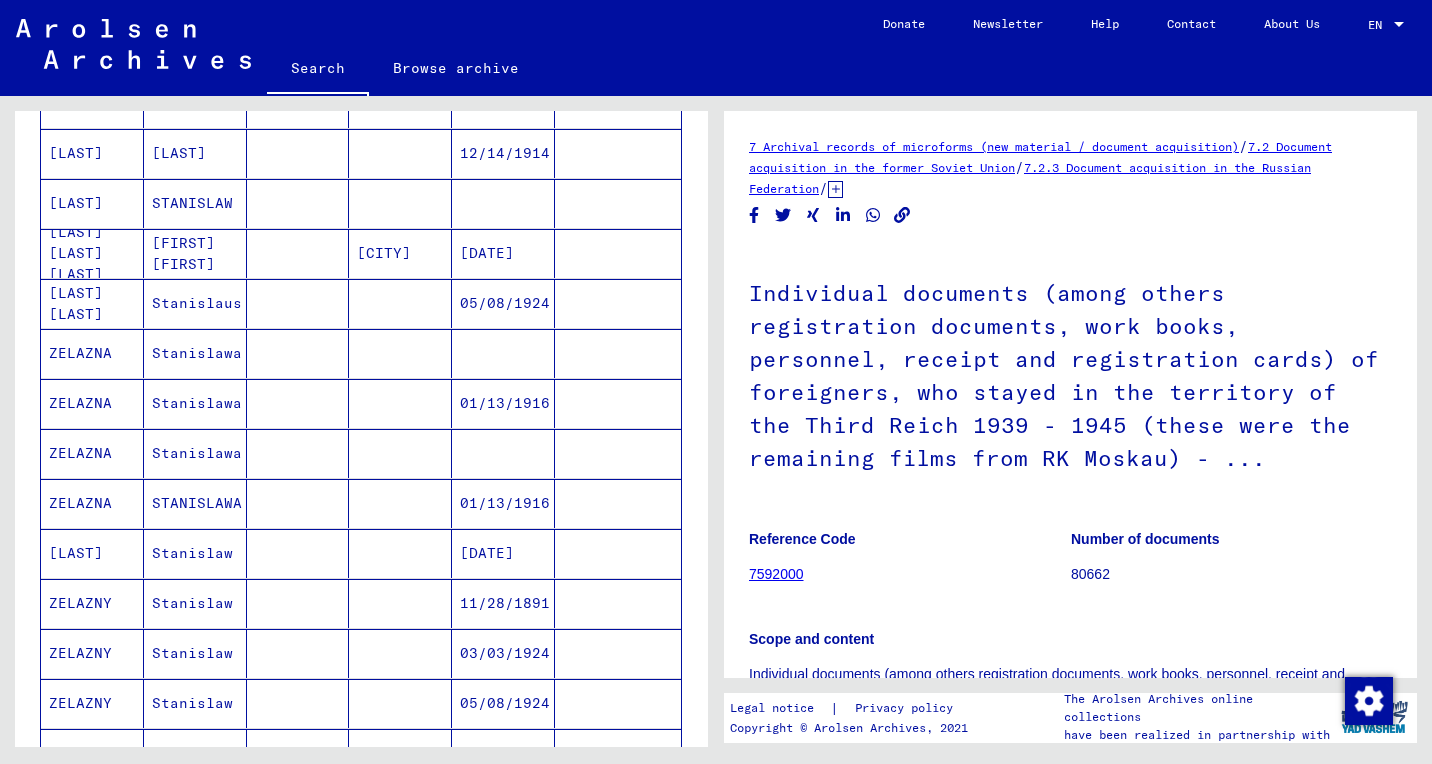 click on "**********" at bounding box center [294, -299] 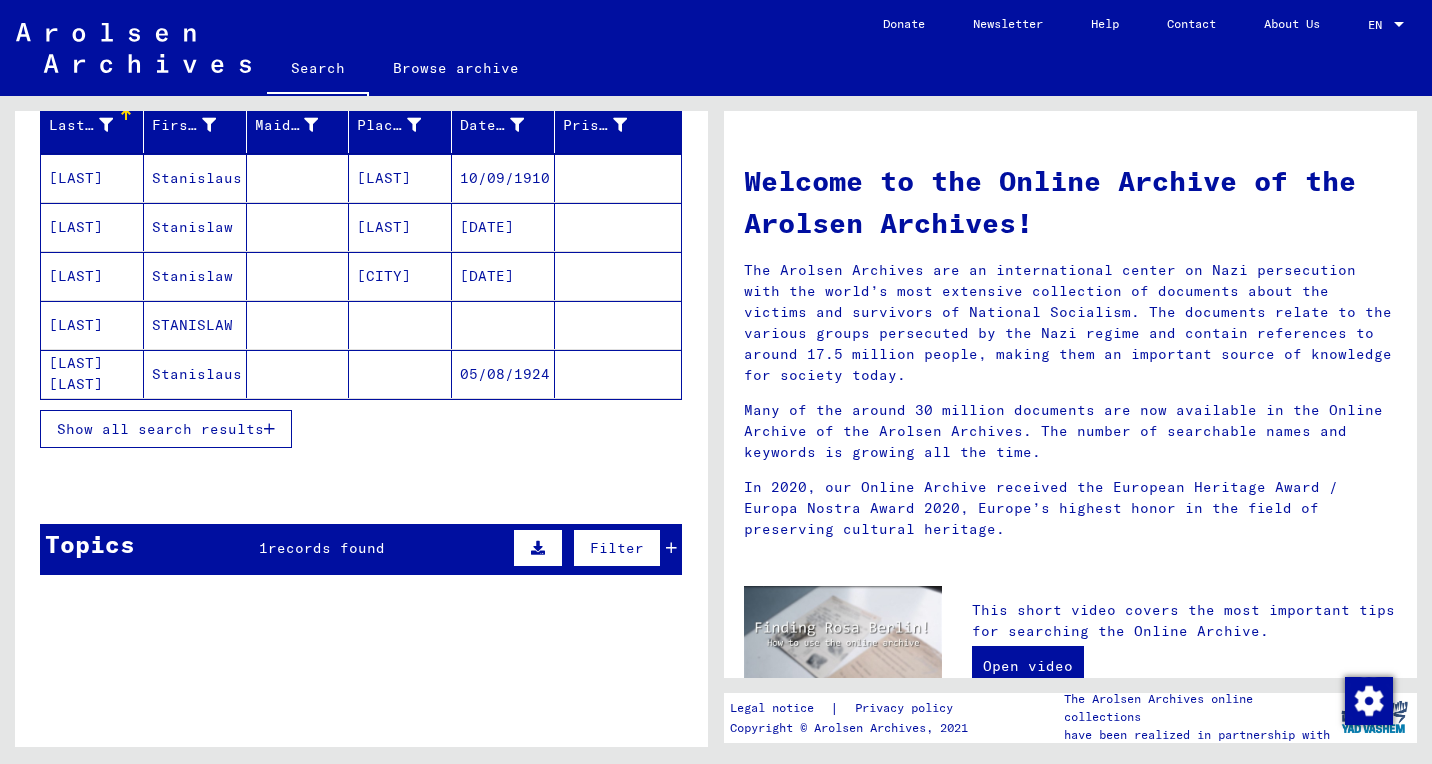 click on "STANISLAW" at bounding box center [195, 374] 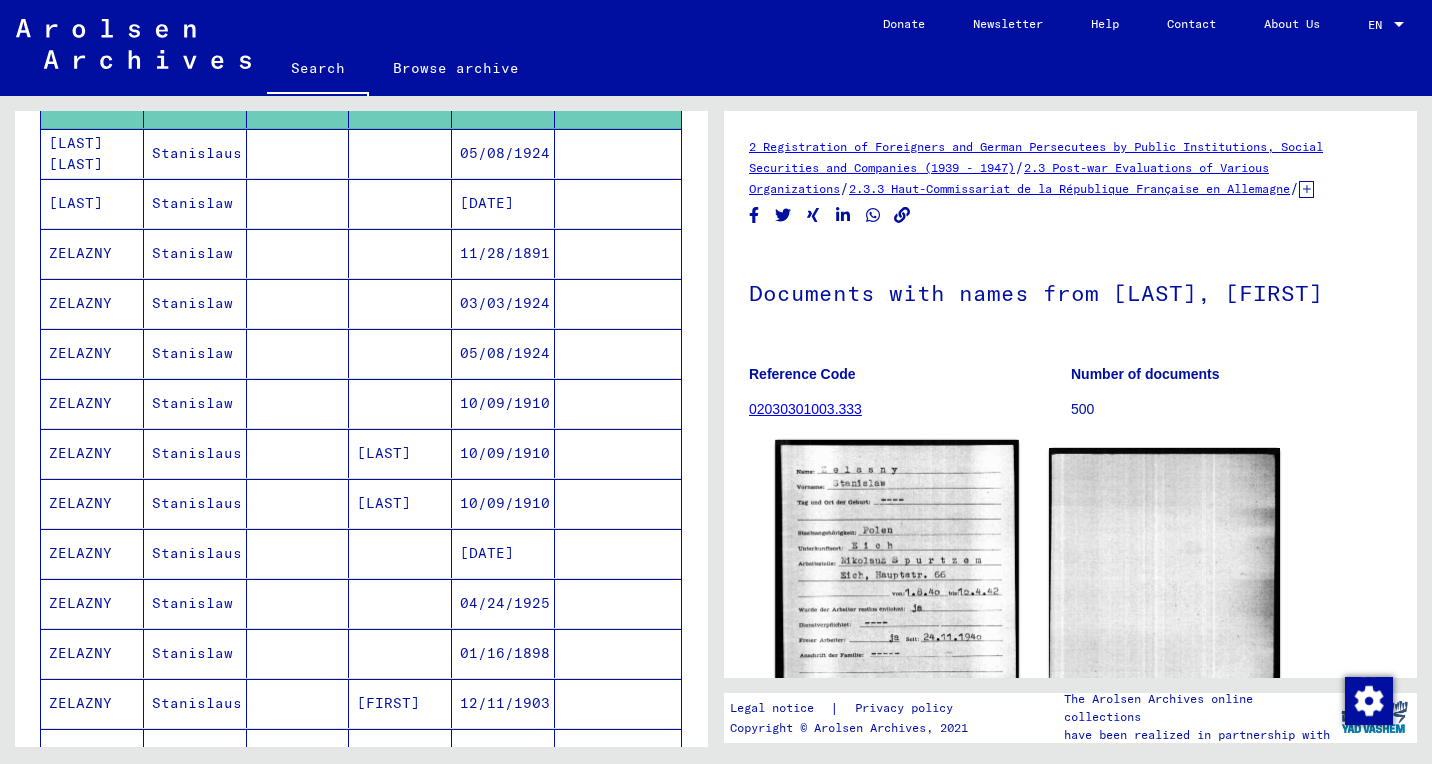 click 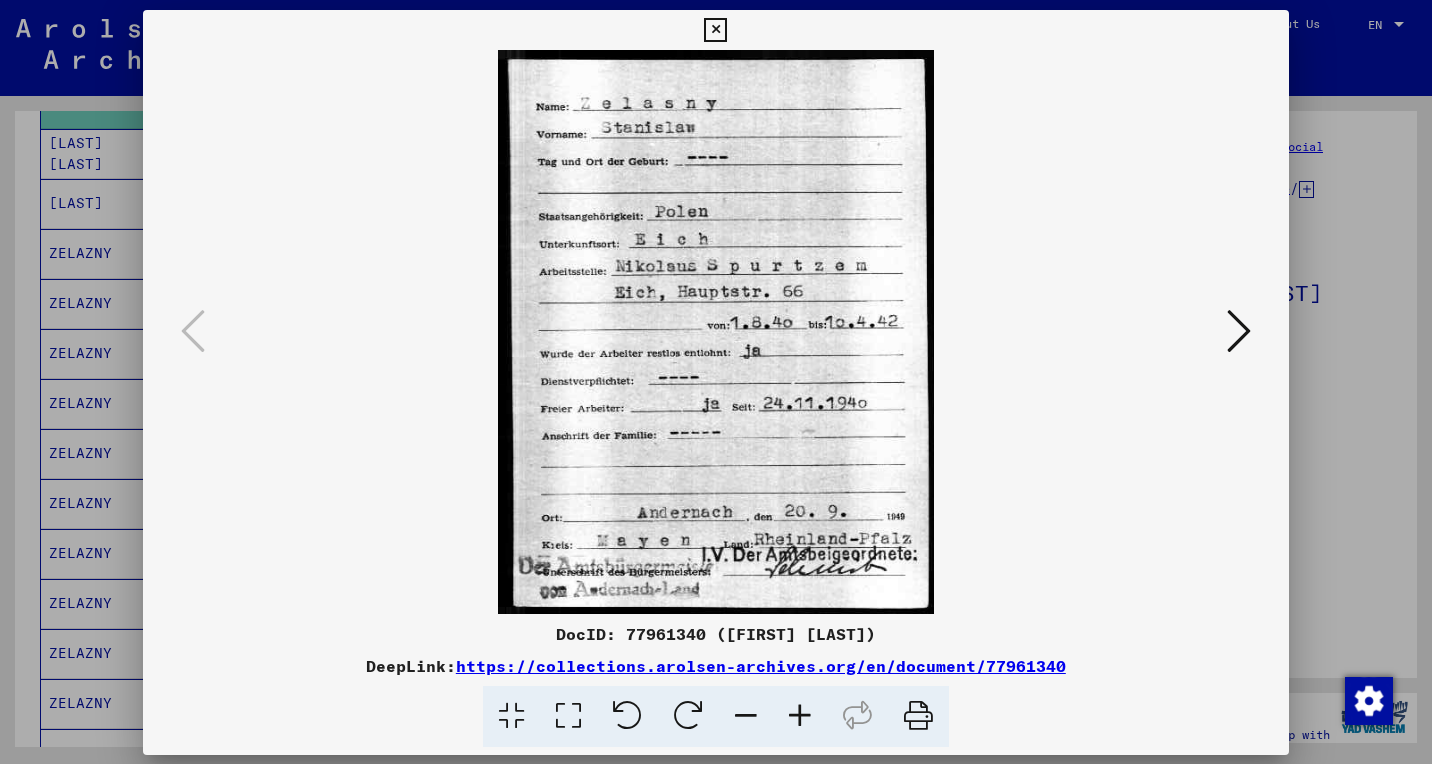 click on "DocID: [NUMBER] ([LAST] [LAST]) DeepLink: https://collections.arolsen-archives.org/en/document/[NUMBER]" at bounding box center [716, 378] 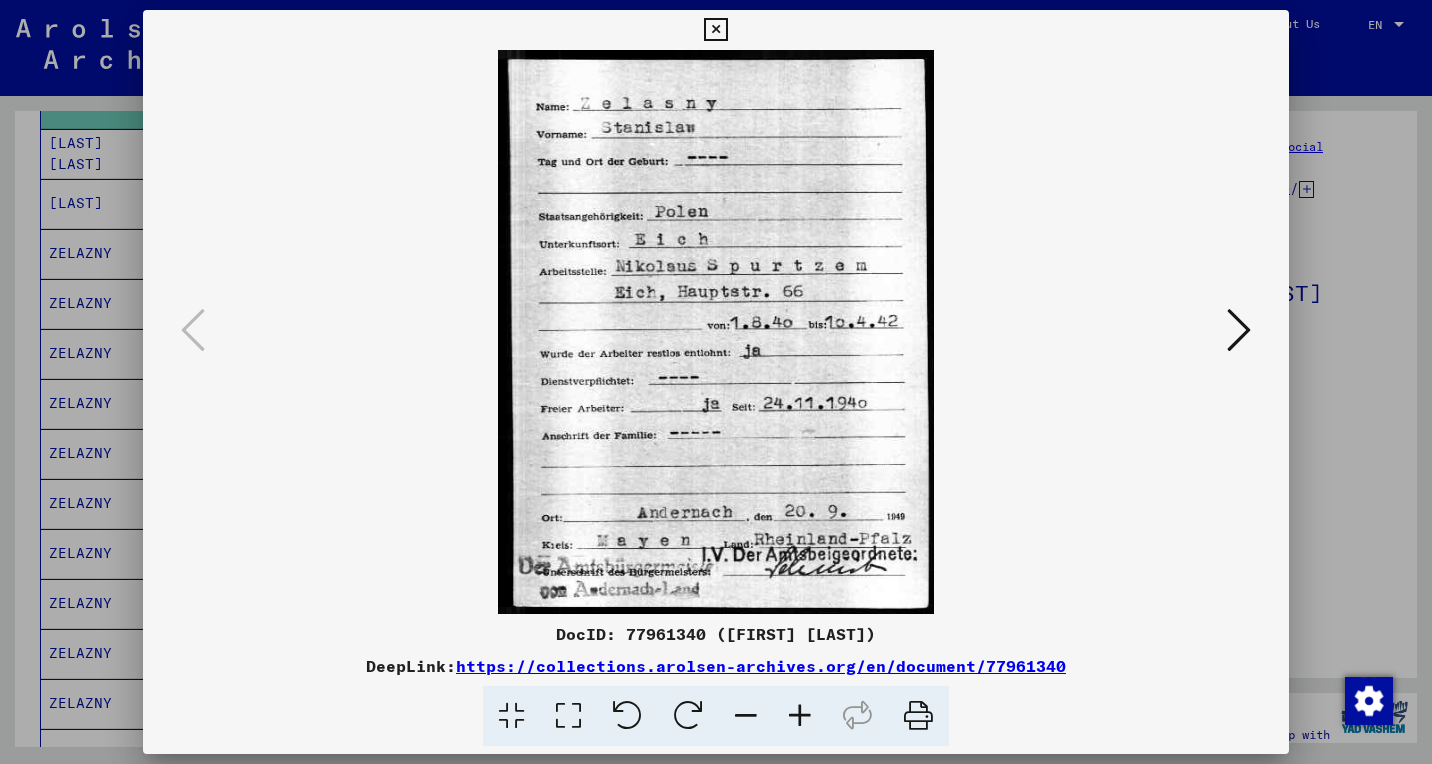 click at bounding box center (1239, 330) 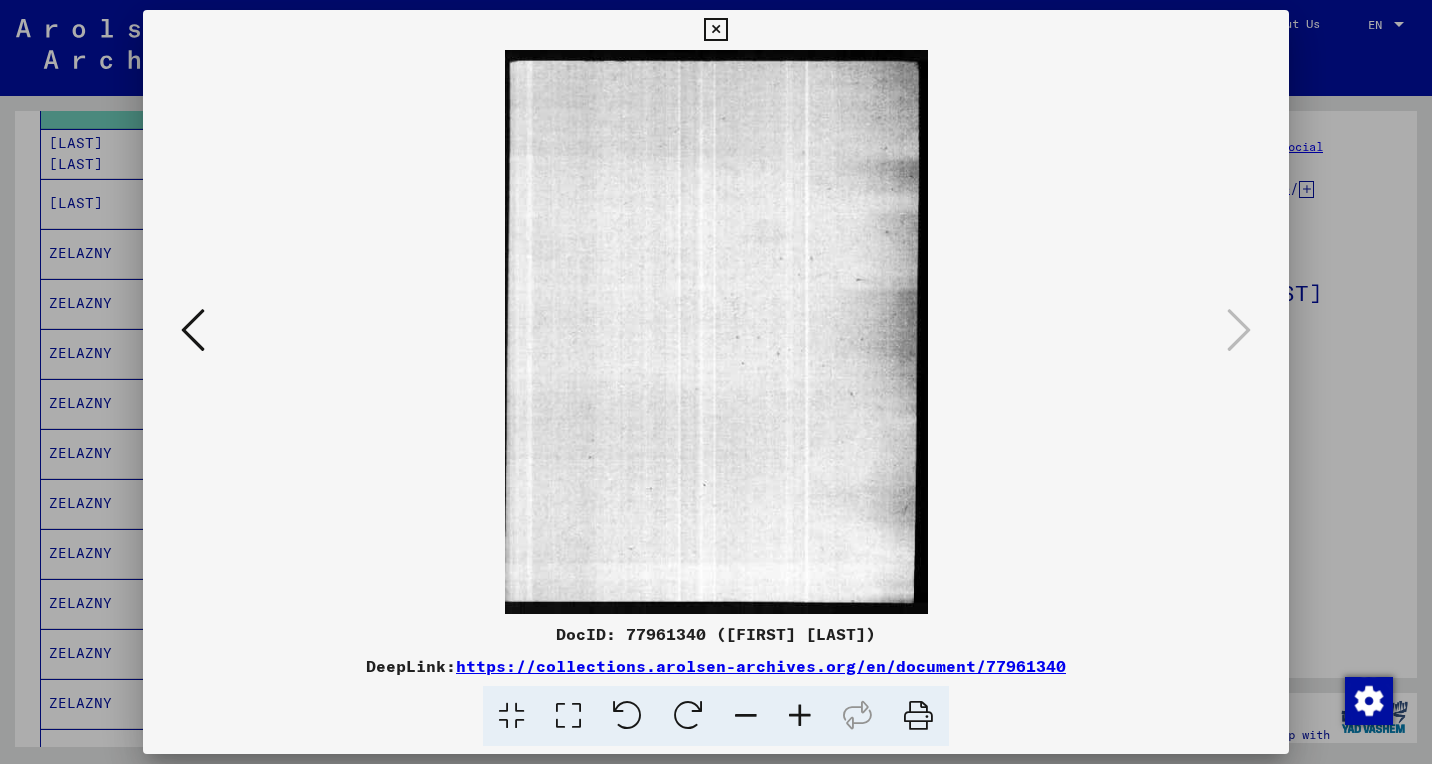 click at bounding box center (715, 30) 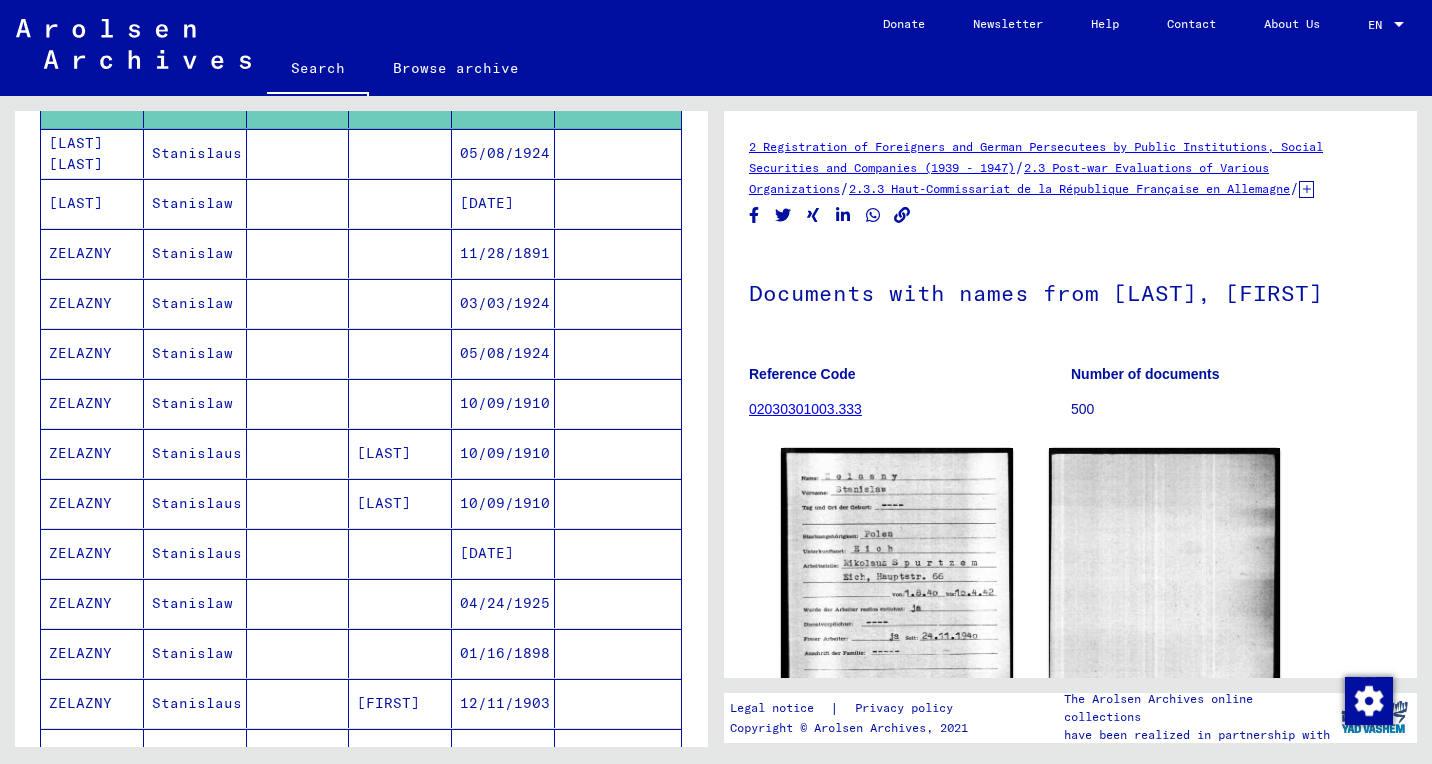 click on "03/03/1924" at bounding box center [503, 353] 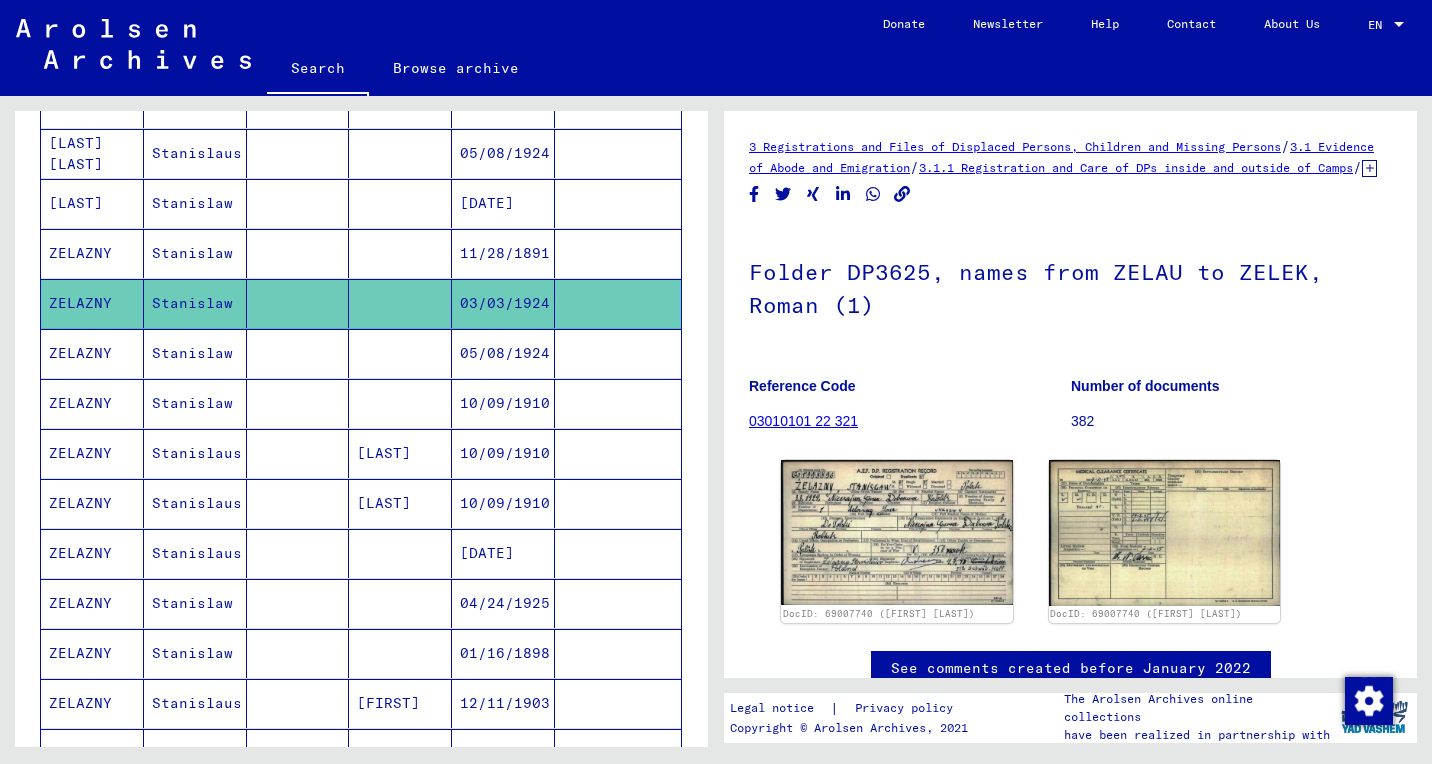 click on "04/24/1925" at bounding box center (503, 653) 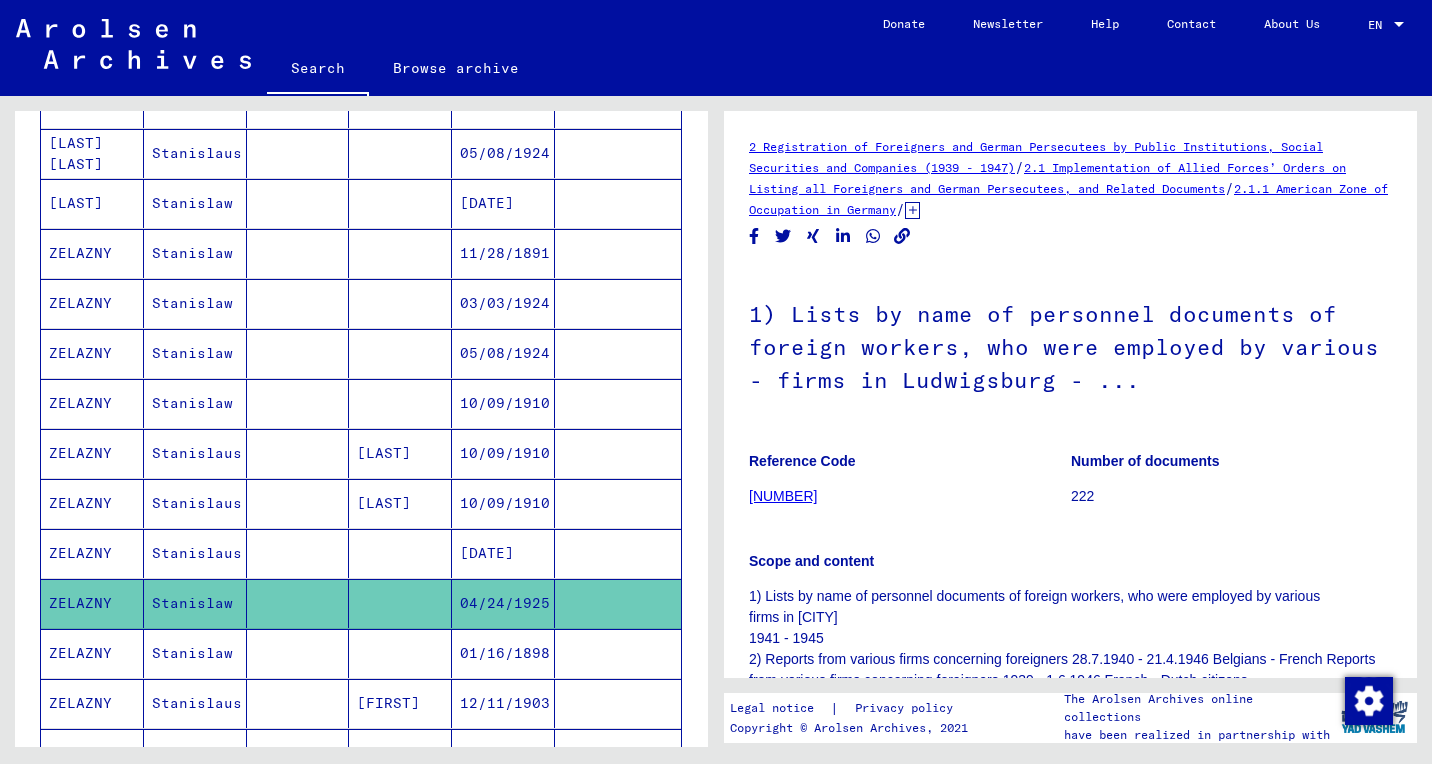 click 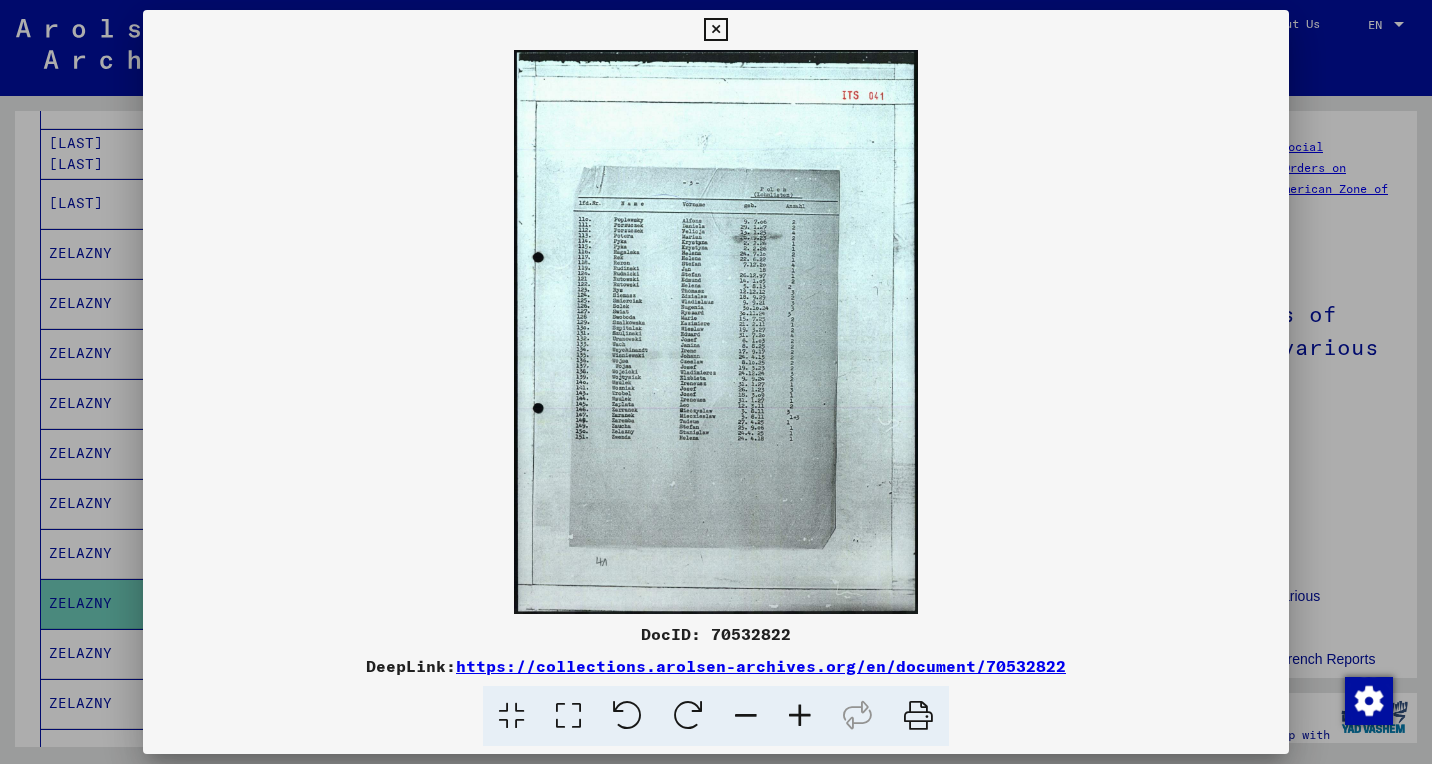 click at bounding box center (800, 716) 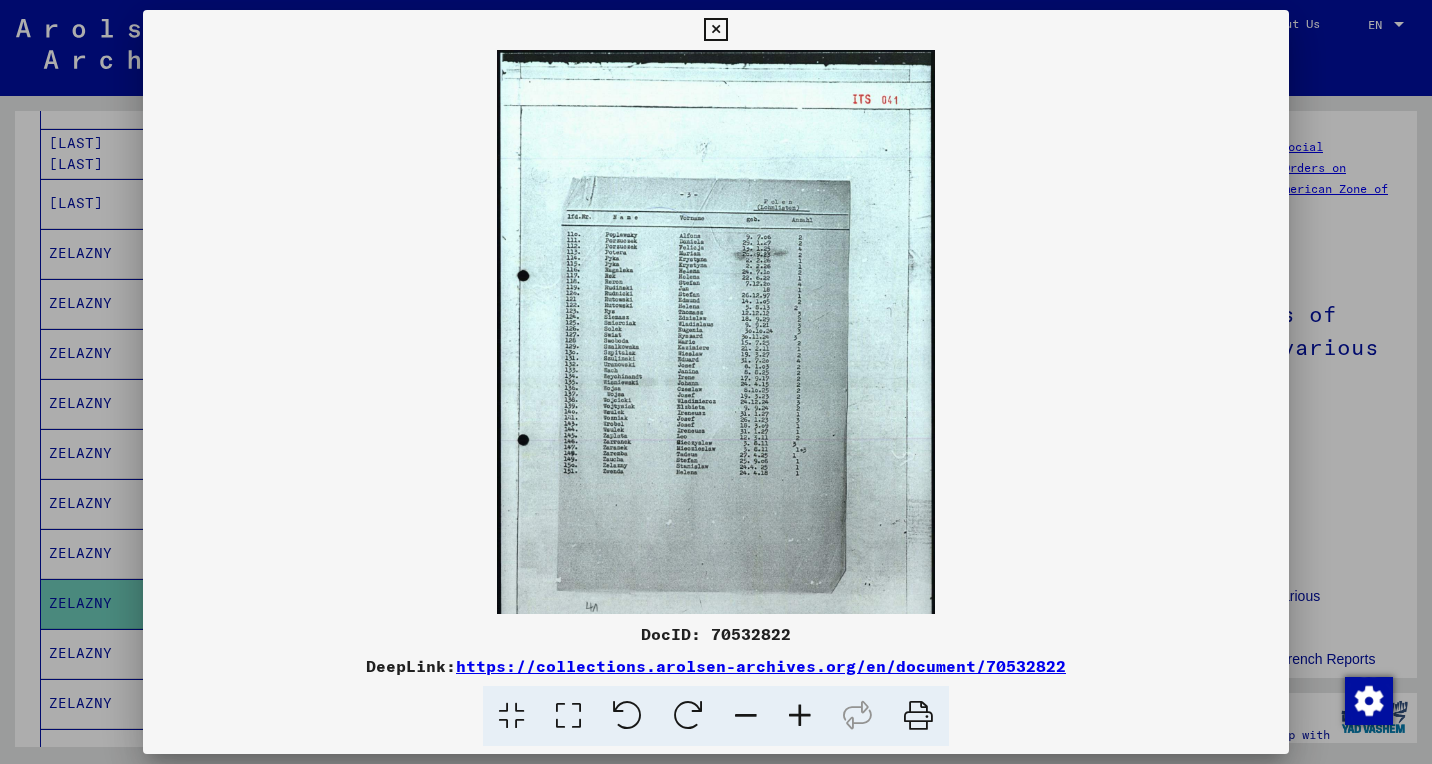 click at bounding box center (800, 716) 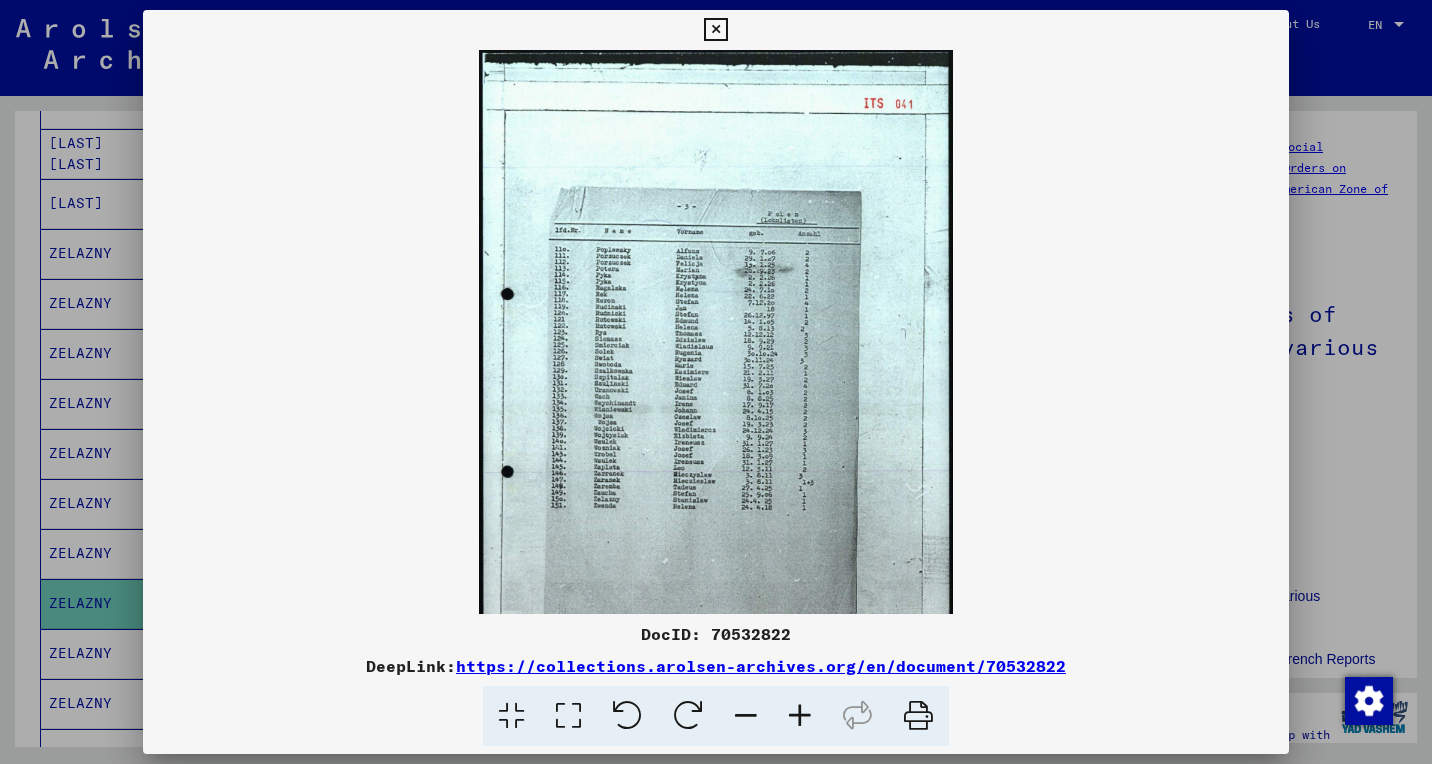 click at bounding box center [800, 716] 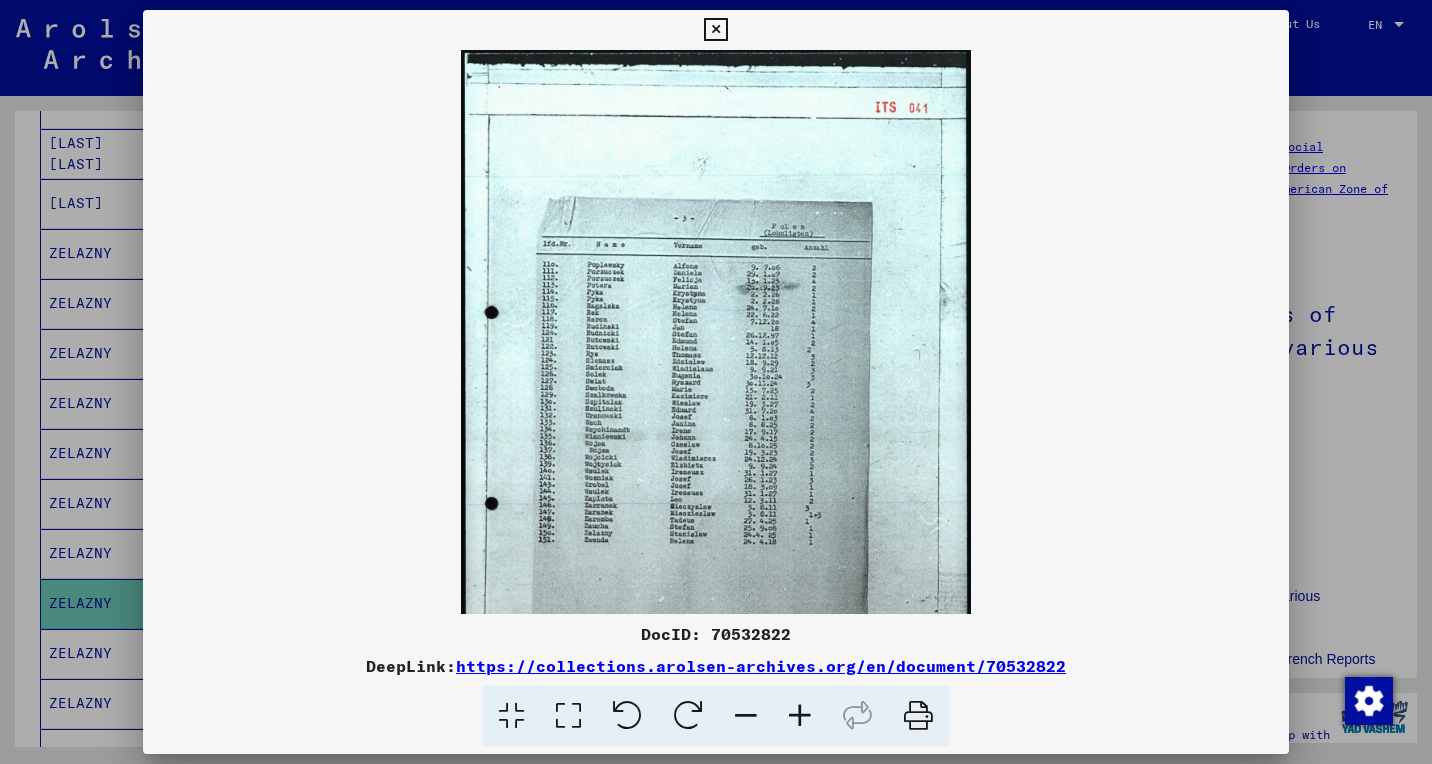 click at bounding box center [800, 716] 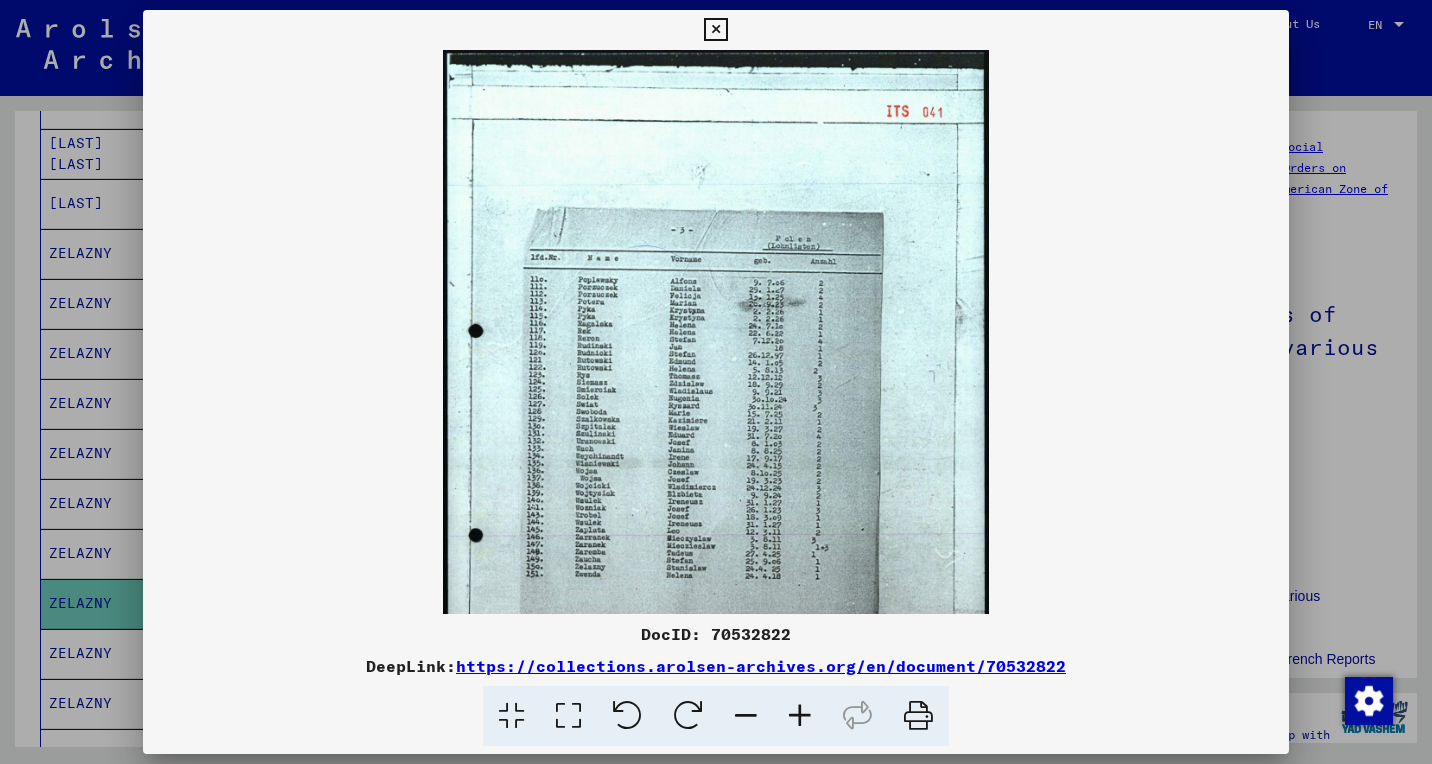 click at bounding box center [800, 716] 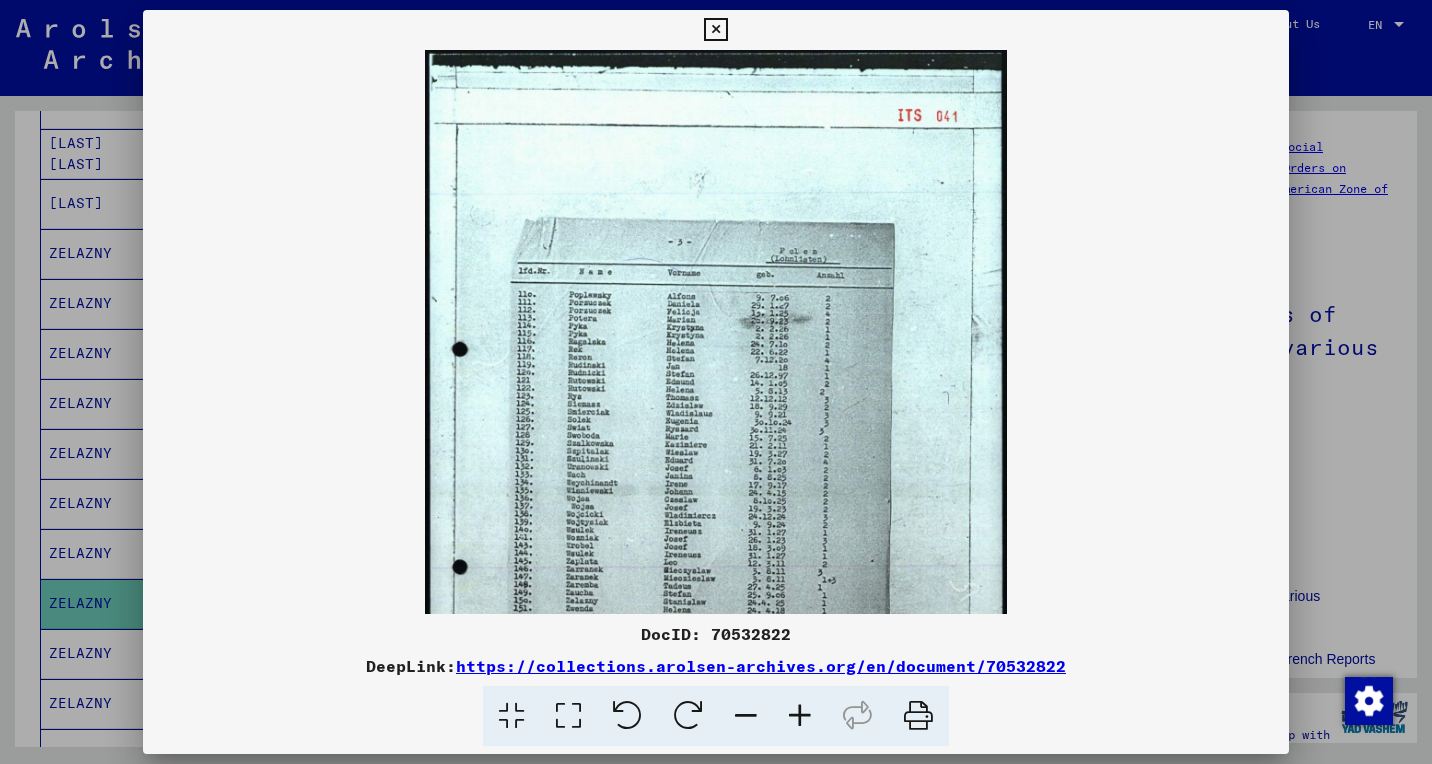 click at bounding box center (800, 716) 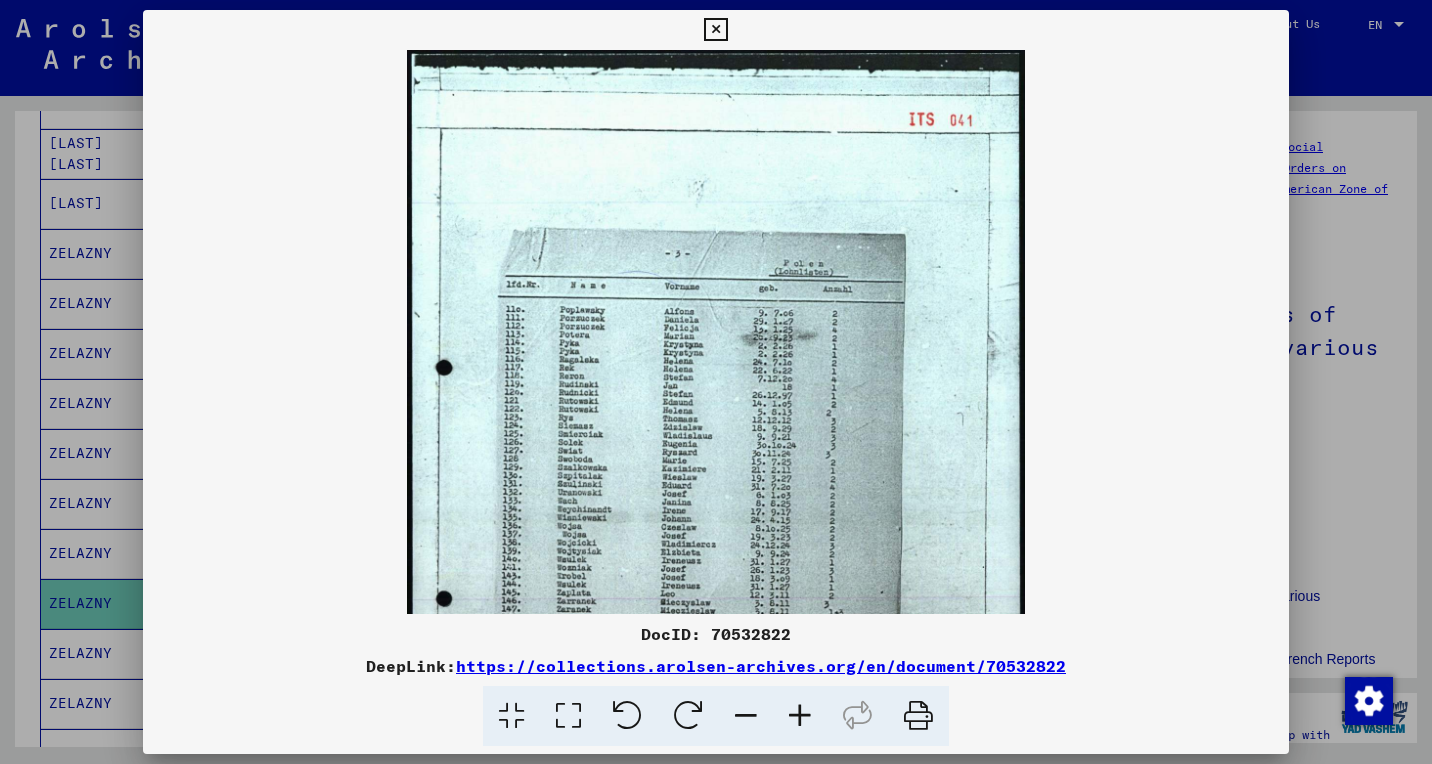 click at bounding box center (800, 716) 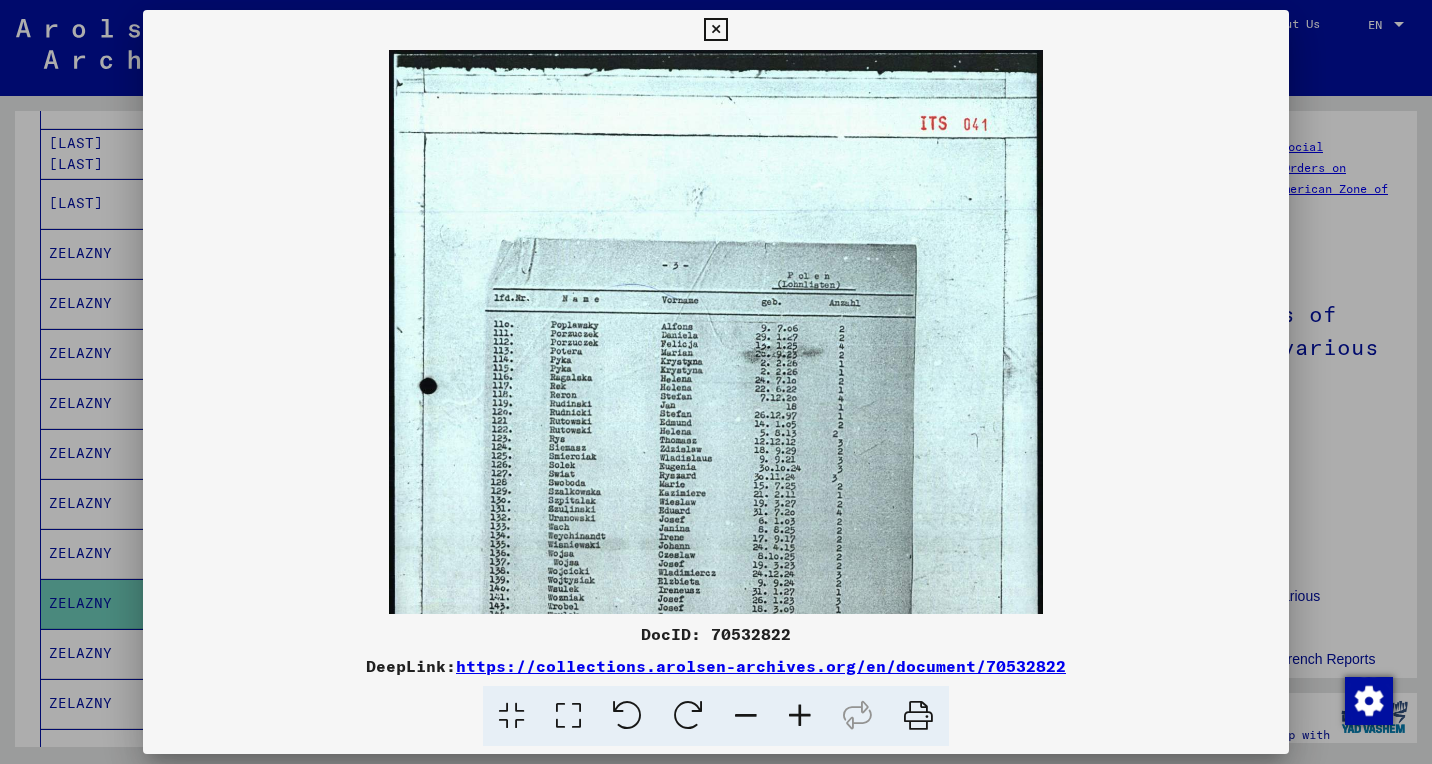 click at bounding box center [800, 716] 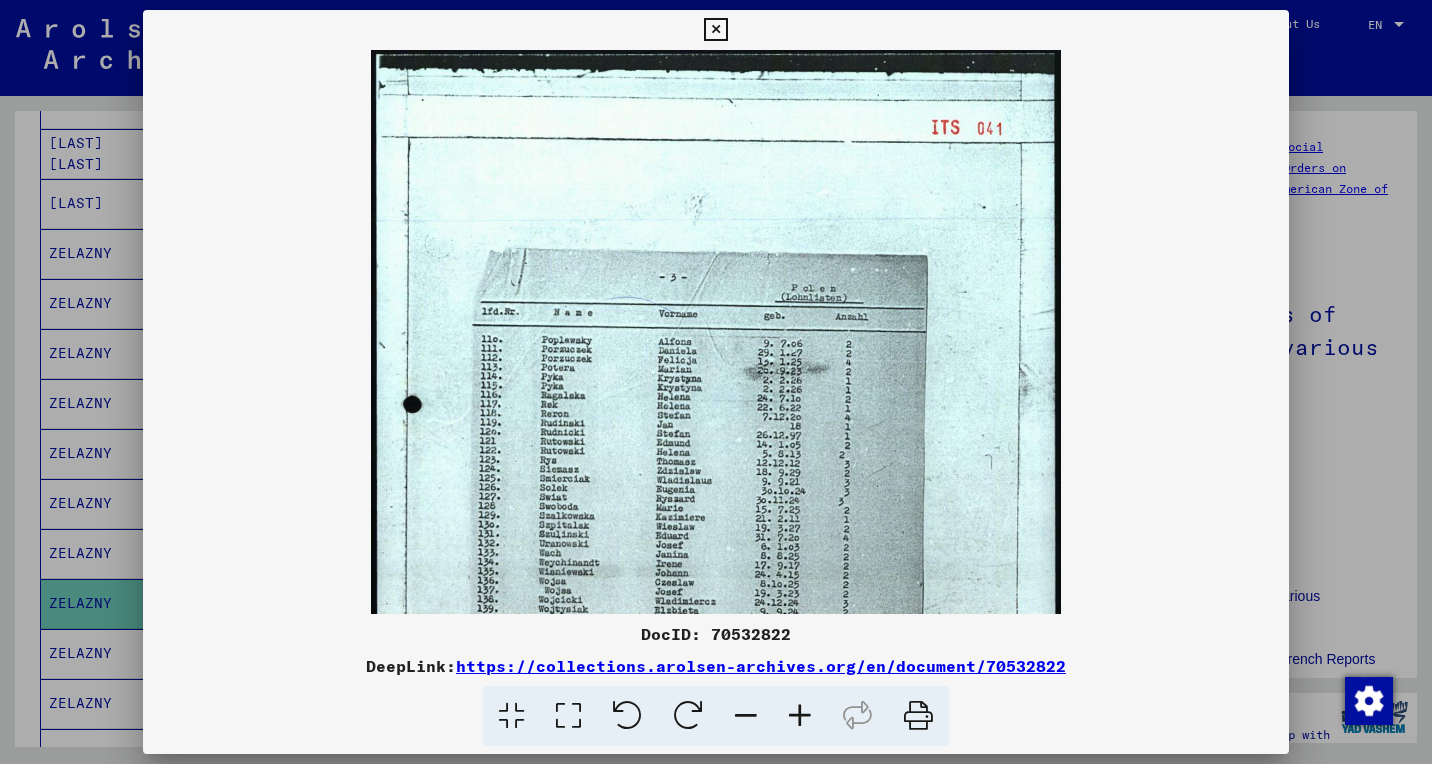 click at bounding box center (800, 716) 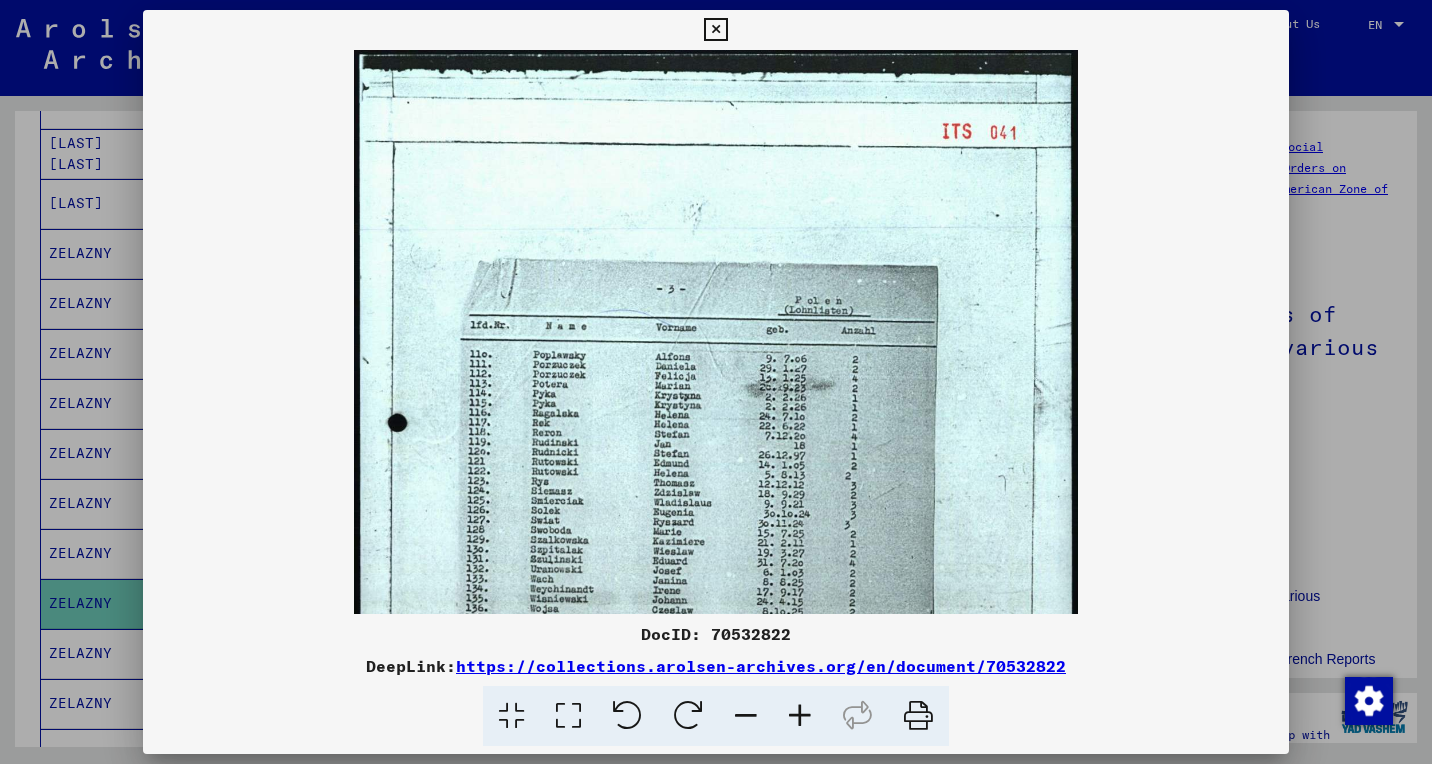 click at bounding box center (800, 716) 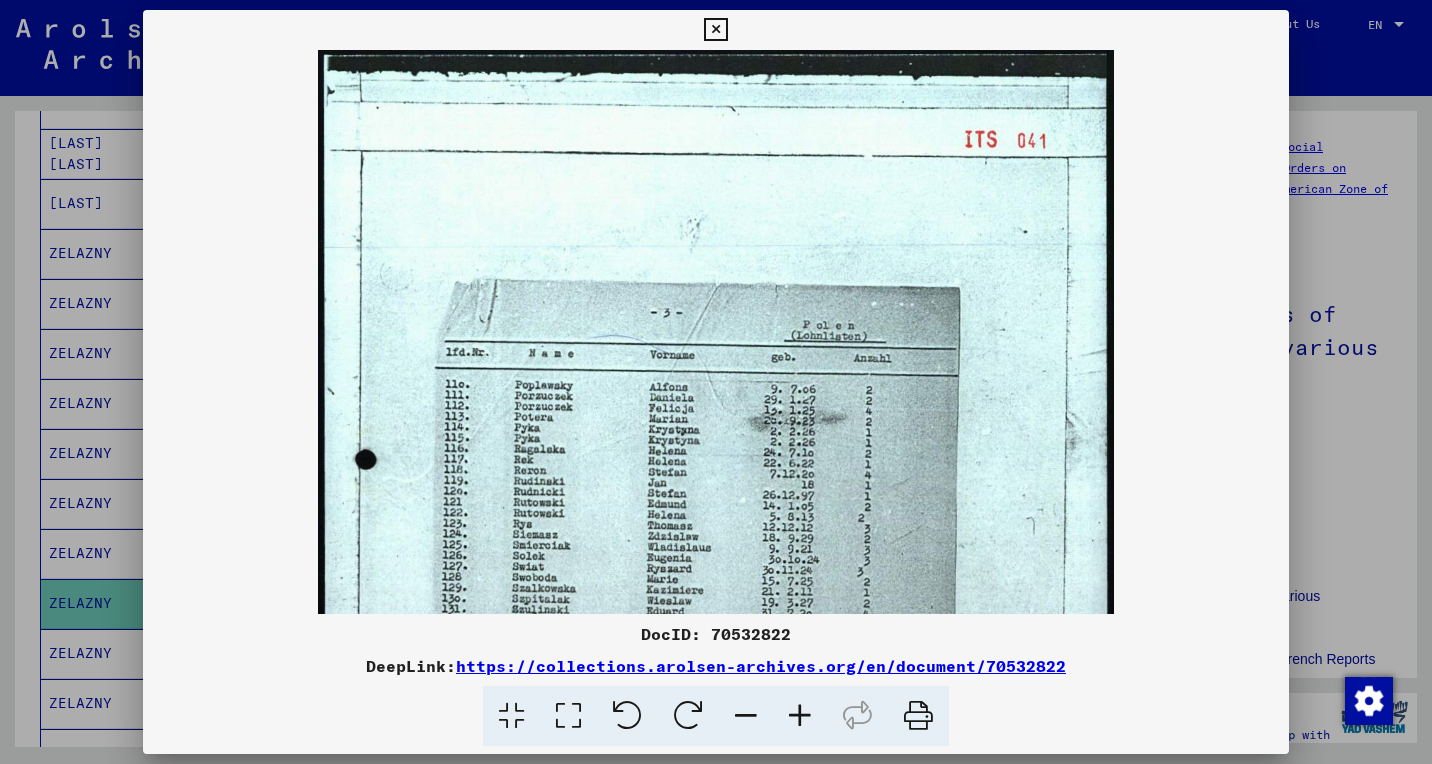 click at bounding box center [800, 716] 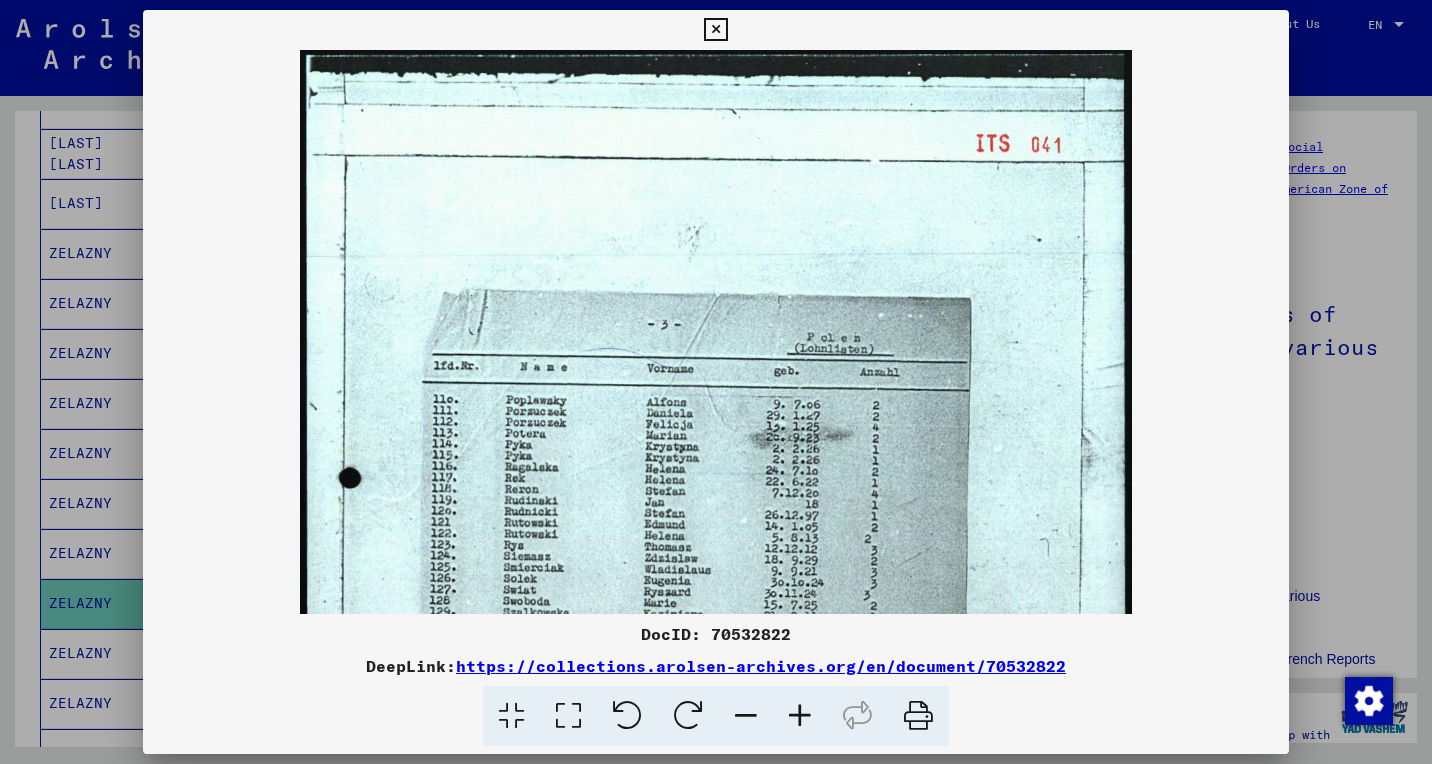 click at bounding box center (800, 716) 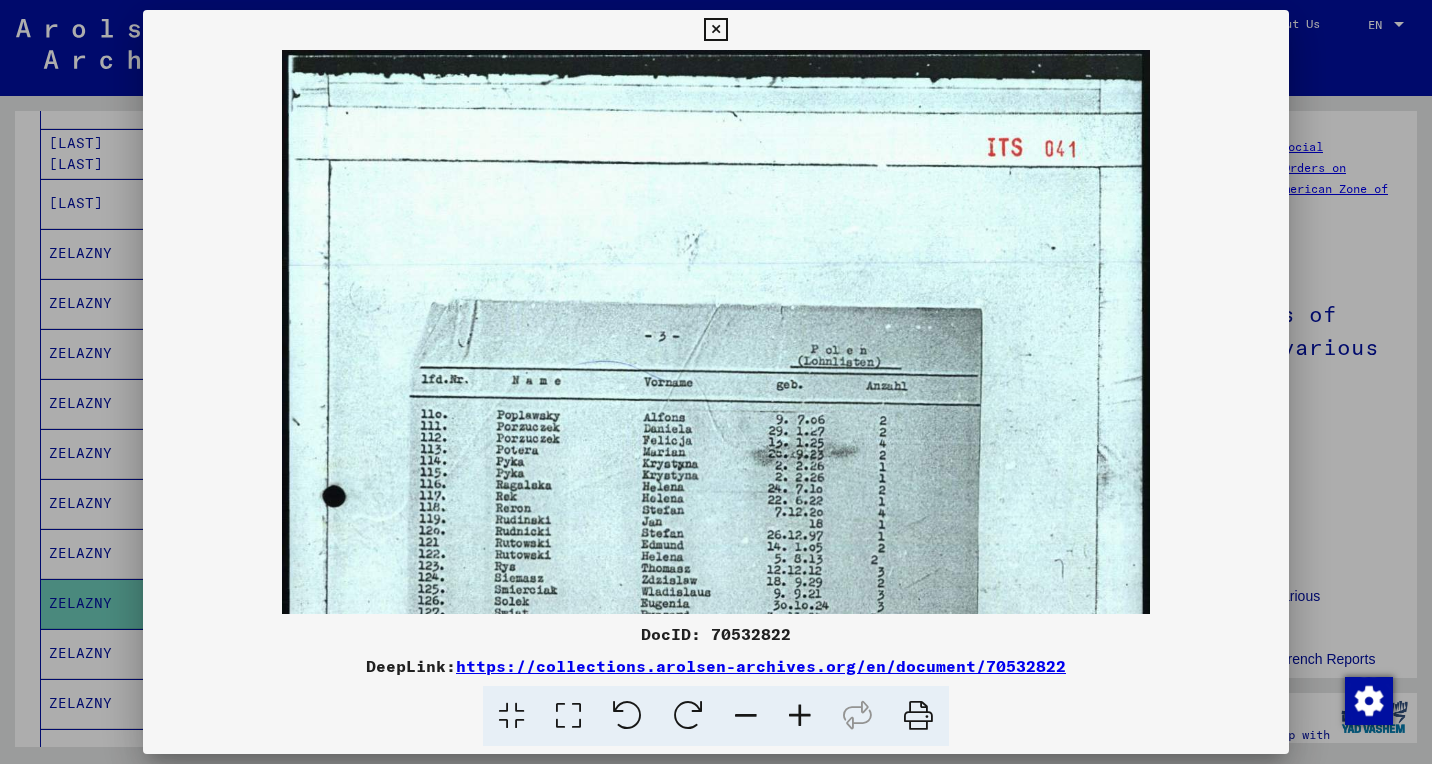 click at bounding box center (800, 716) 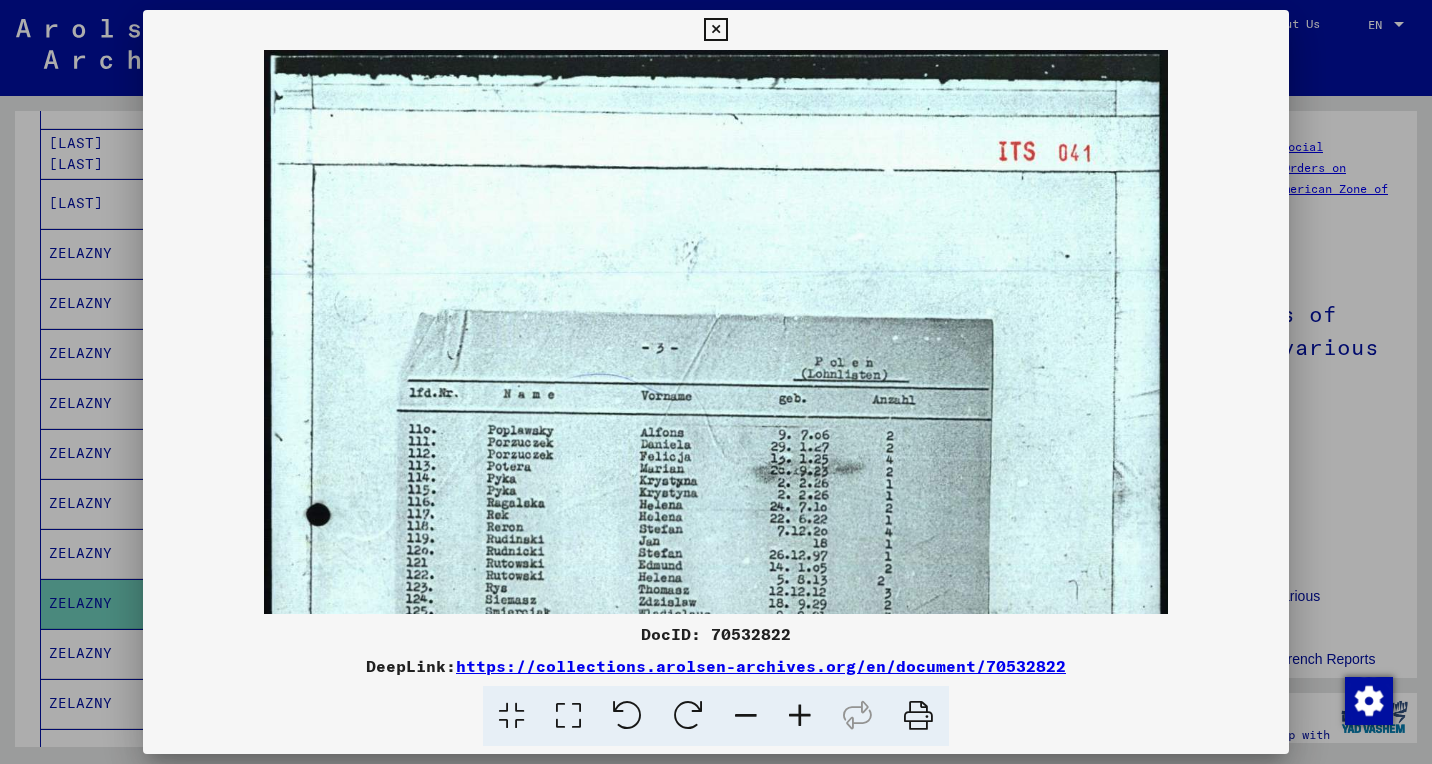 drag, startPoint x: 551, startPoint y: 489, endPoint x: 591, endPoint y: 205, distance: 286.80307 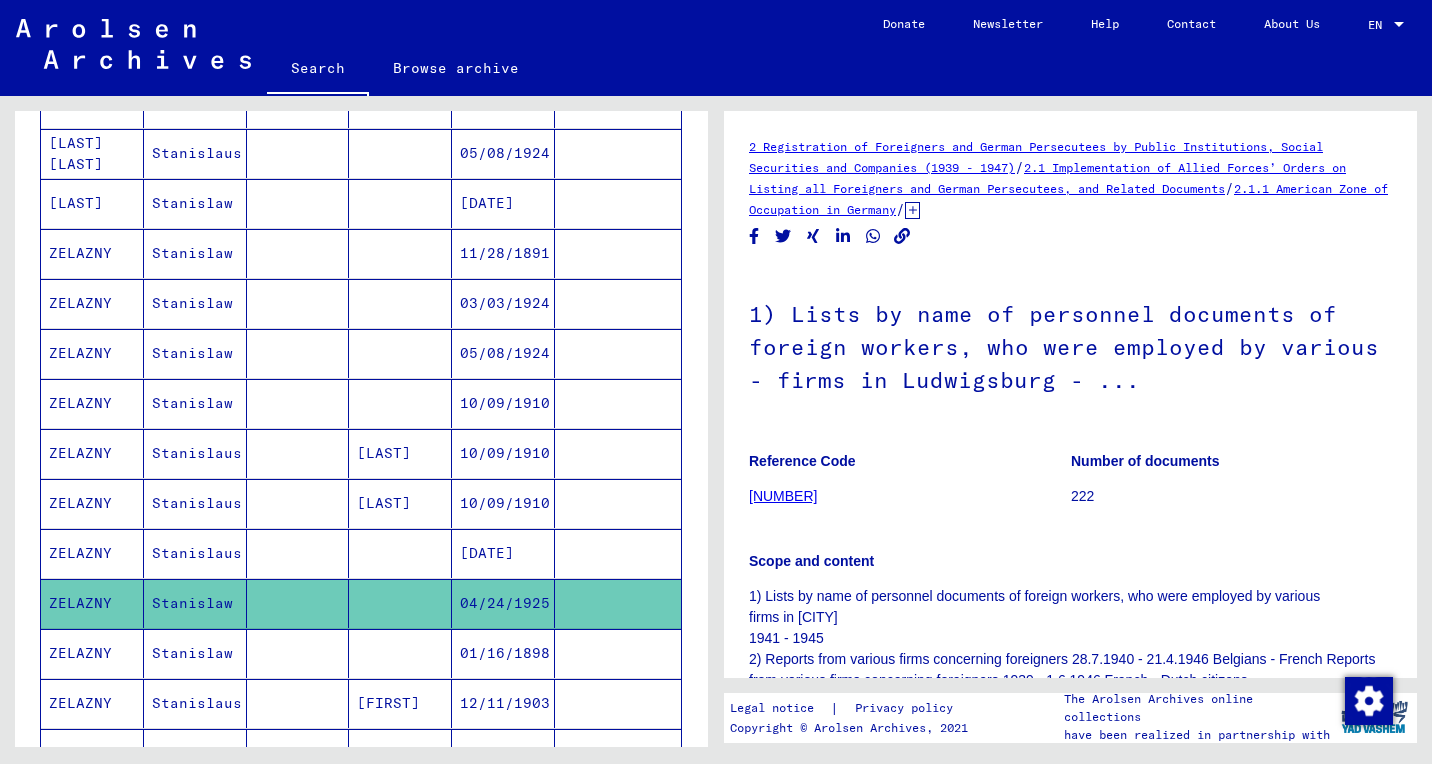 click on "03/03/1924" at bounding box center (503, 1053) 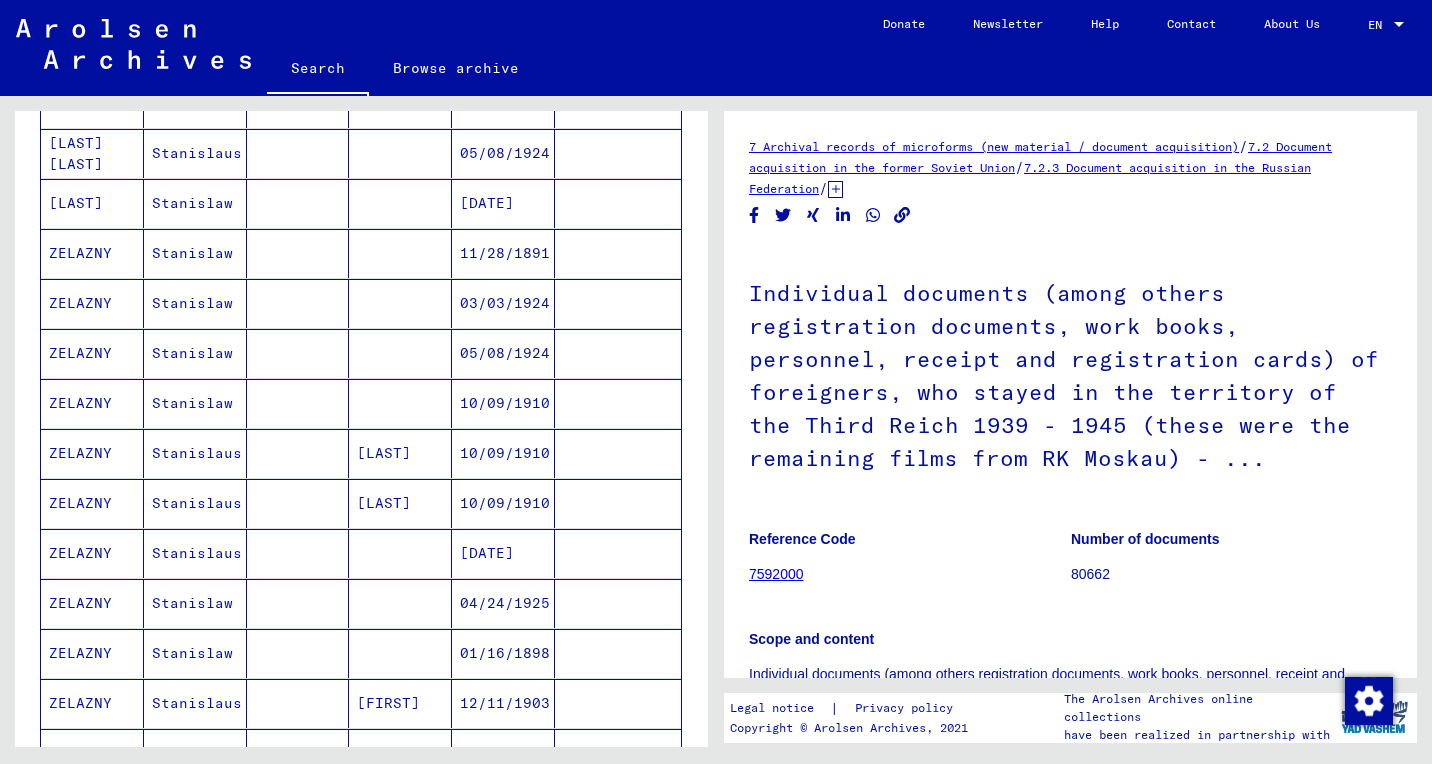 click 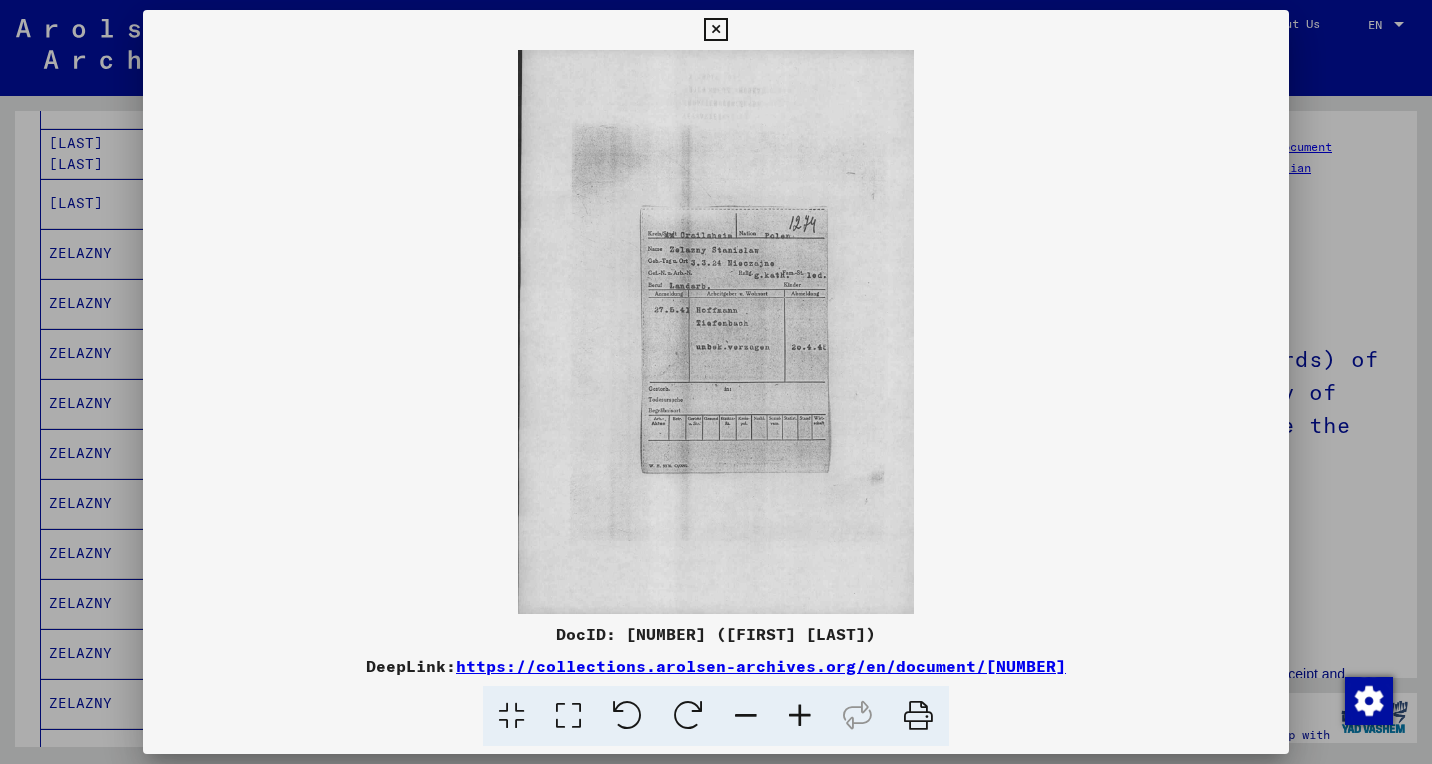 click at bounding box center [800, 716] 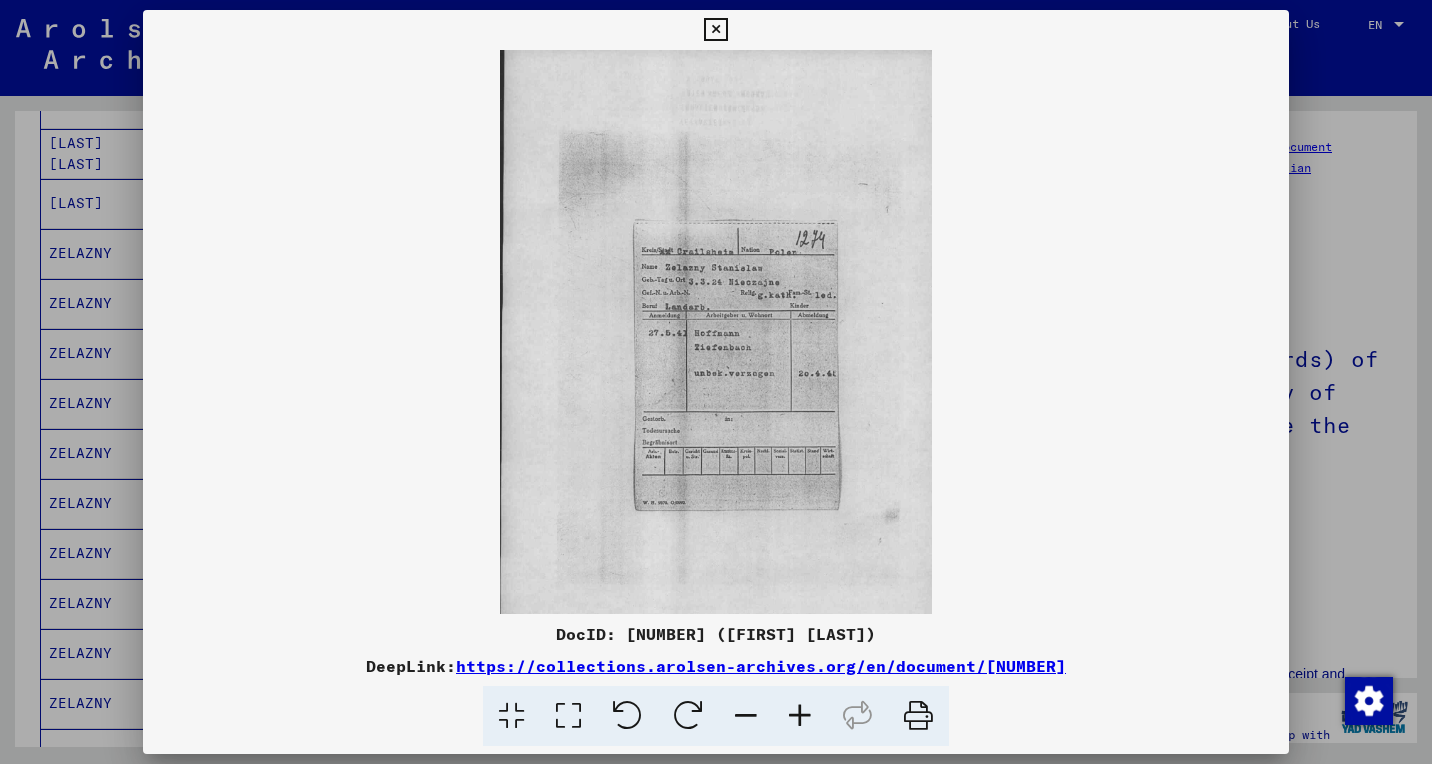 click at bounding box center (800, 716) 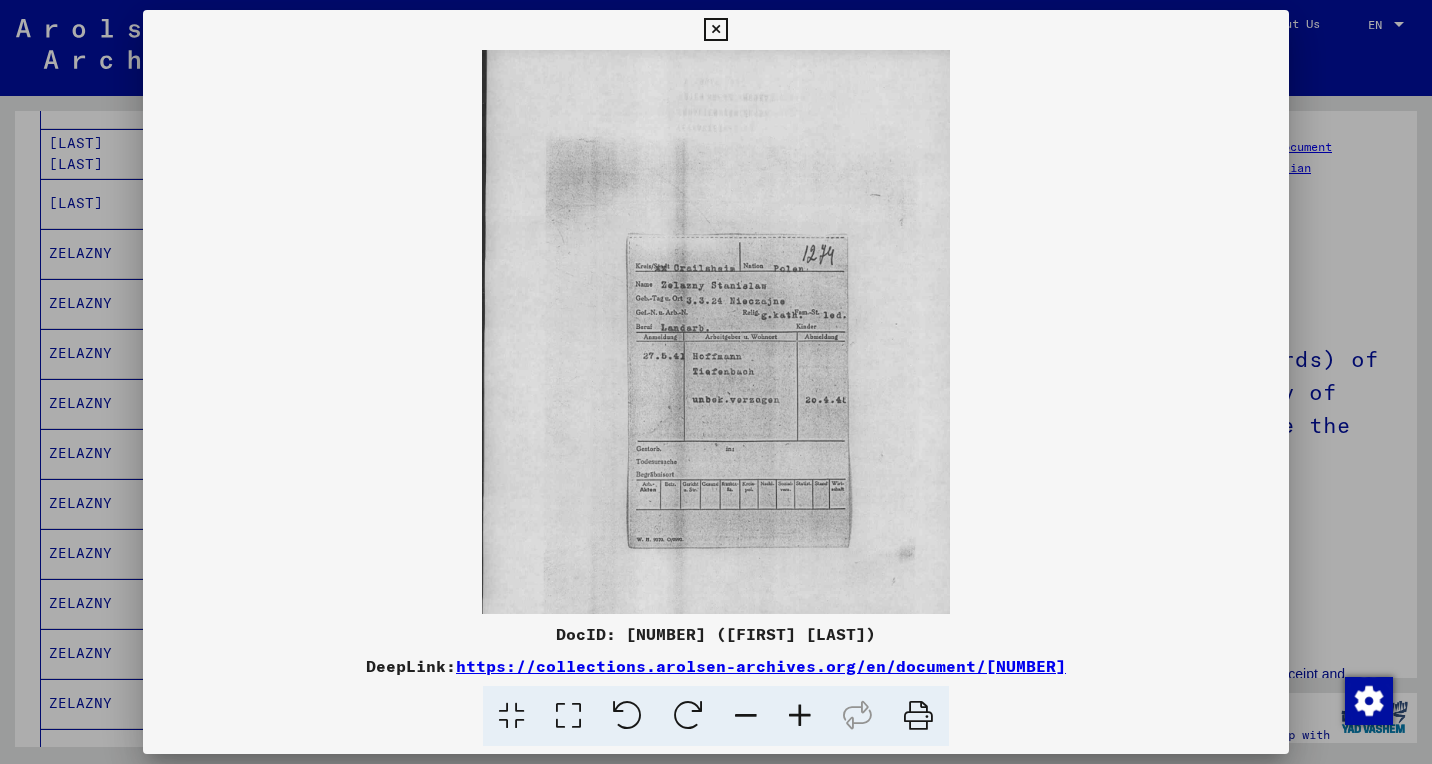 click at bounding box center (800, 716) 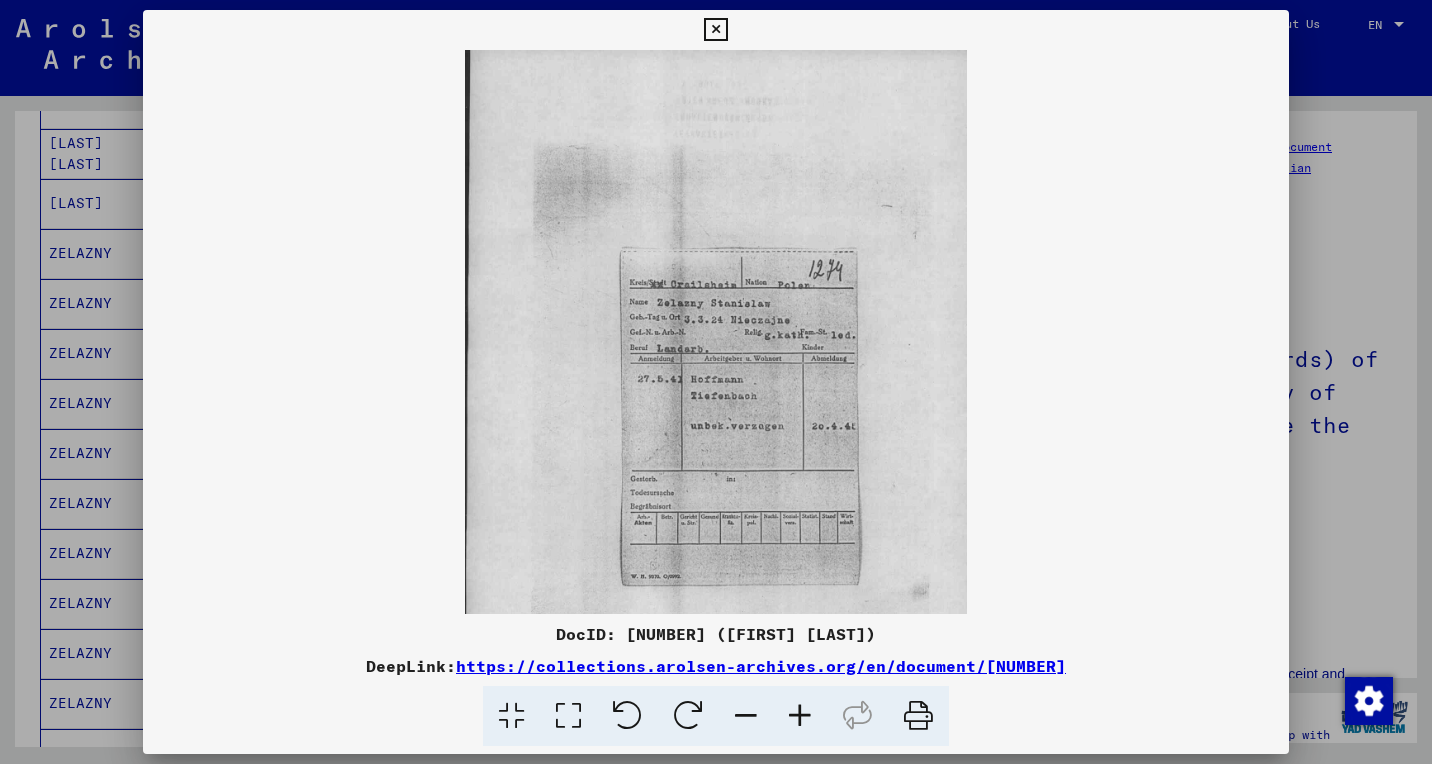 click at bounding box center (800, 716) 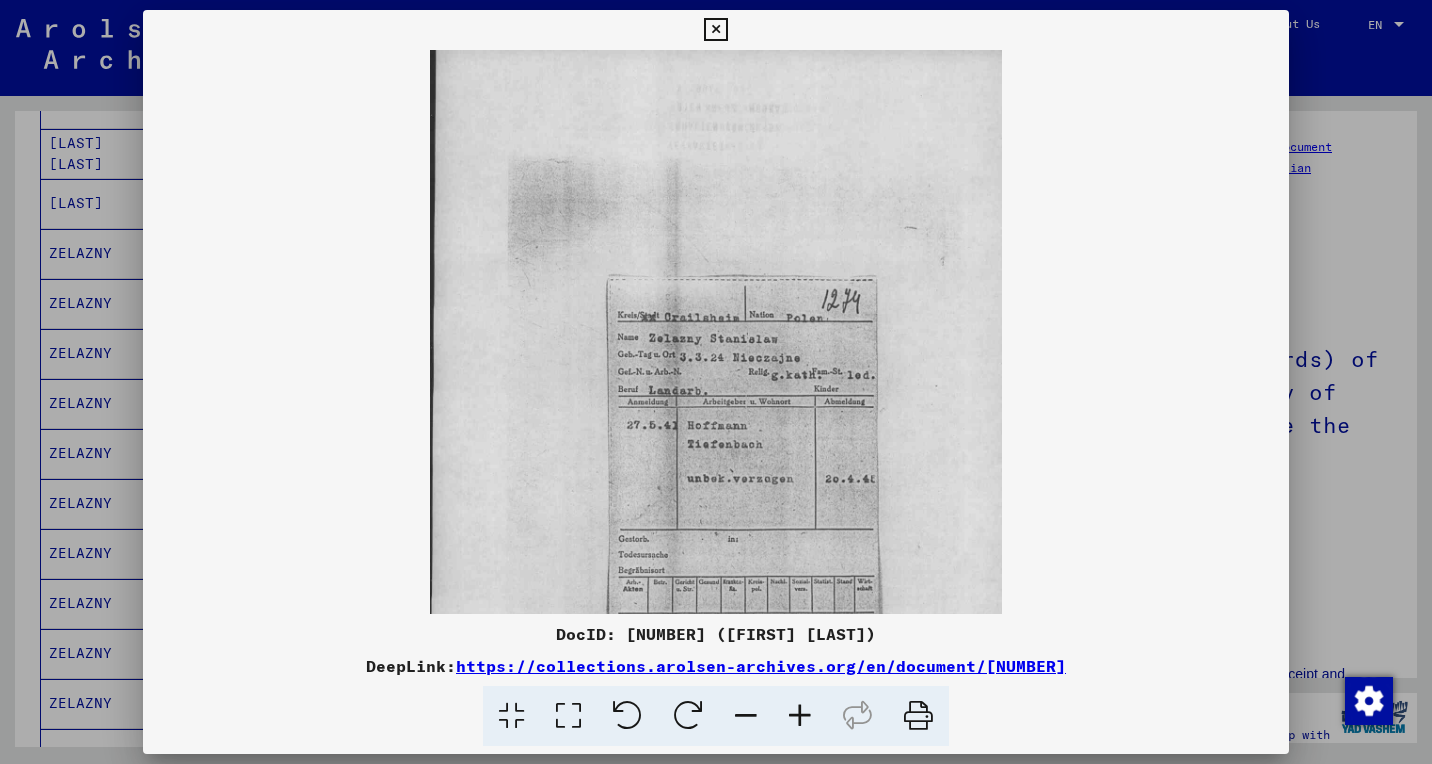 click at bounding box center (800, 716) 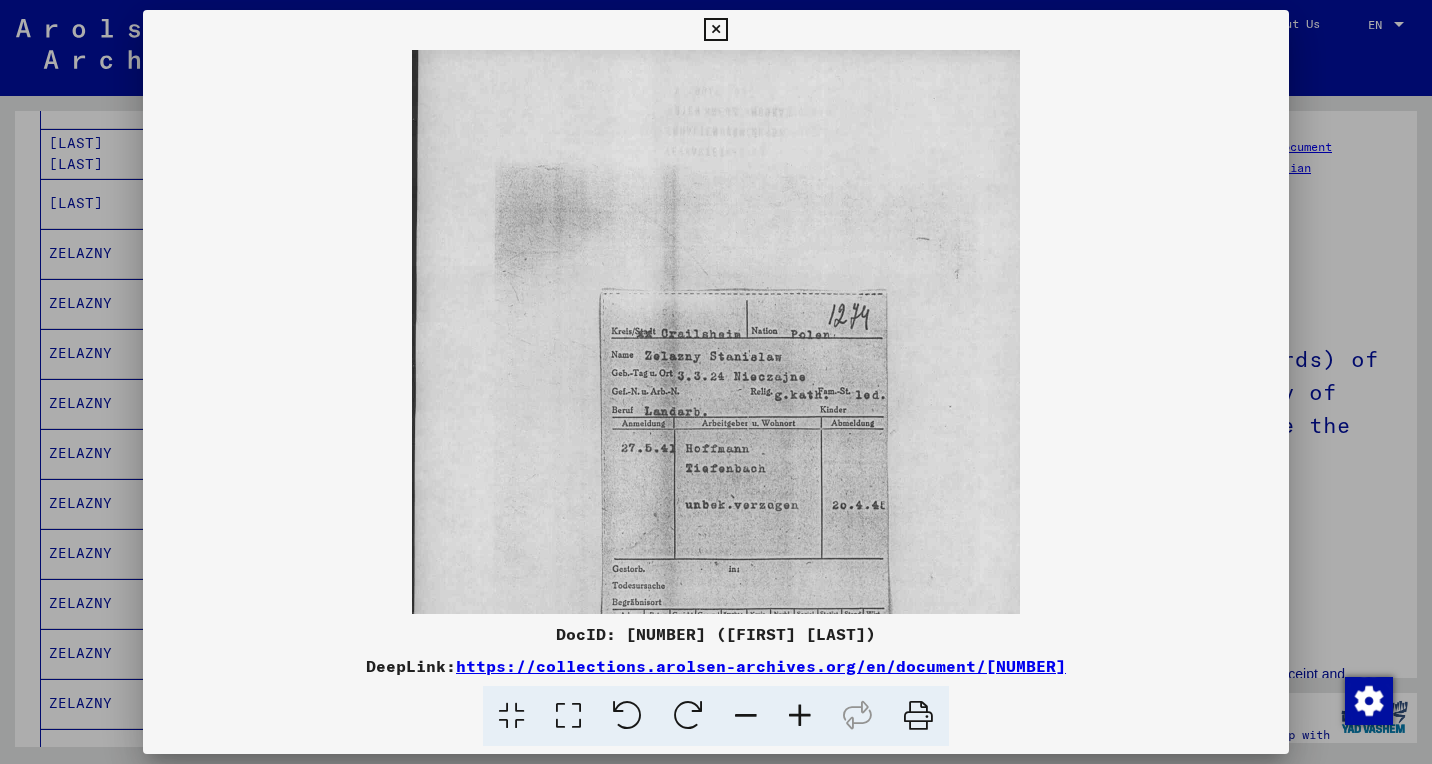 click at bounding box center [800, 716] 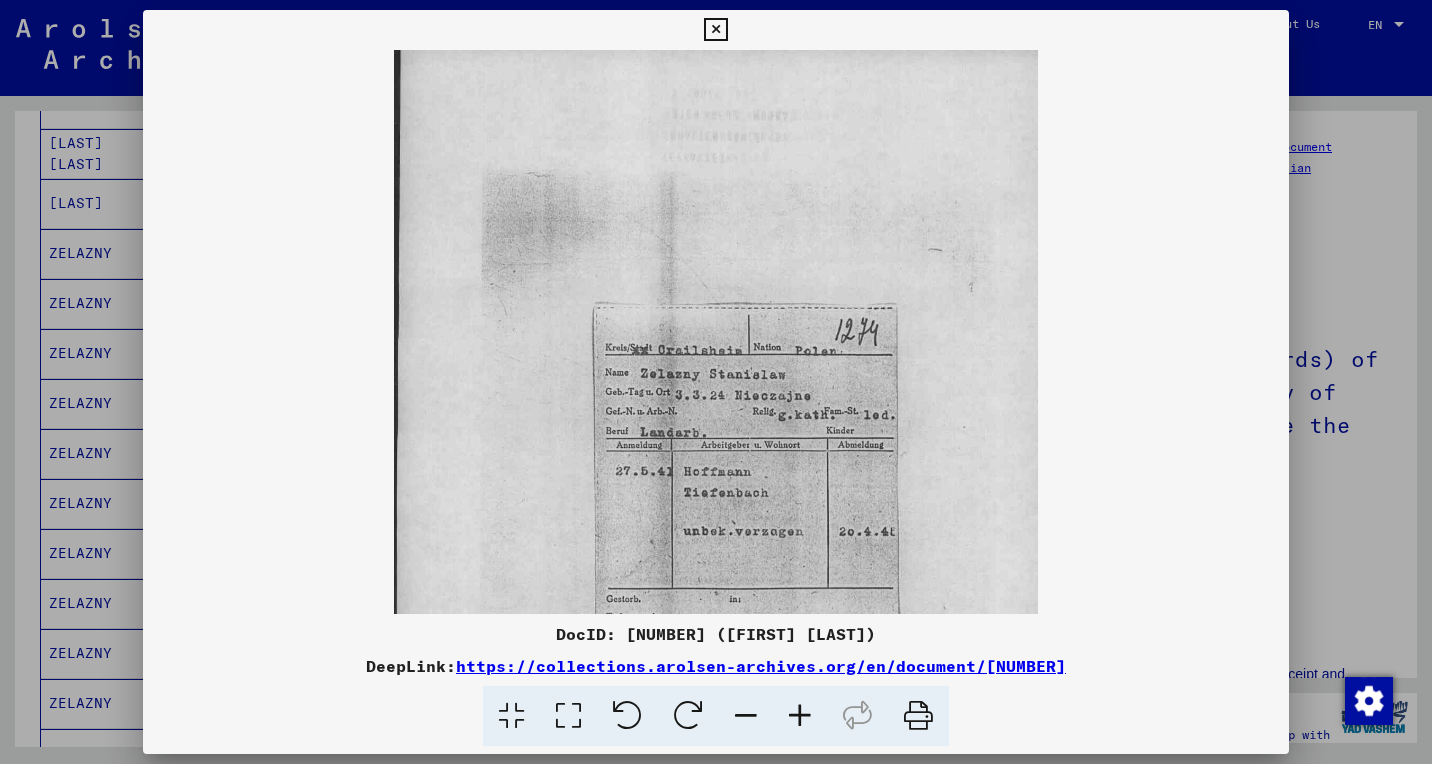 click at bounding box center (800, 716) 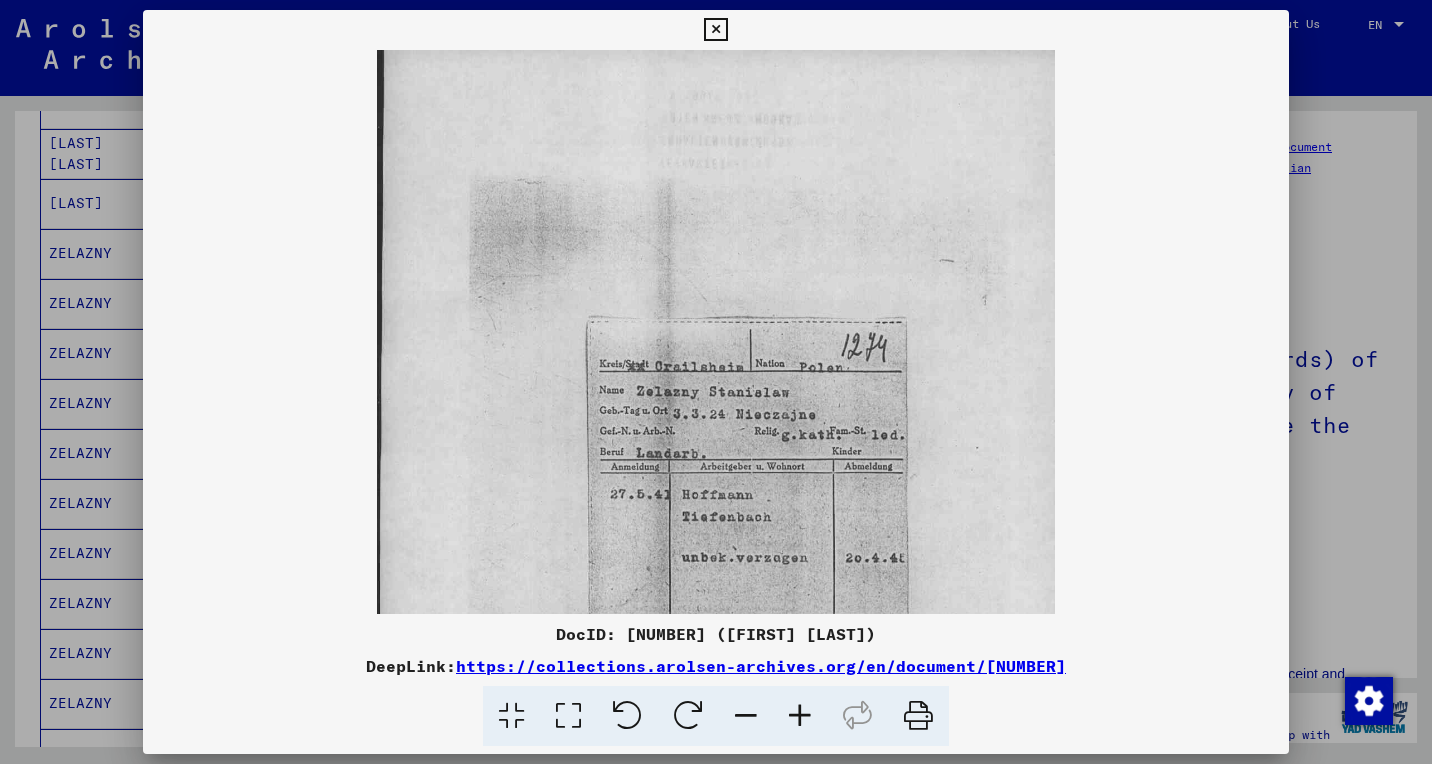 click at bounding box center (800, 716) 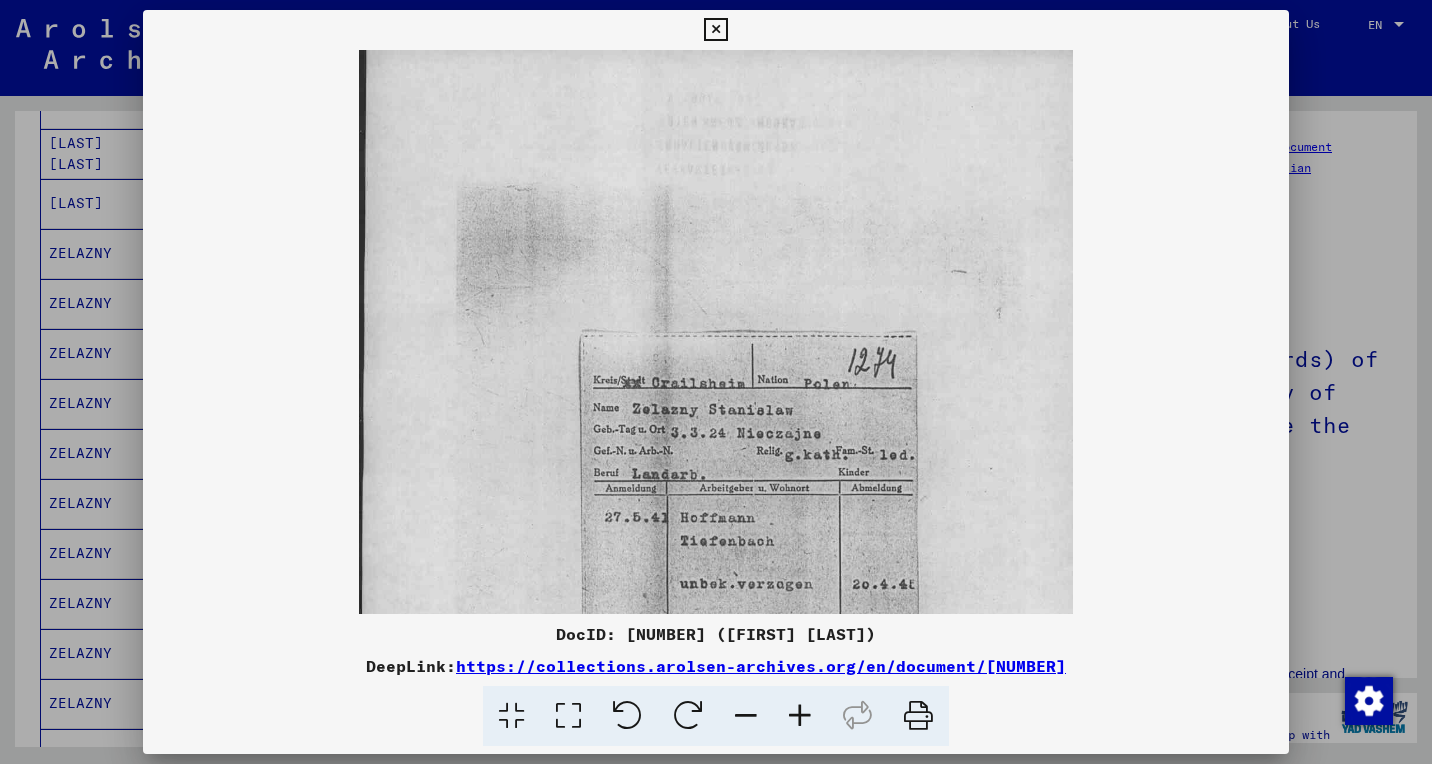 click at bounding box center [800, 716] 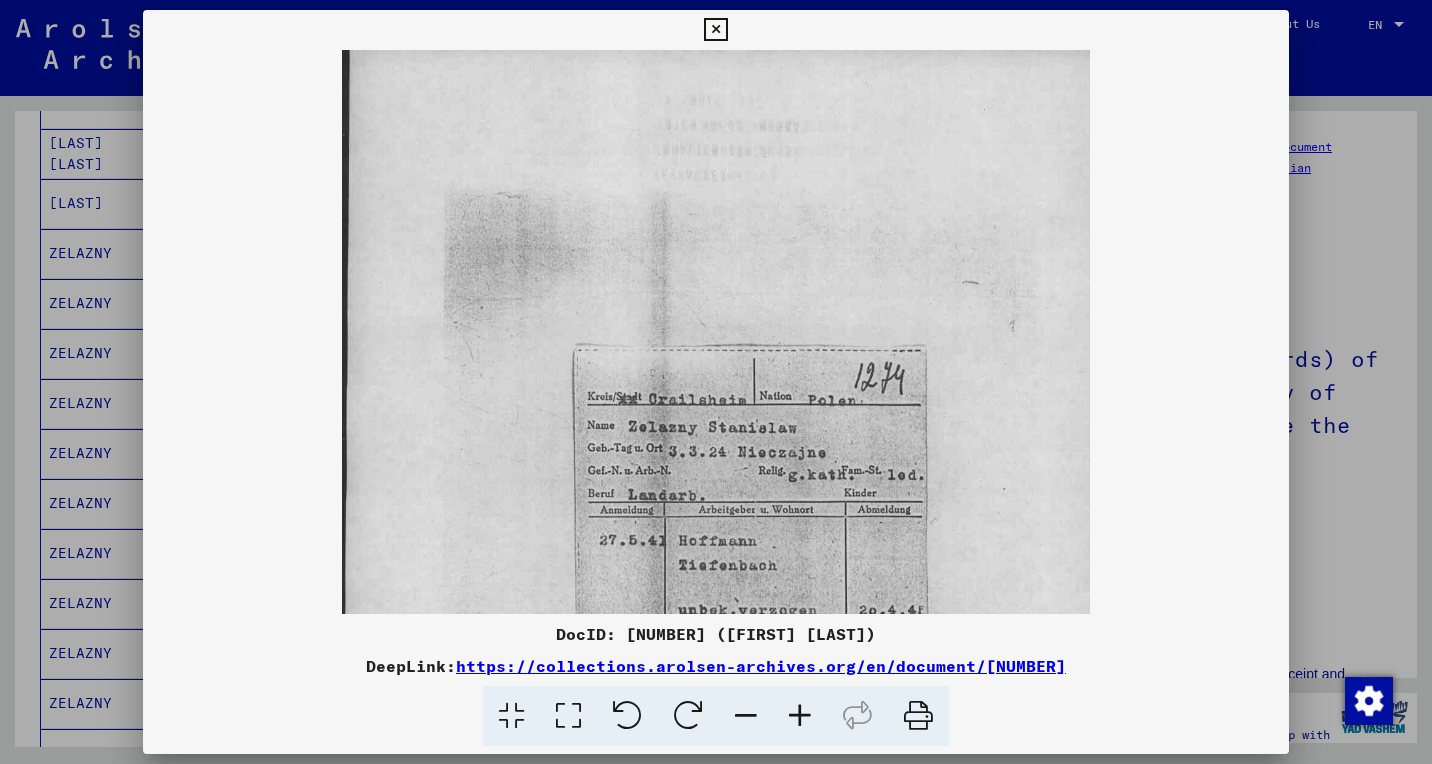 click at bounding box center (800, 716) 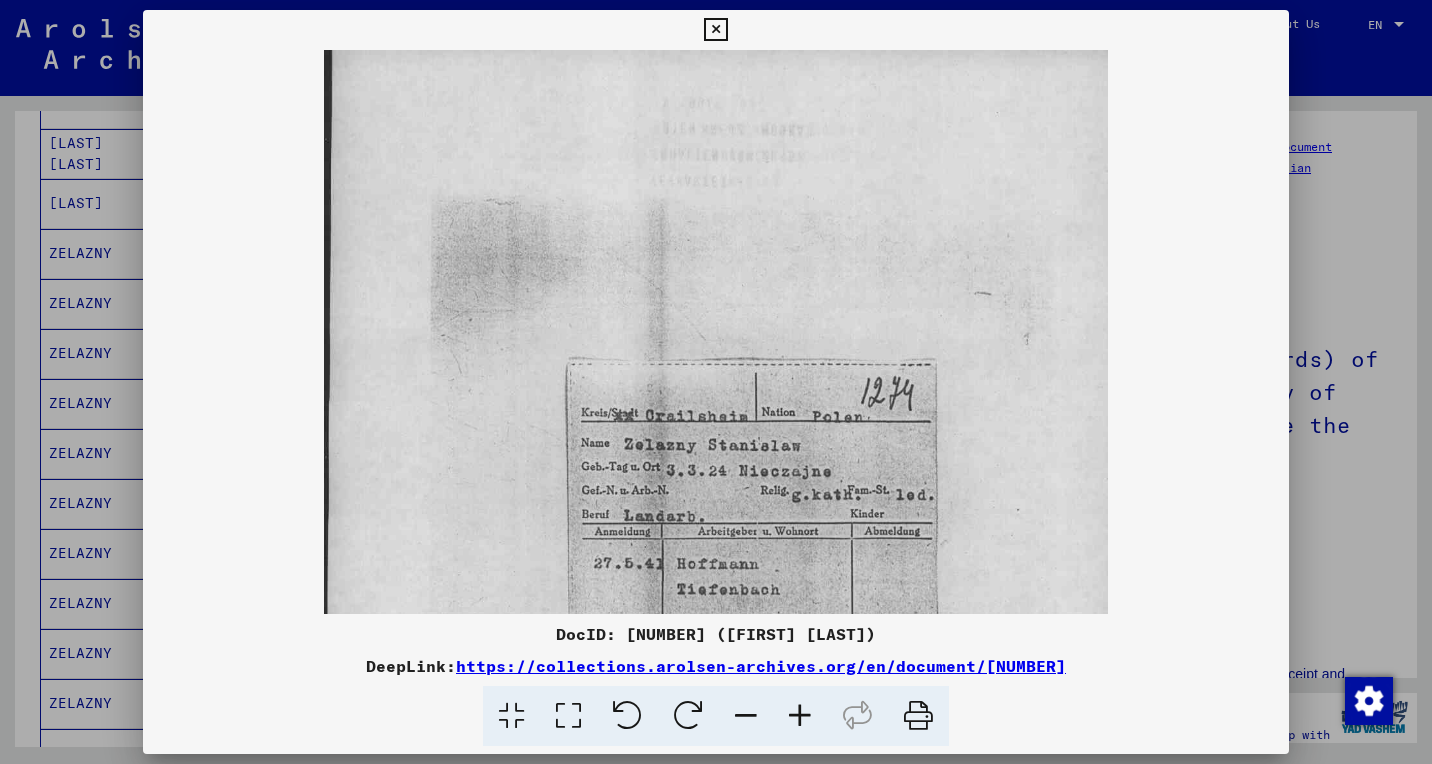 click at bounding box center (800, 716) 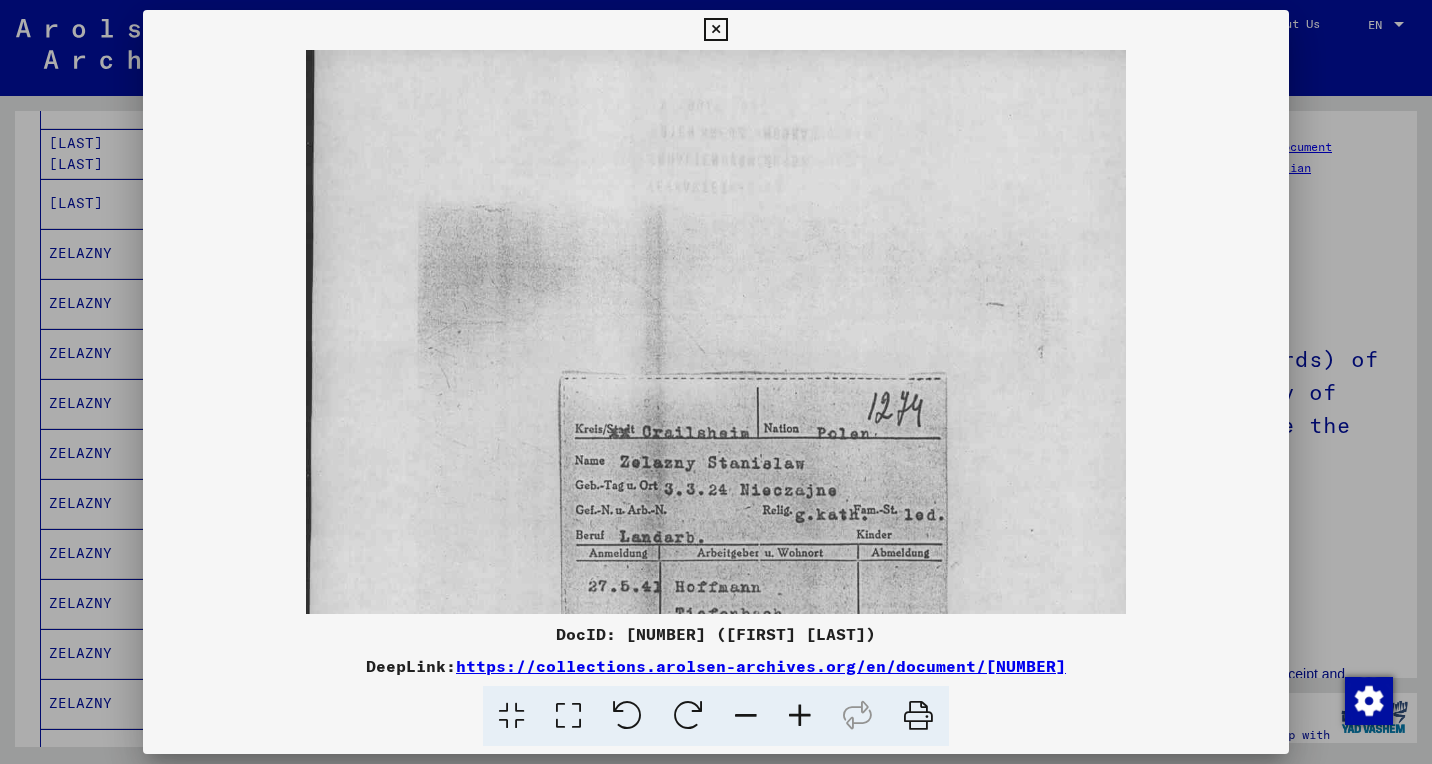drag, startPoint x: 861, startPoint y: 499, endPoint x: 859, endPoint y: 251, distance: 248.00807 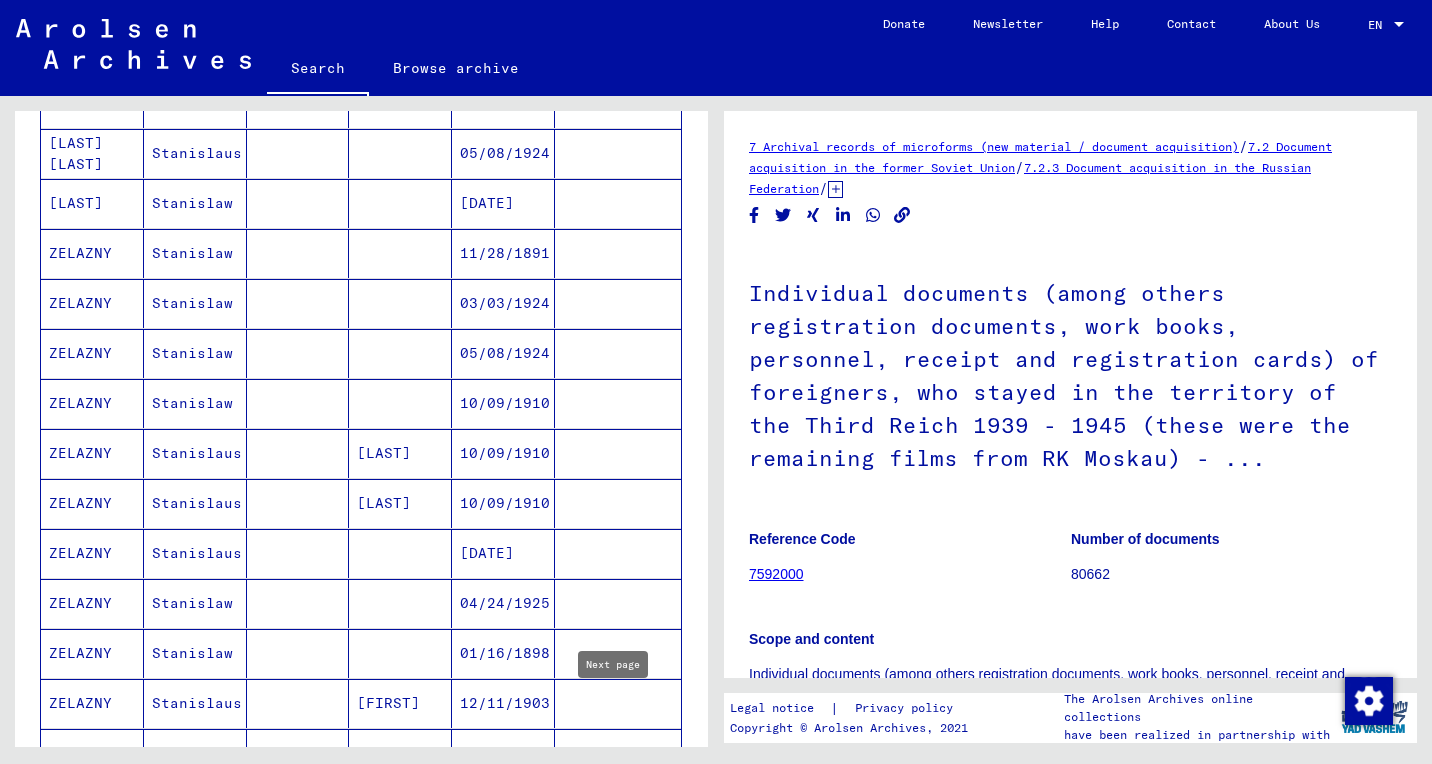 click 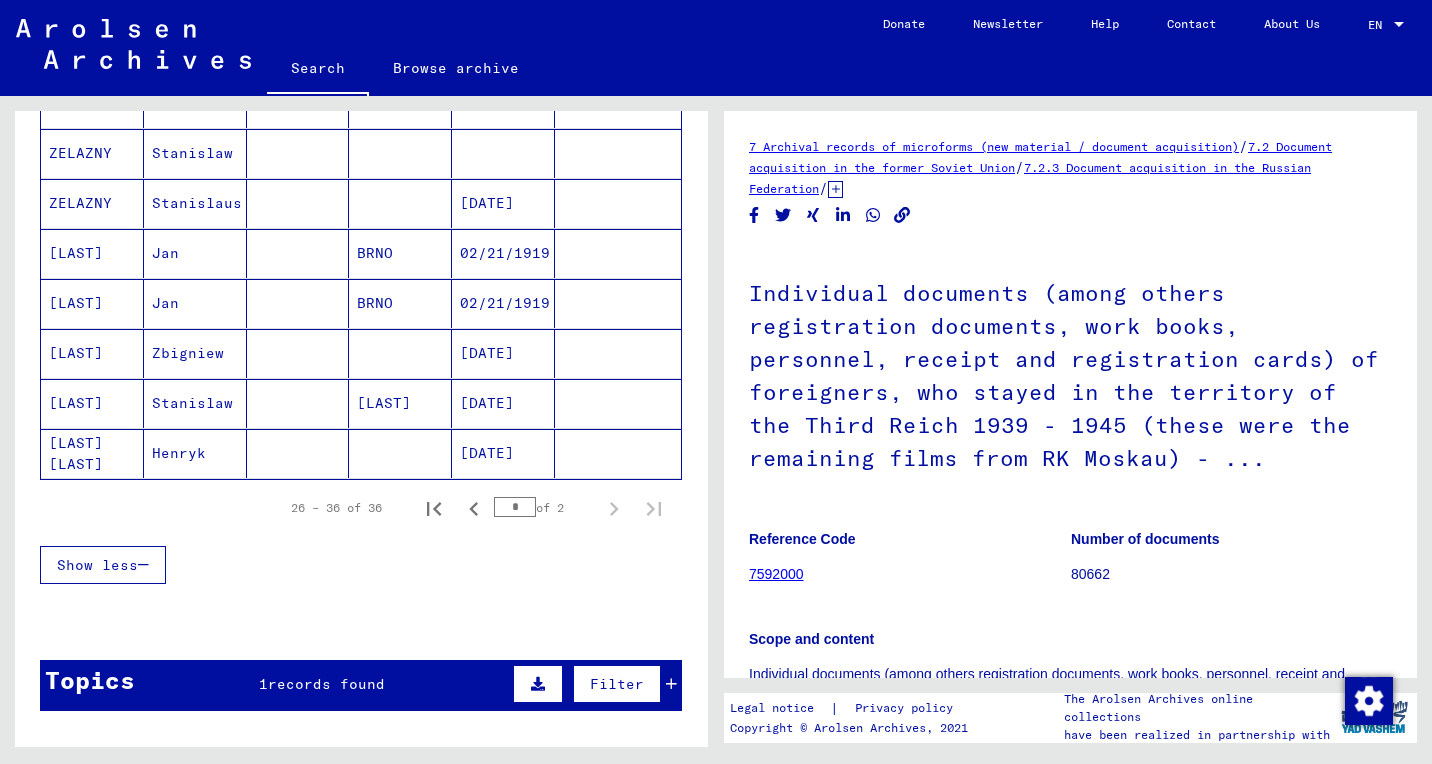 click on "Stanislaw" at bounding box center (195, 3) 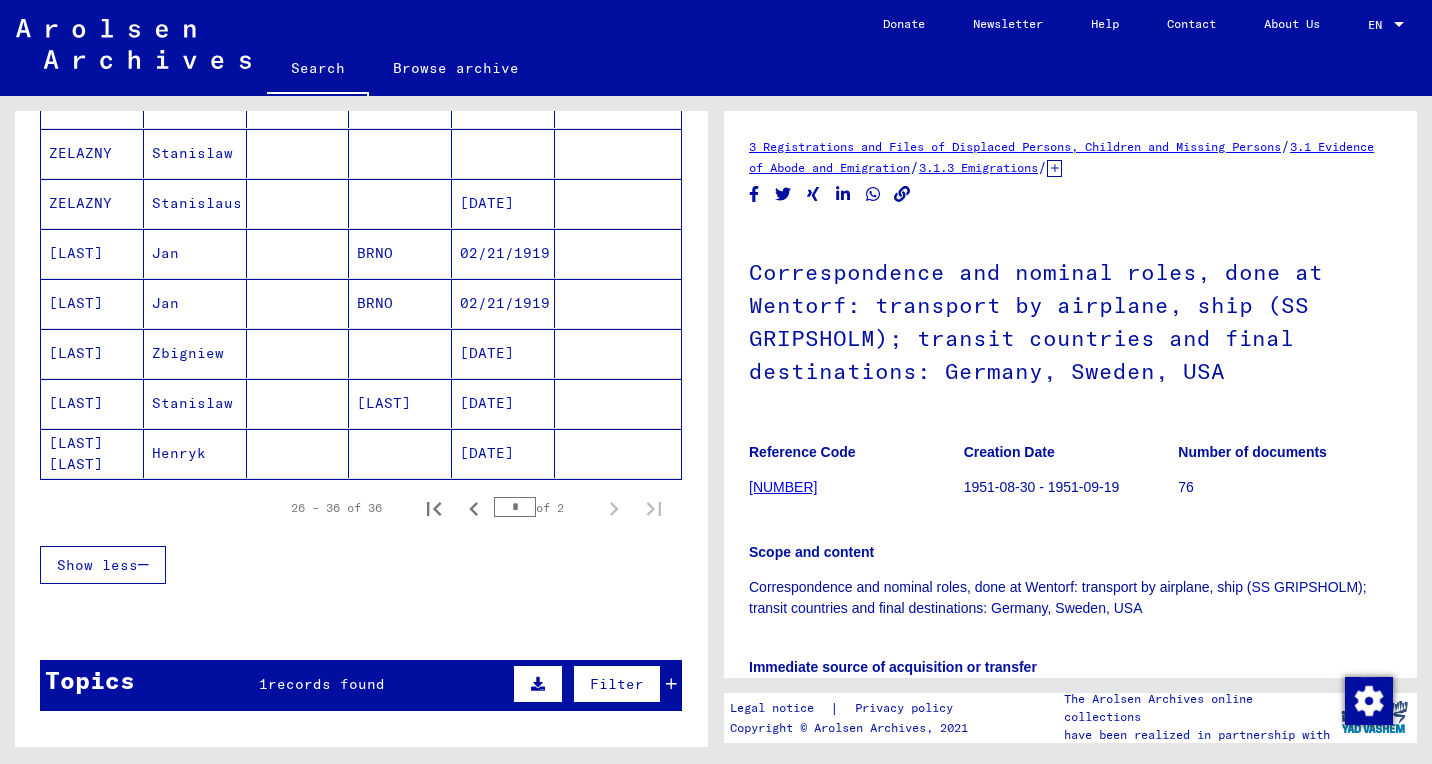 click on "**********" at bounding box center (294, -299) 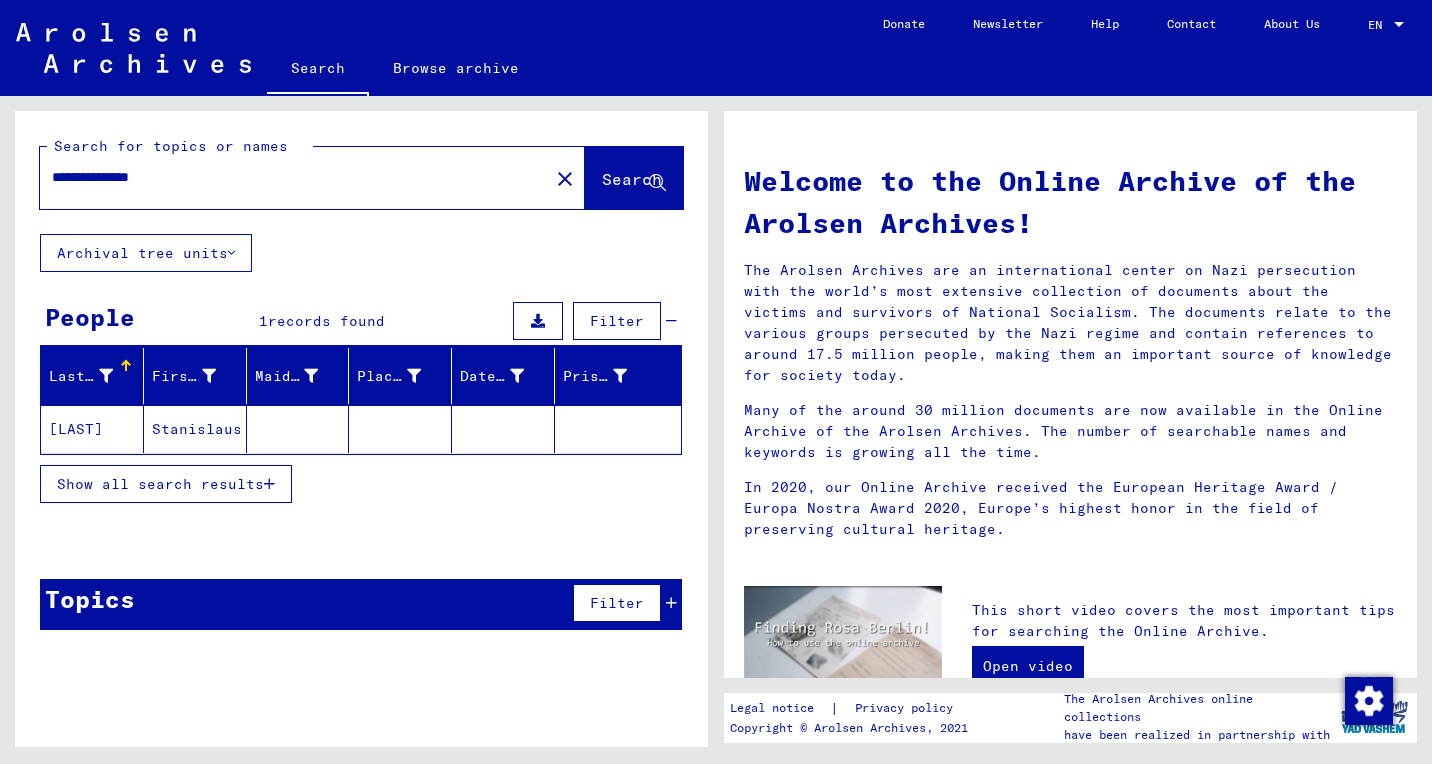 click on "**********" at bounding box center [288, 177] 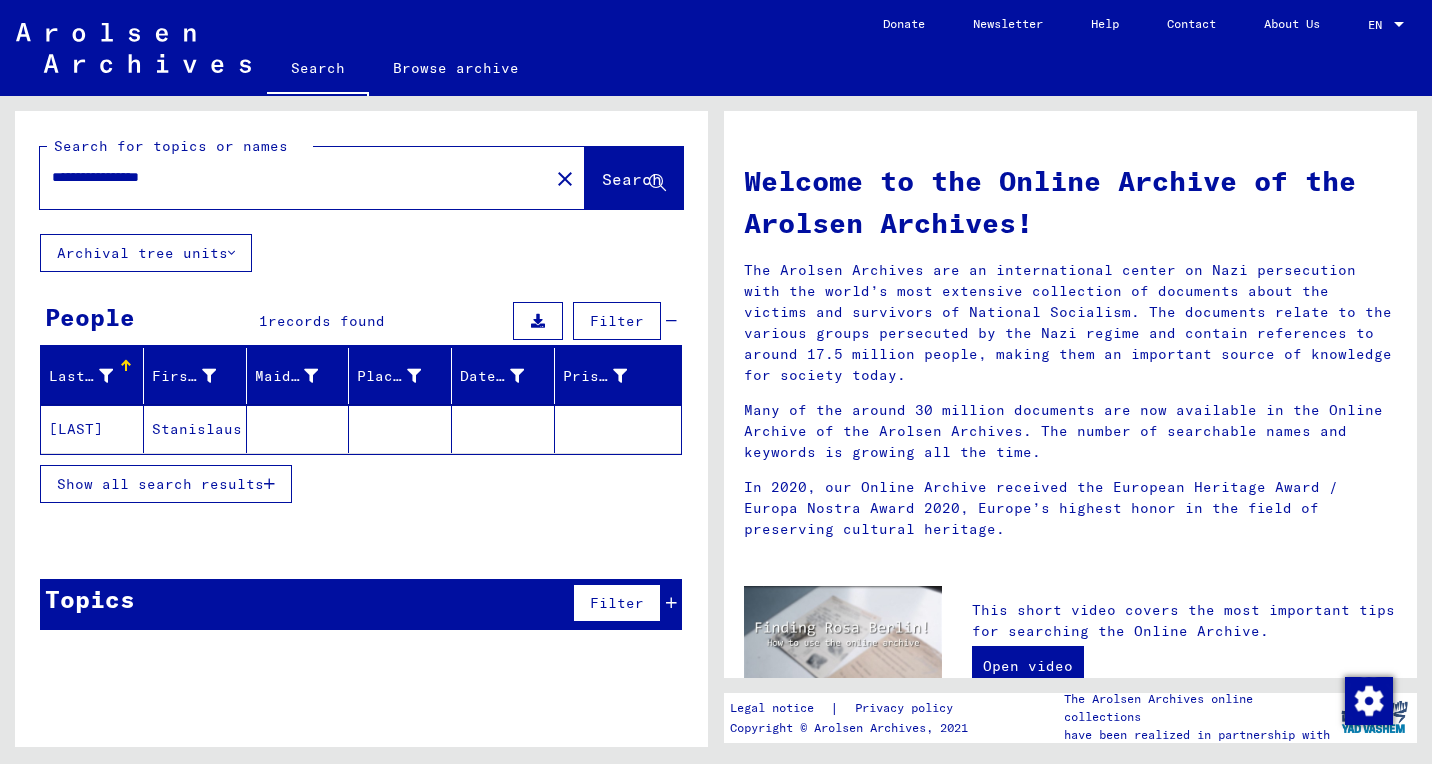 click on "Search" 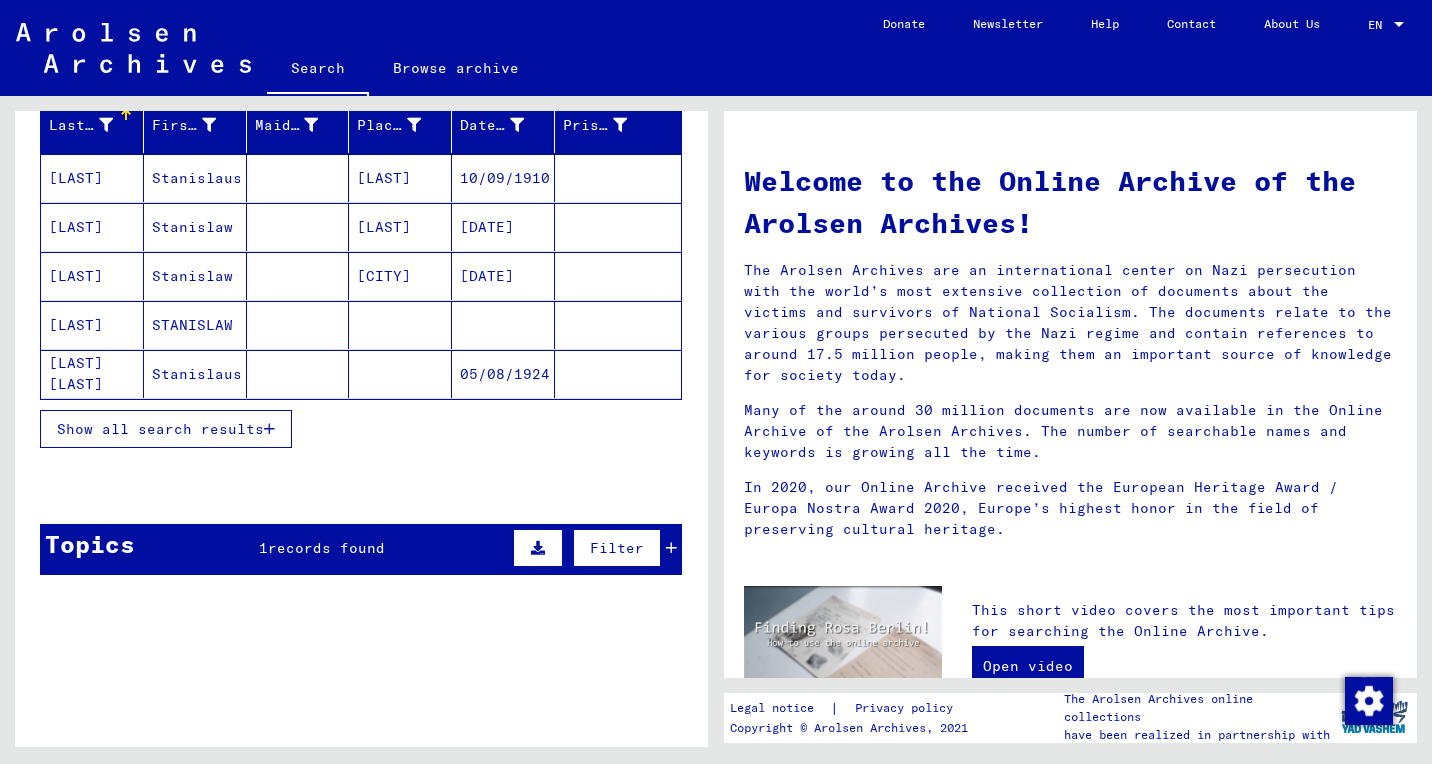 click on "**********" at bounding box center [288, -74] 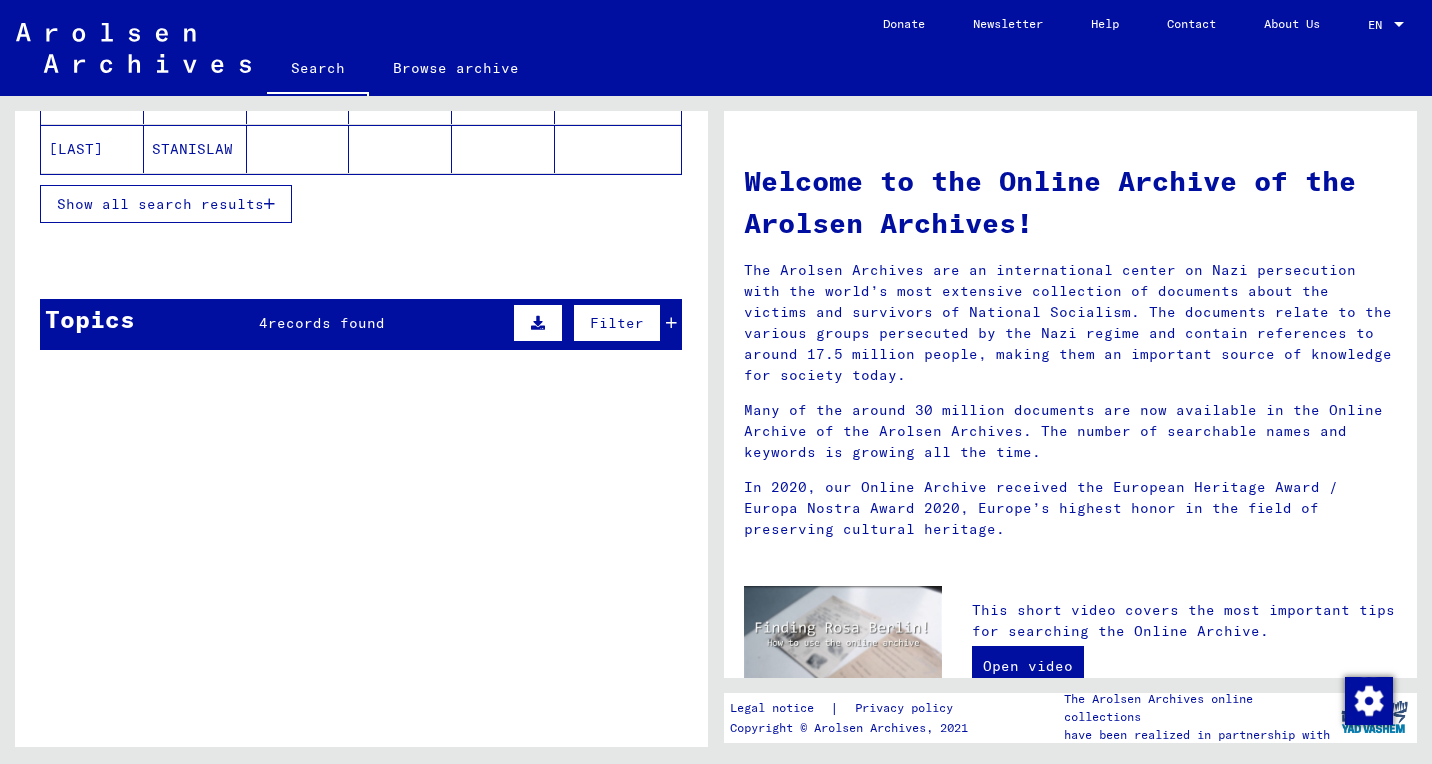 click at bounding box center [269, 204] 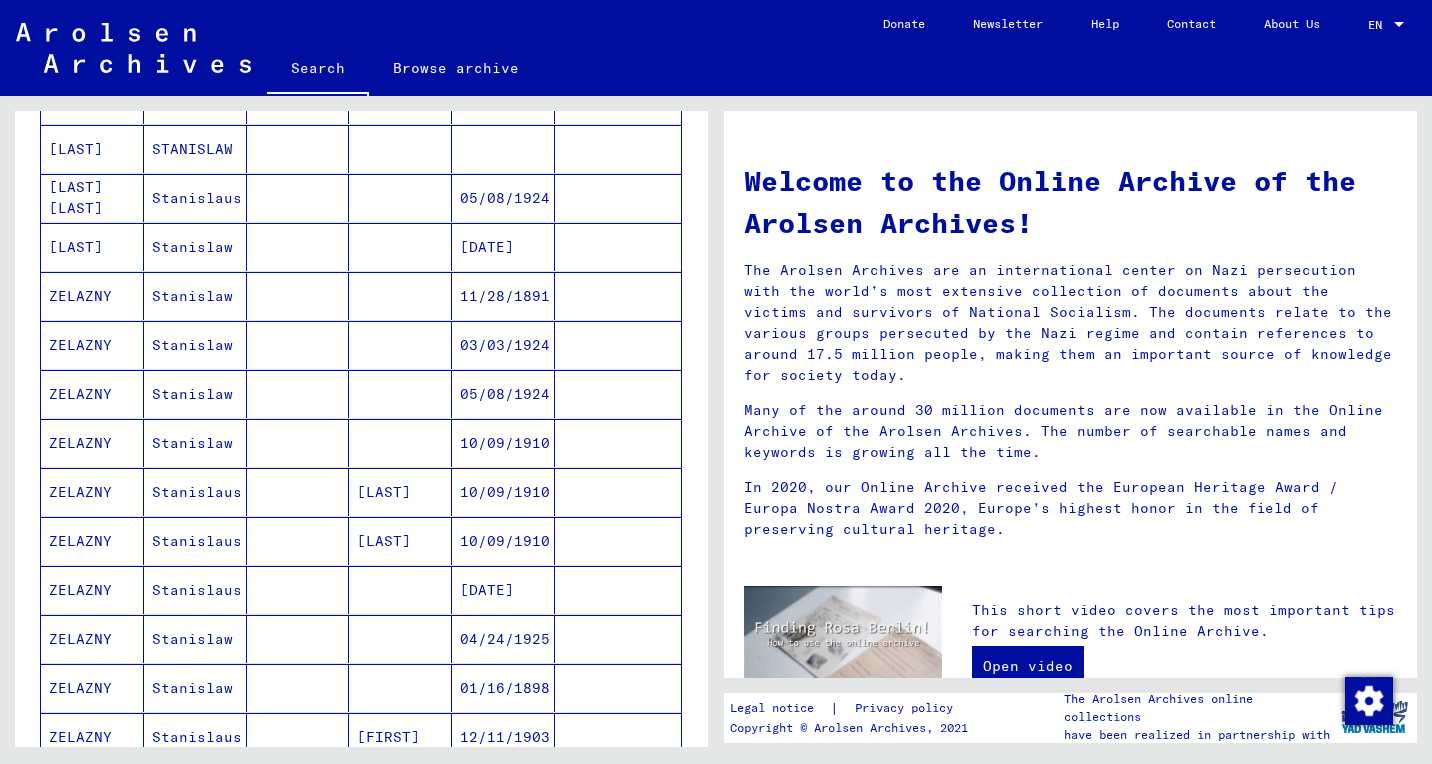 click on "STANISLAW" at bounding box center (195, 198) 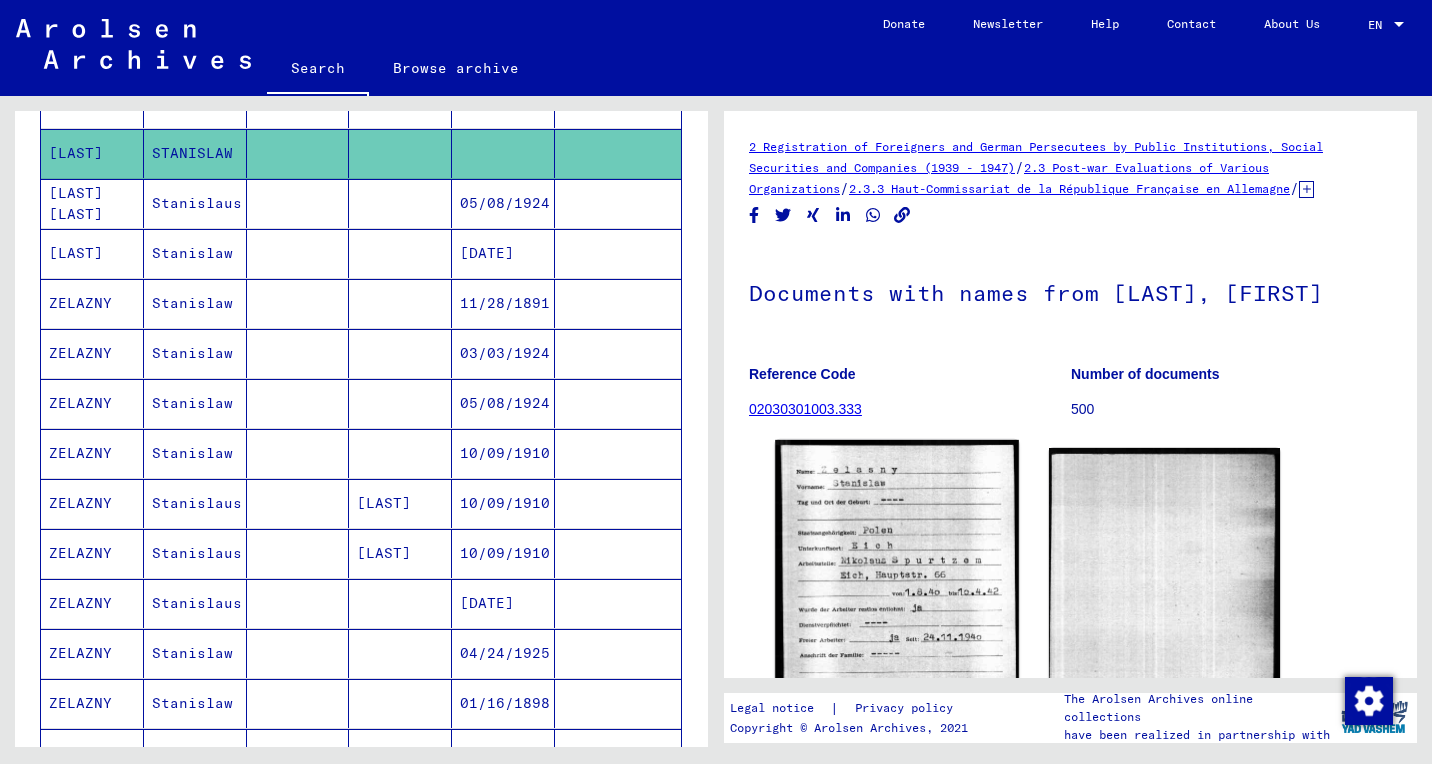 click 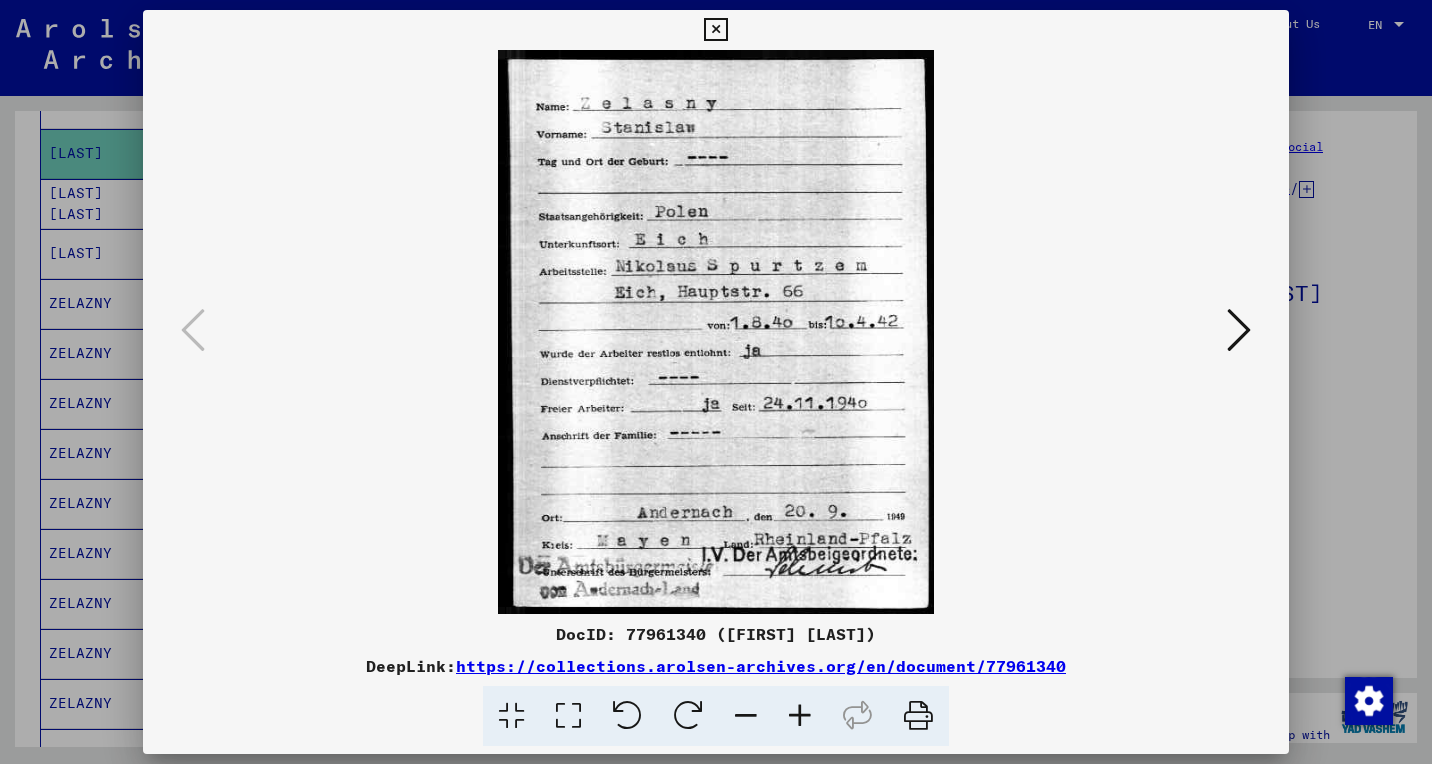 click at bounding box center [1239, 330] 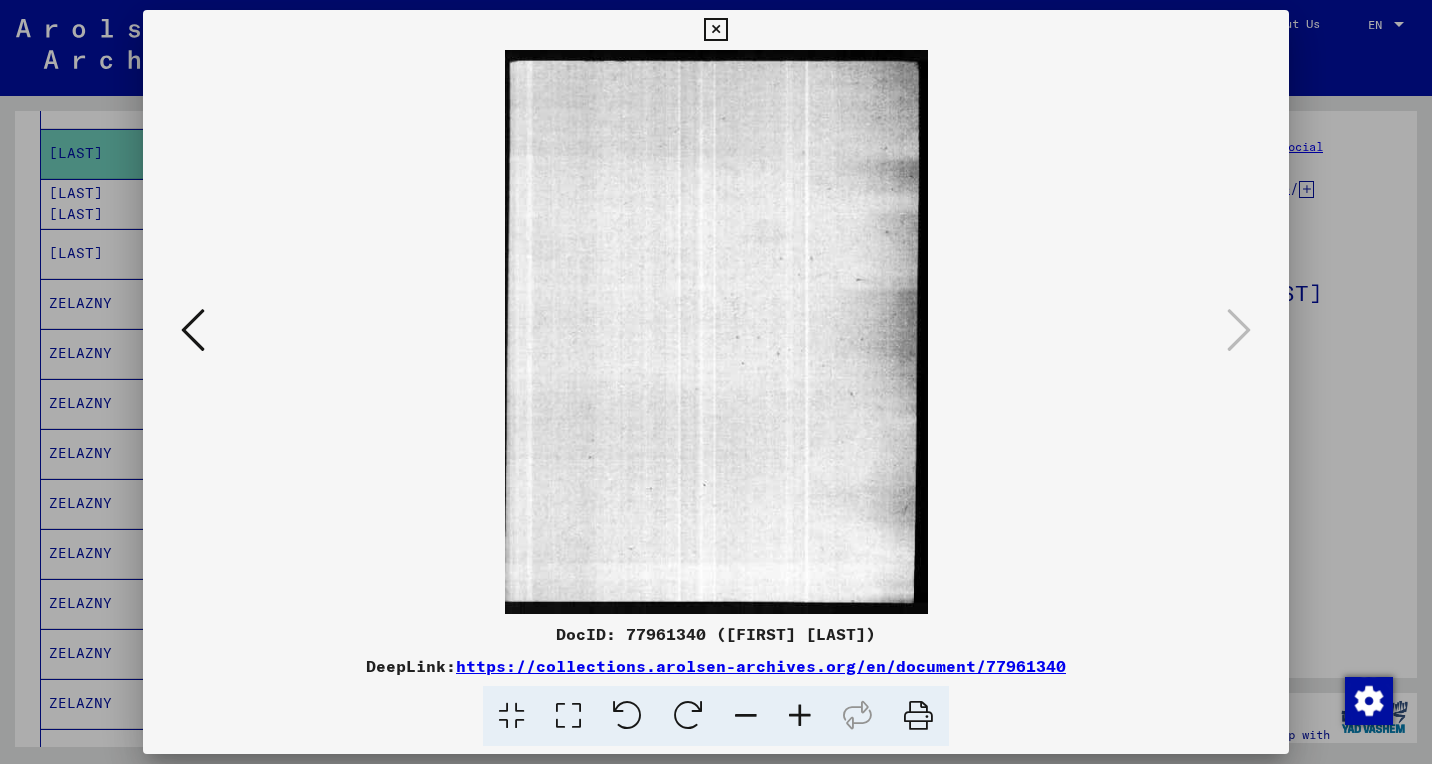click at bounding box center [715, 30] 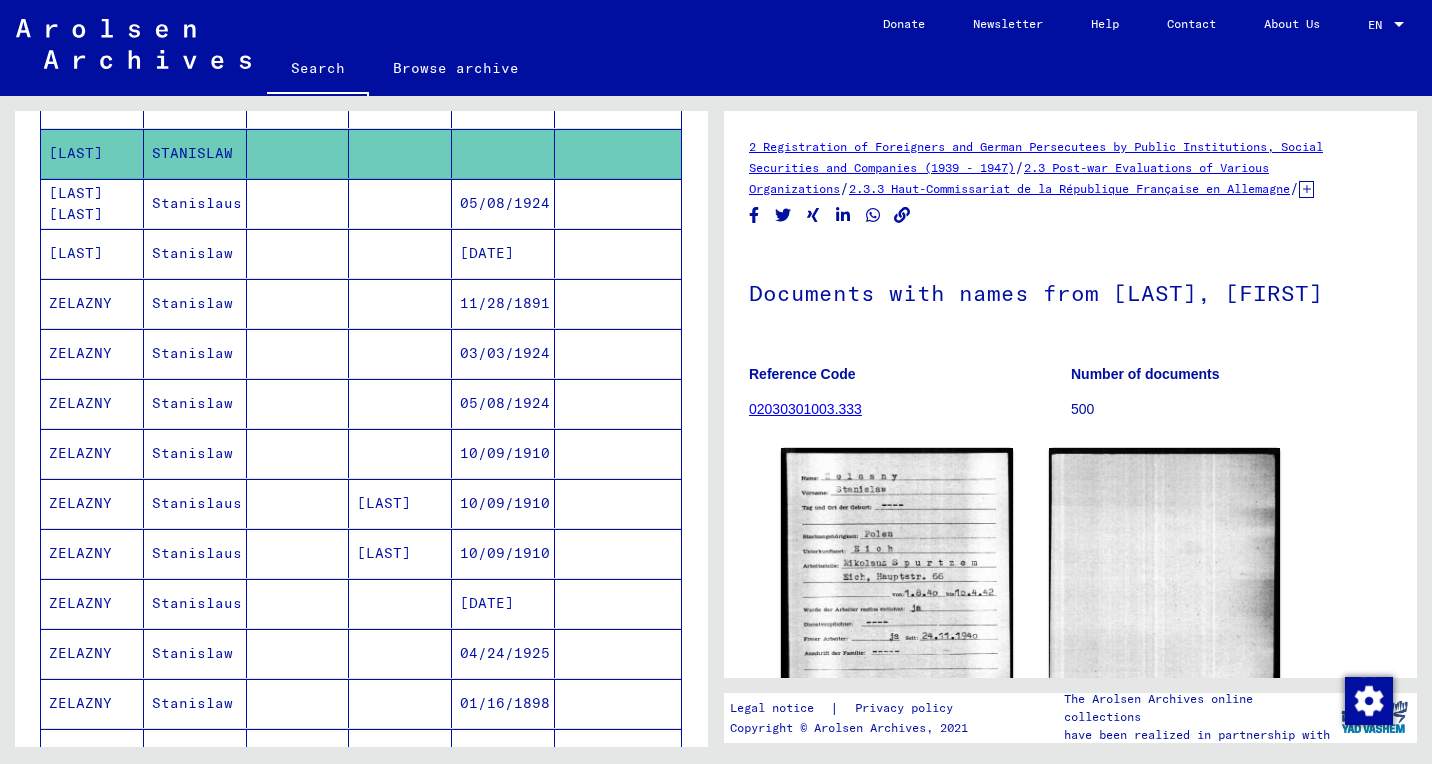 click on "03/03/1924" at bounding box center (503, 1103) 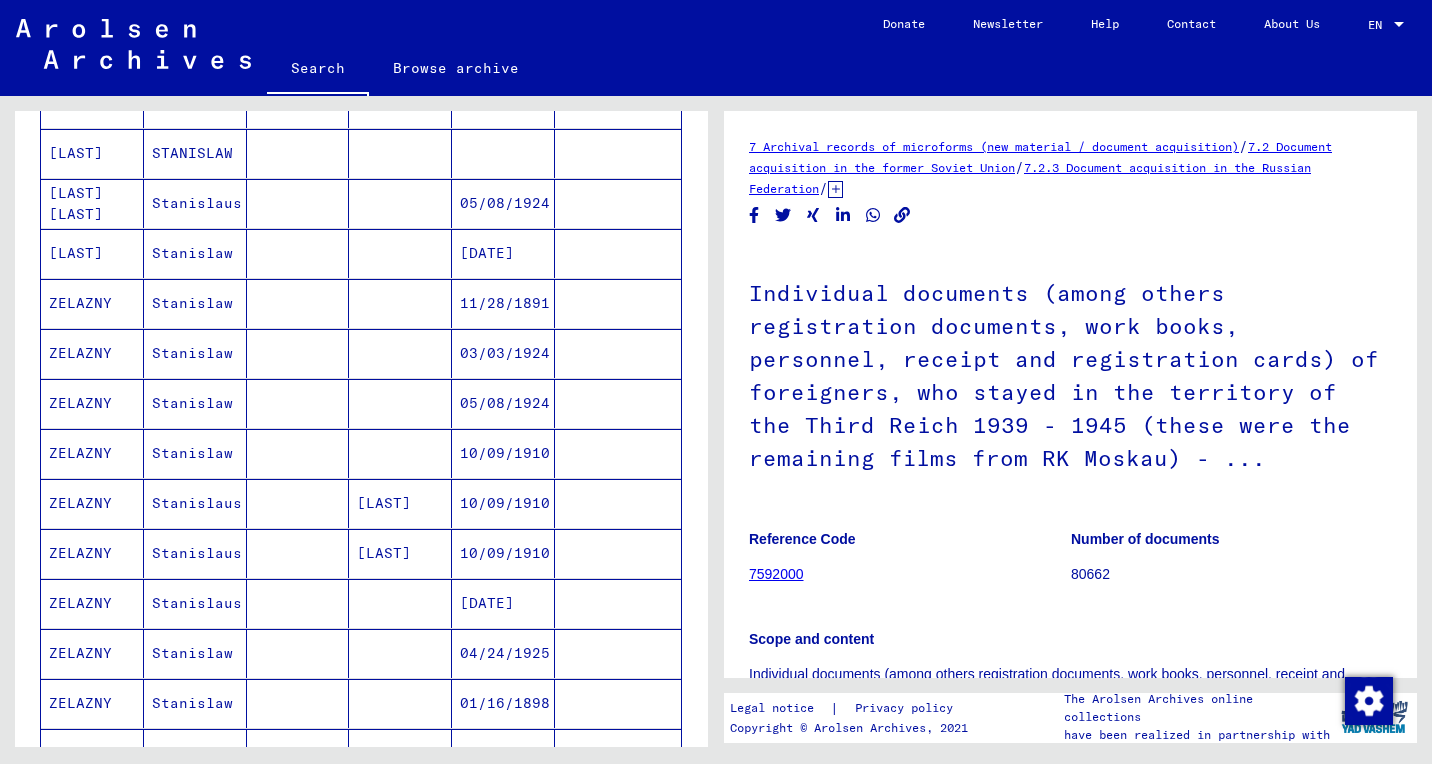 click on "Browse archive" 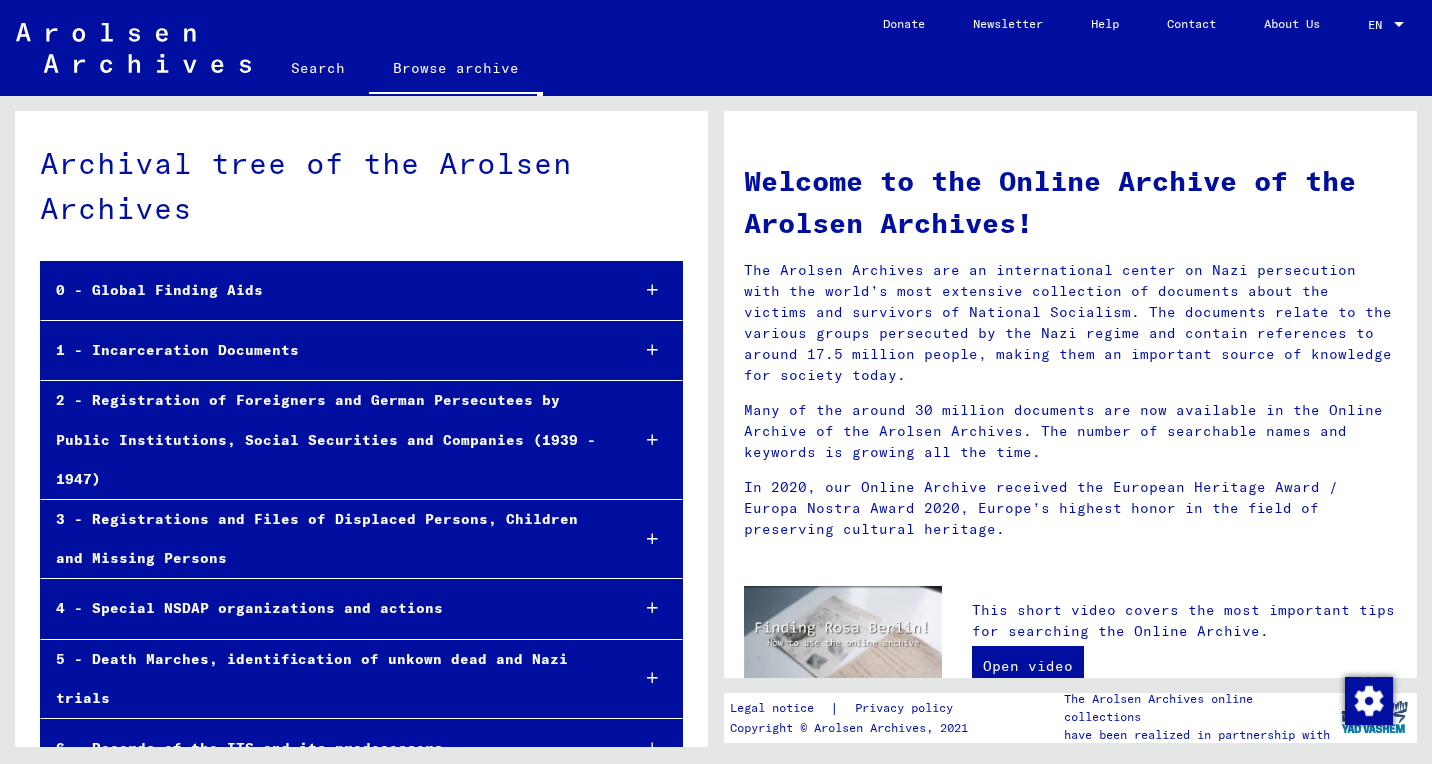 click on "1 - Incarceration Documents" at bounding box center [327, 350] 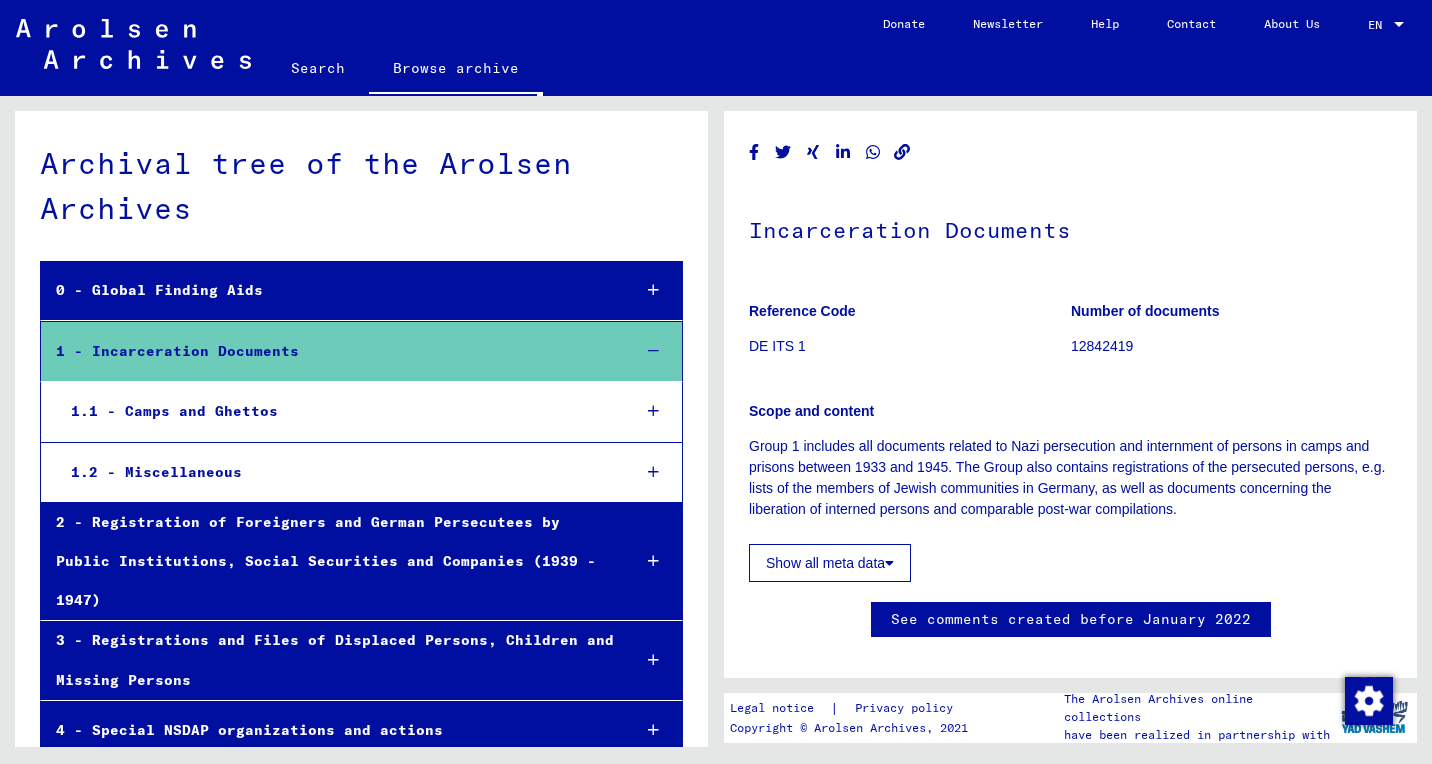 click on "Show all meta data" 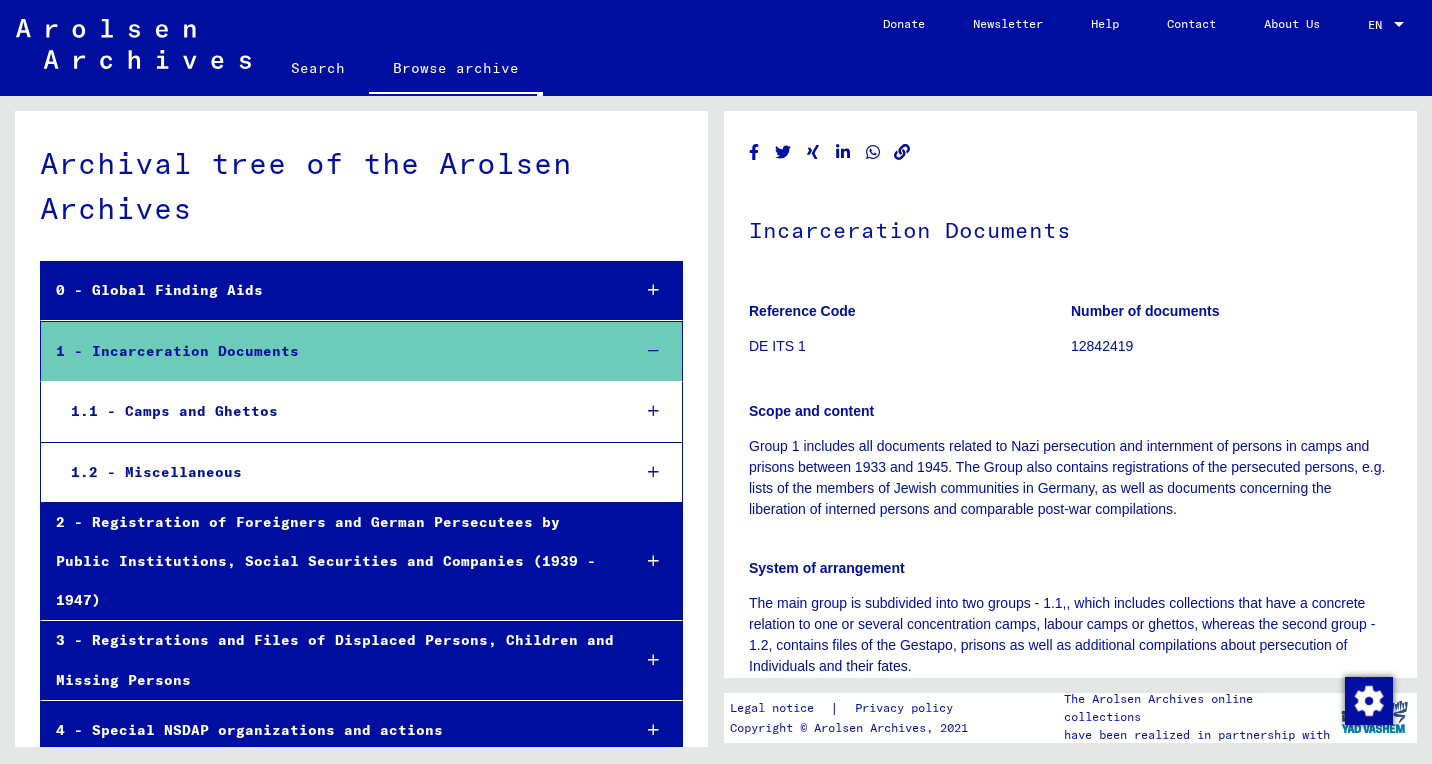 click on "DE ITS 1" 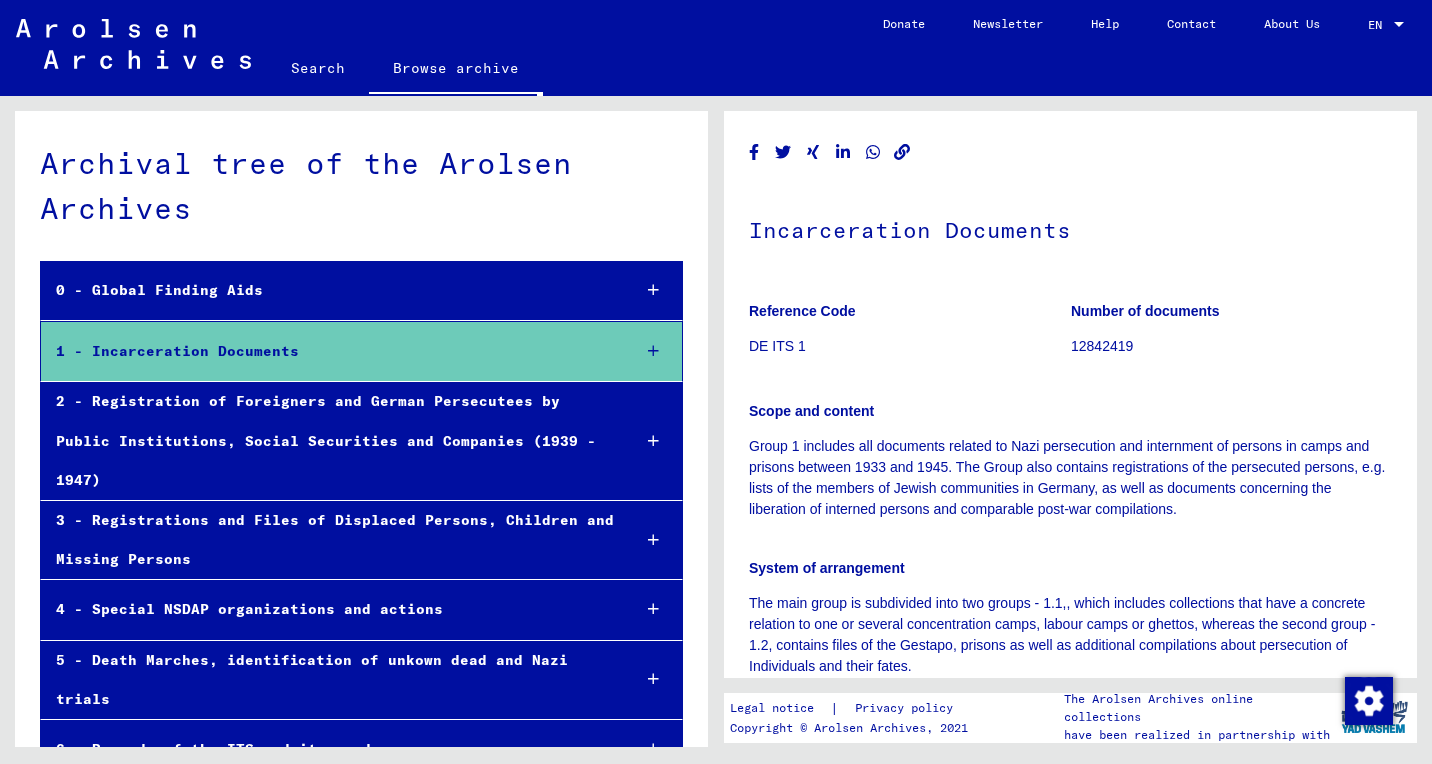 click at bounding box center (653, 351) 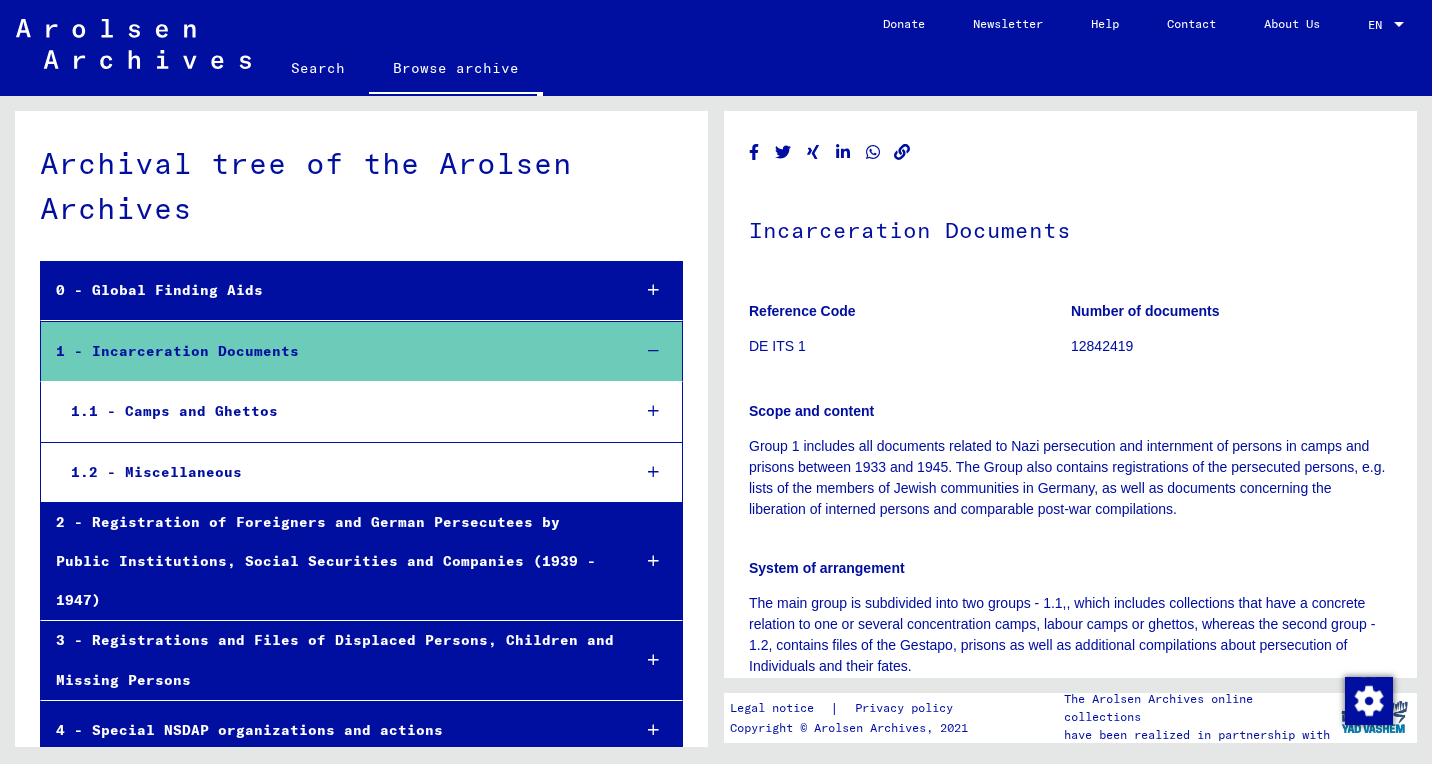 click on "1.1 - Camps and Ghettos" at bounding box center (335, 411) 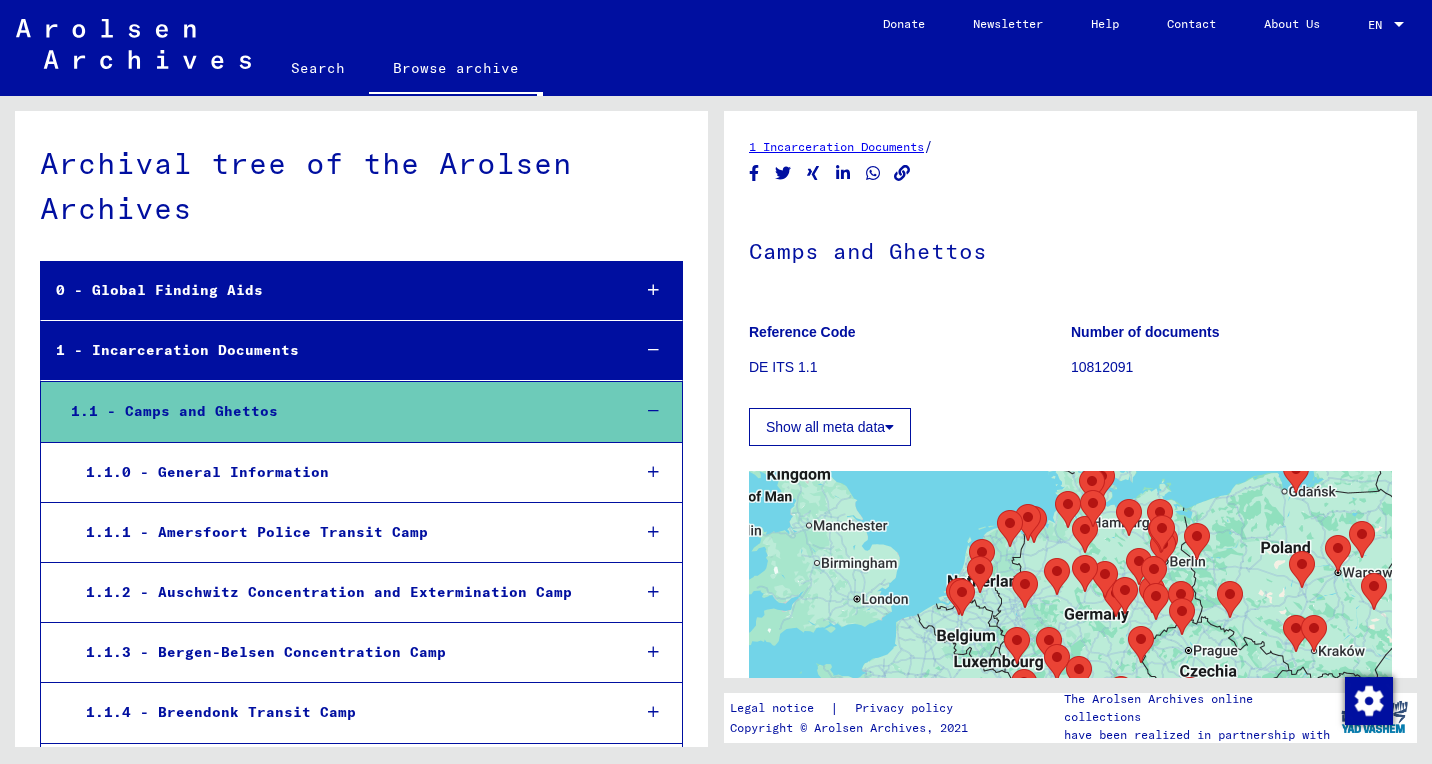 drag, startPoint x: 1007, startPoint y: 612, endPoint x: 1029, endPoint y: 393, distance: 220.10225 